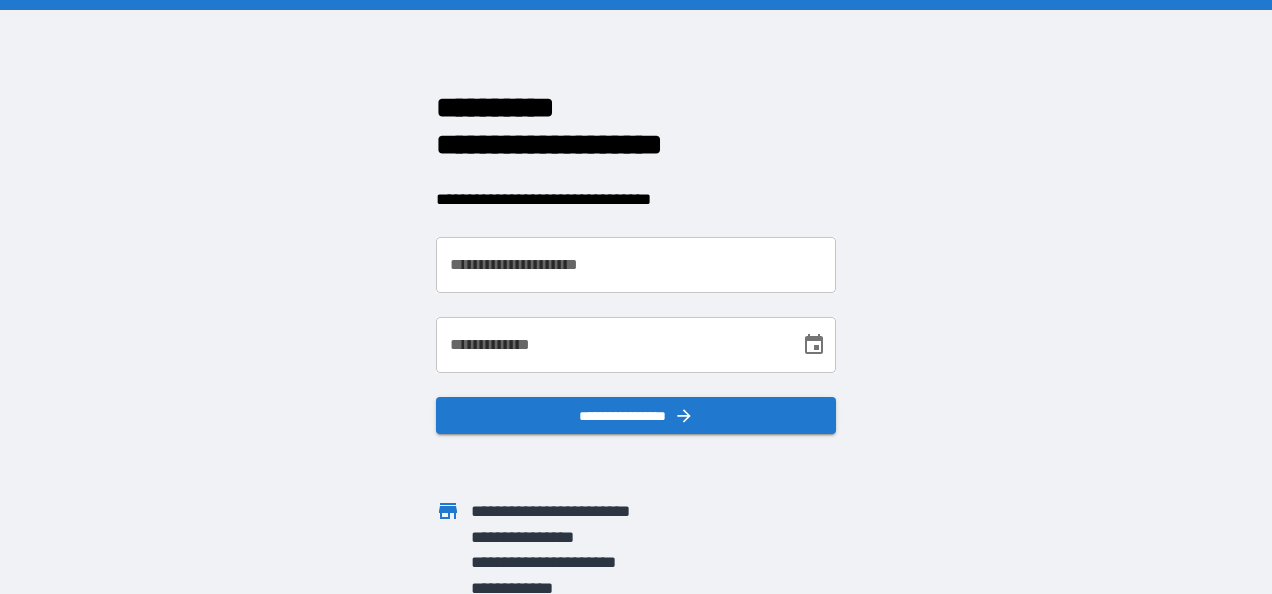 scroll, scrollTop: 0, scrollLeft: 0, axis: both 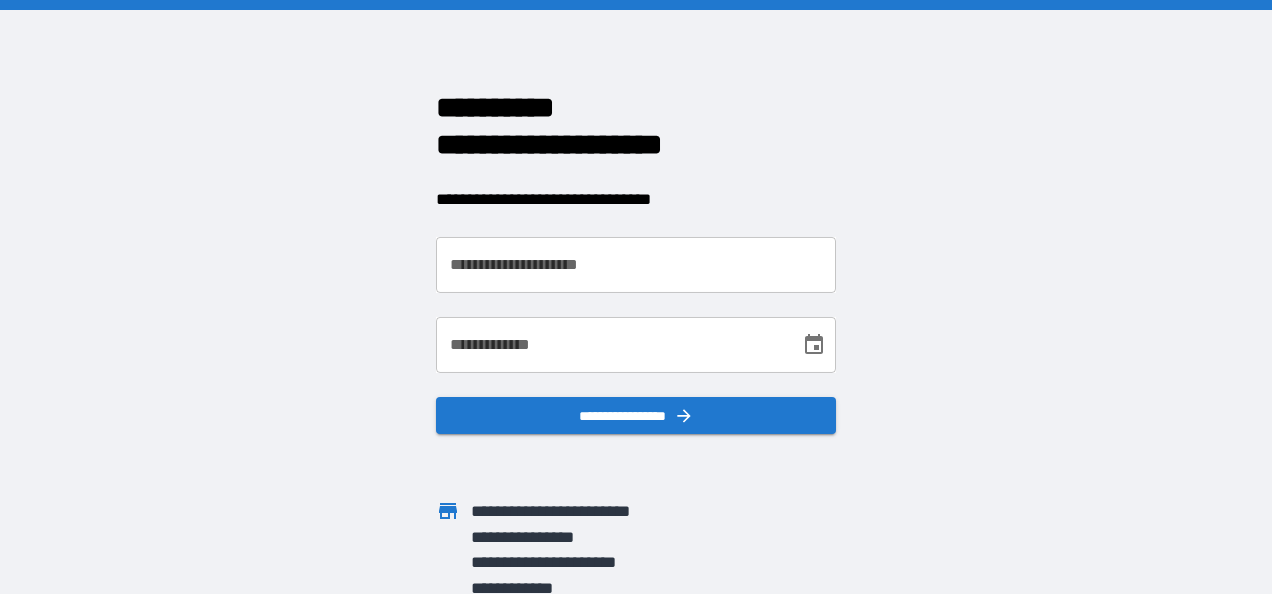 click on "**********" at bounding box center (636, 265) 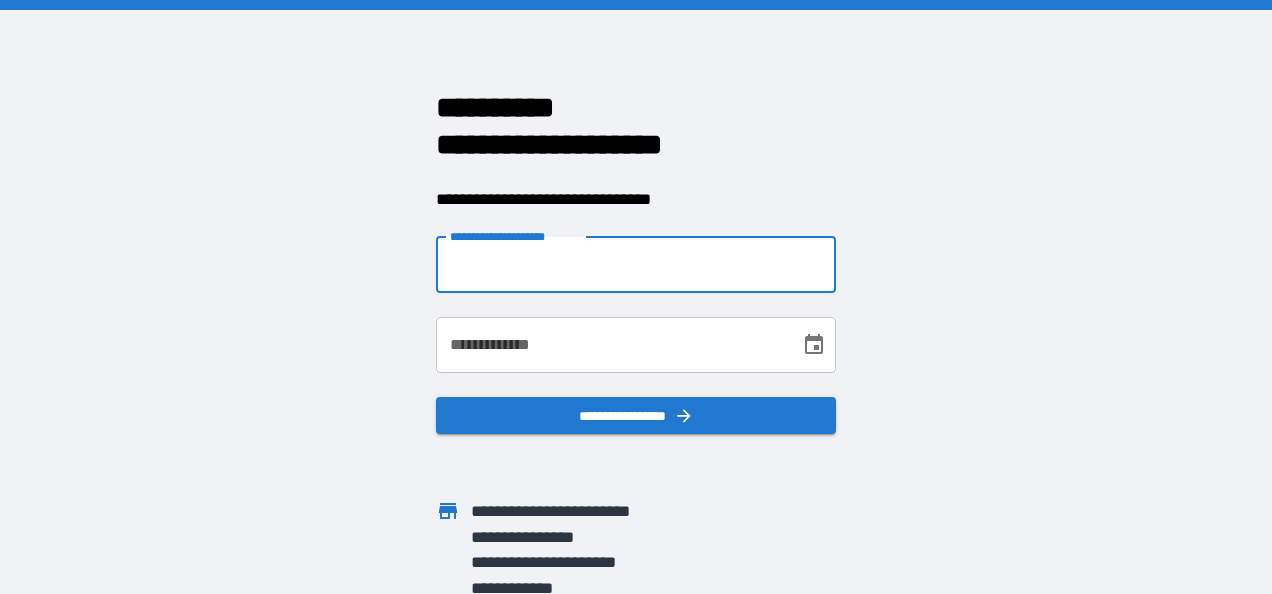 type on "**********" 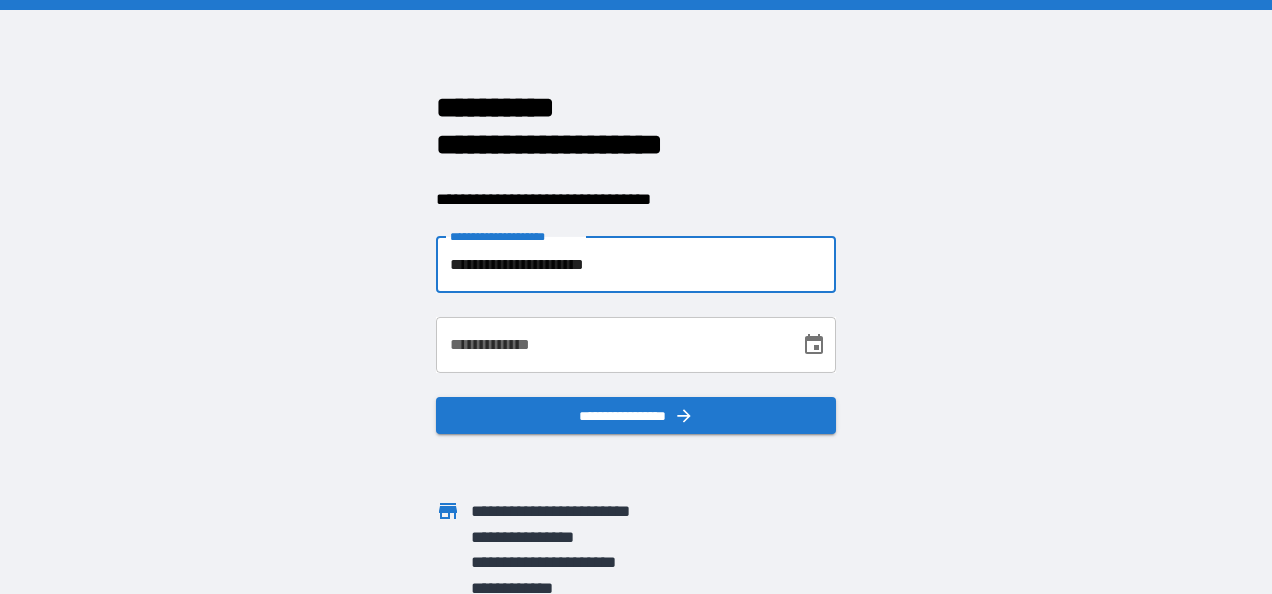 type on "**********" 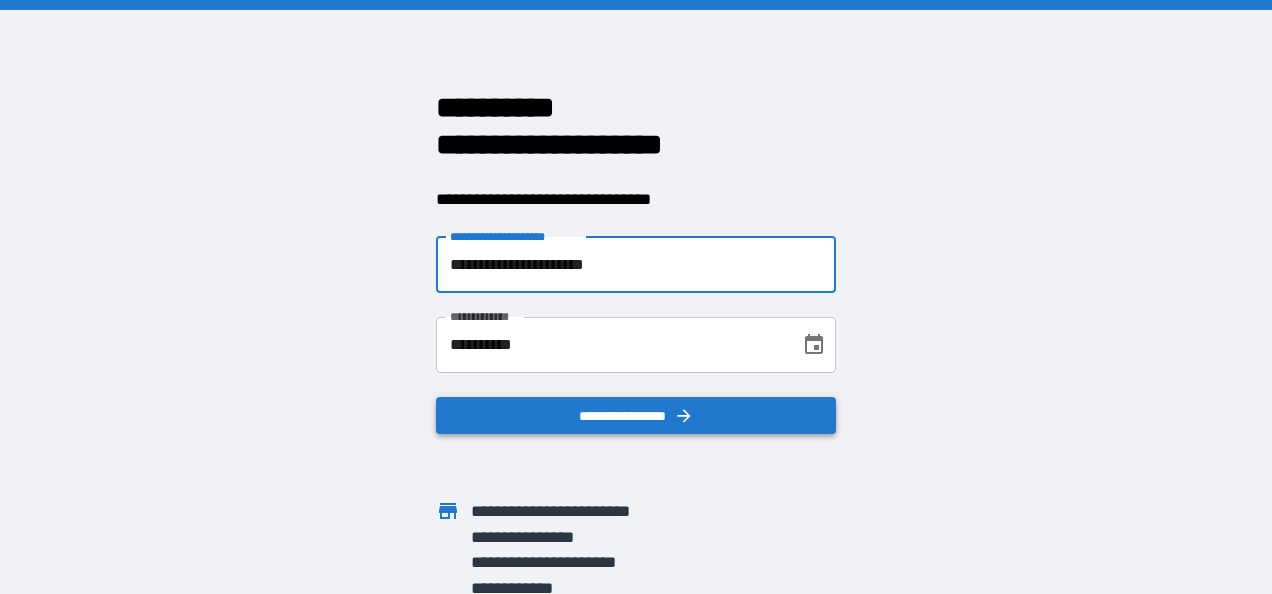 click on "**********" at bounding box center [636, 416] 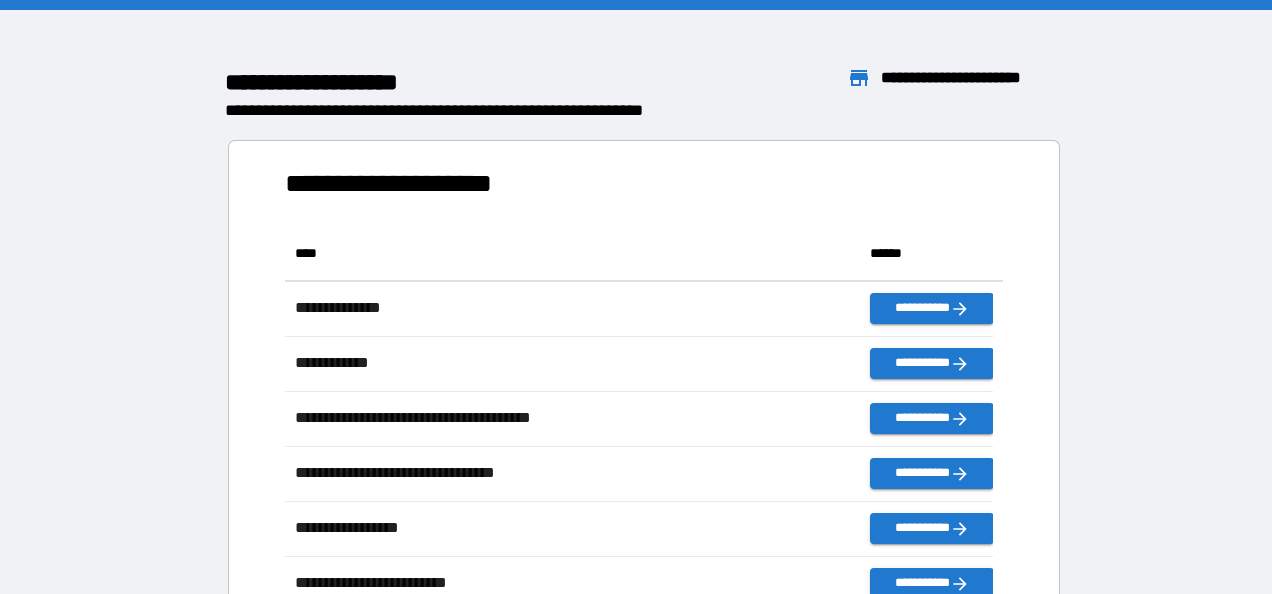 scroll, scrollTop: 16, scrollLeft: 16, axis: both 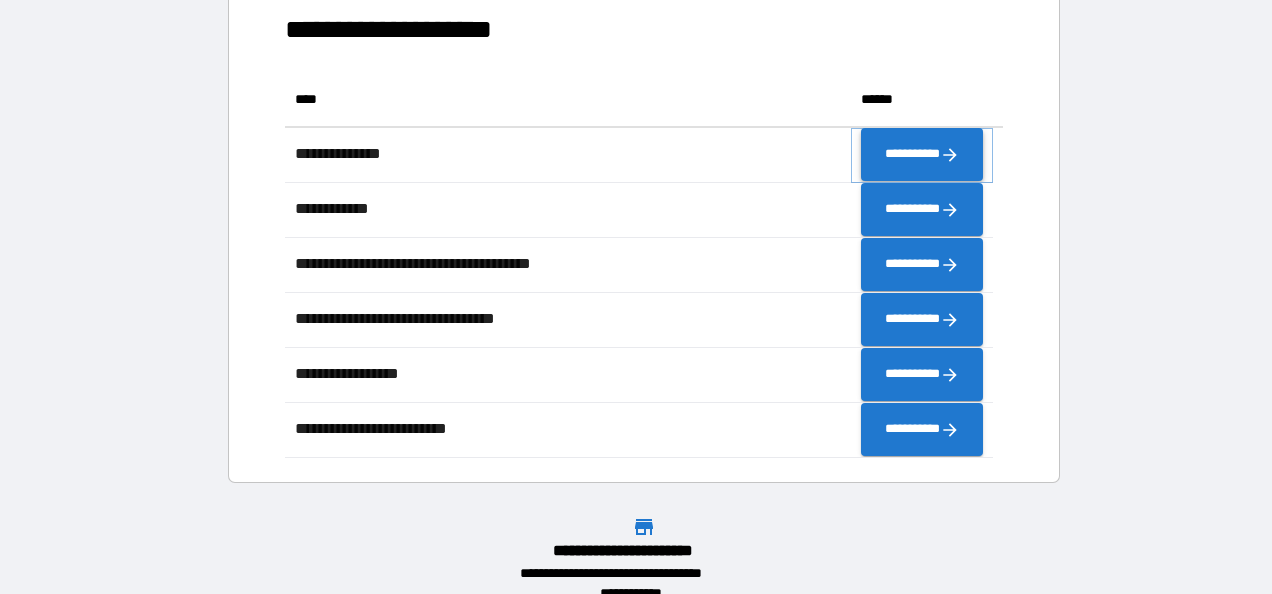 click on "**********" at bounding box center (922, 155) 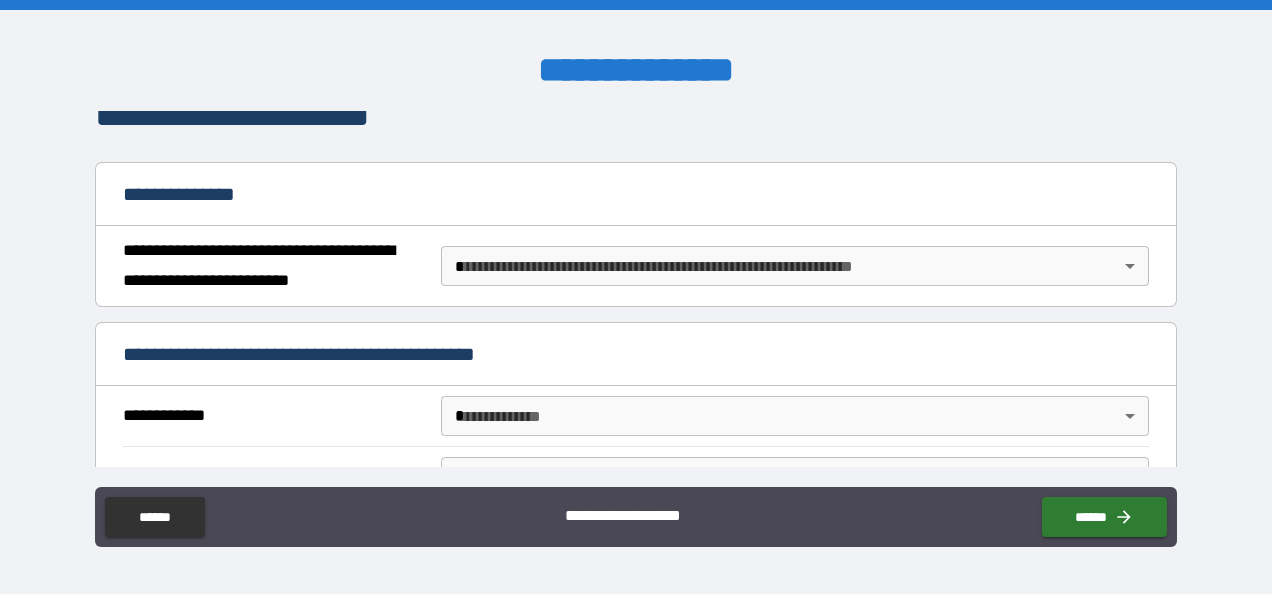 scroll, scrollTop: 238, scrollLeft: 0, axis: vertical 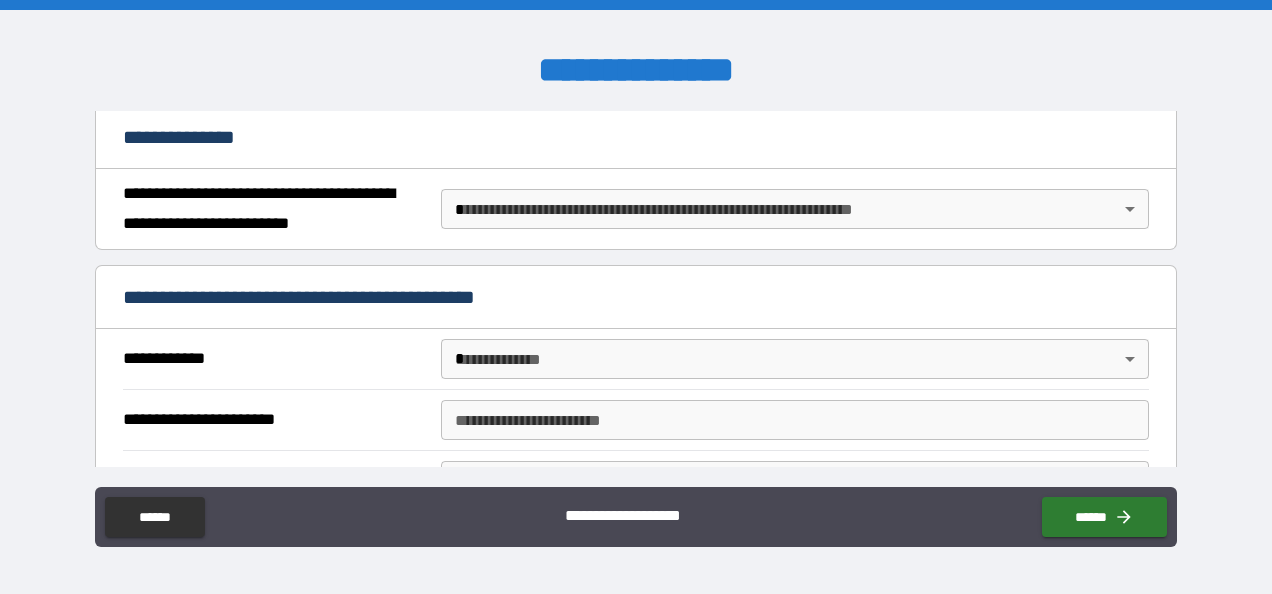 click on "**********" at bounding box center (636, 297) 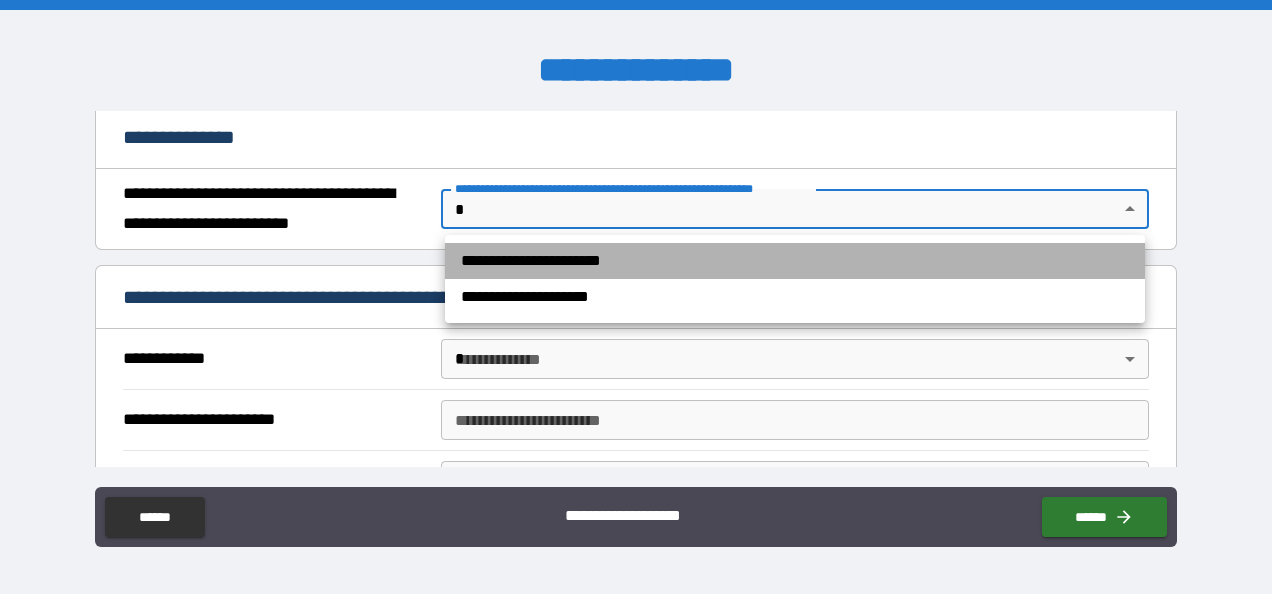 click on "**********" at bounding box center [795, 261] 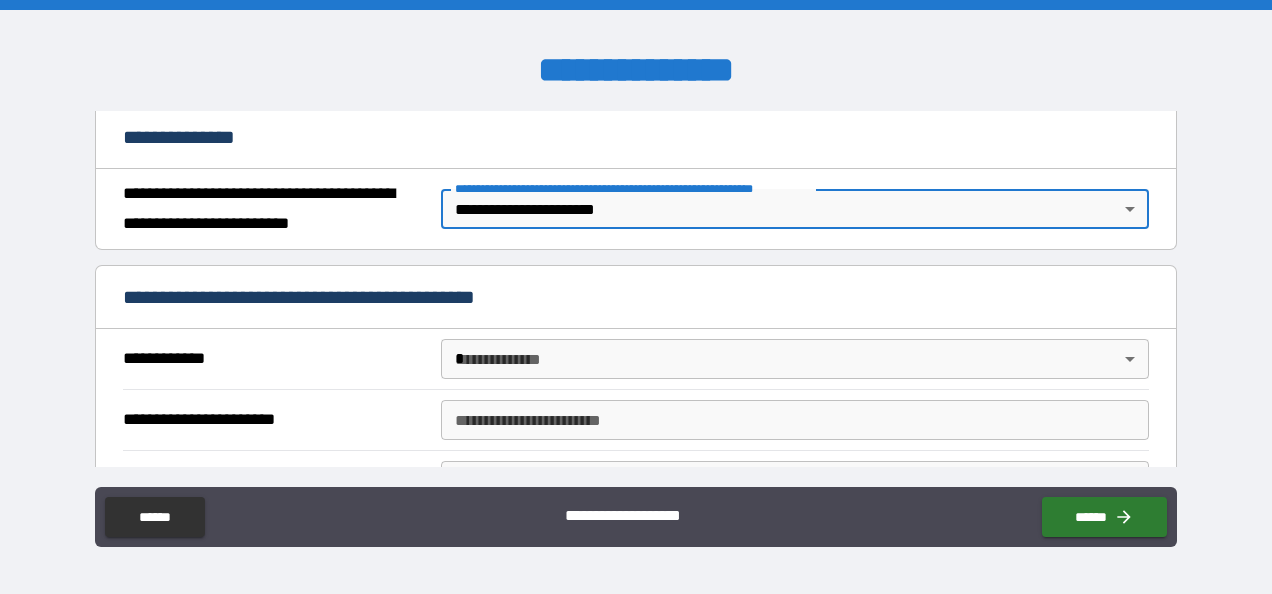 click on "**********" at bounding box center (636, 297) 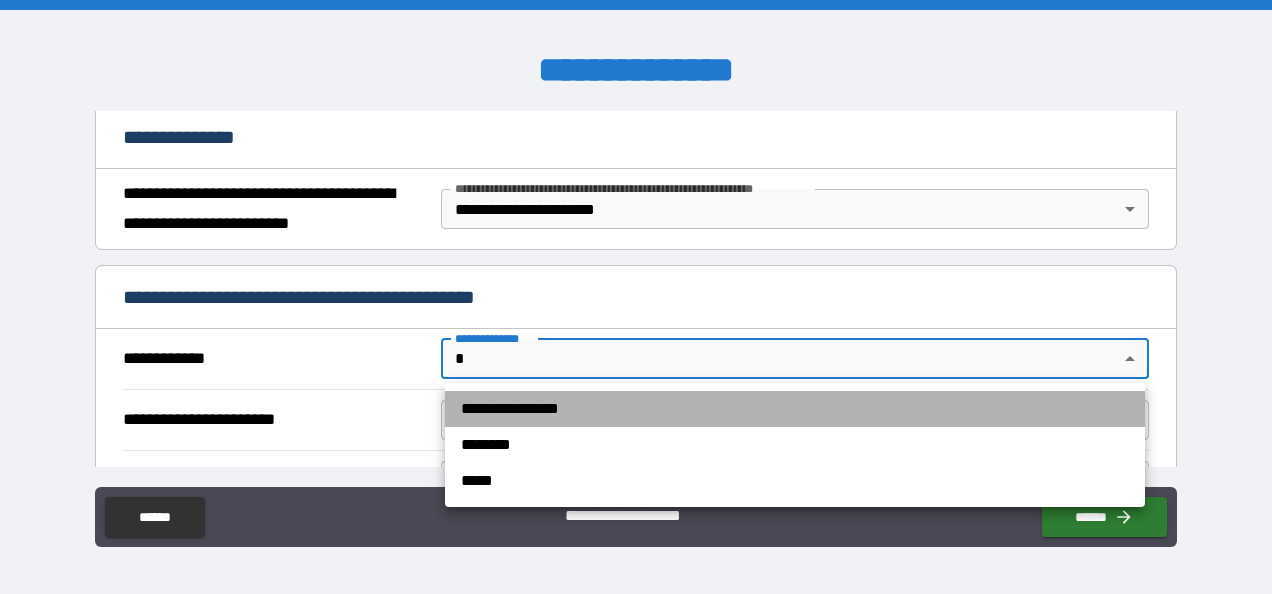 click on "**********" at bounding box center (795, 409) 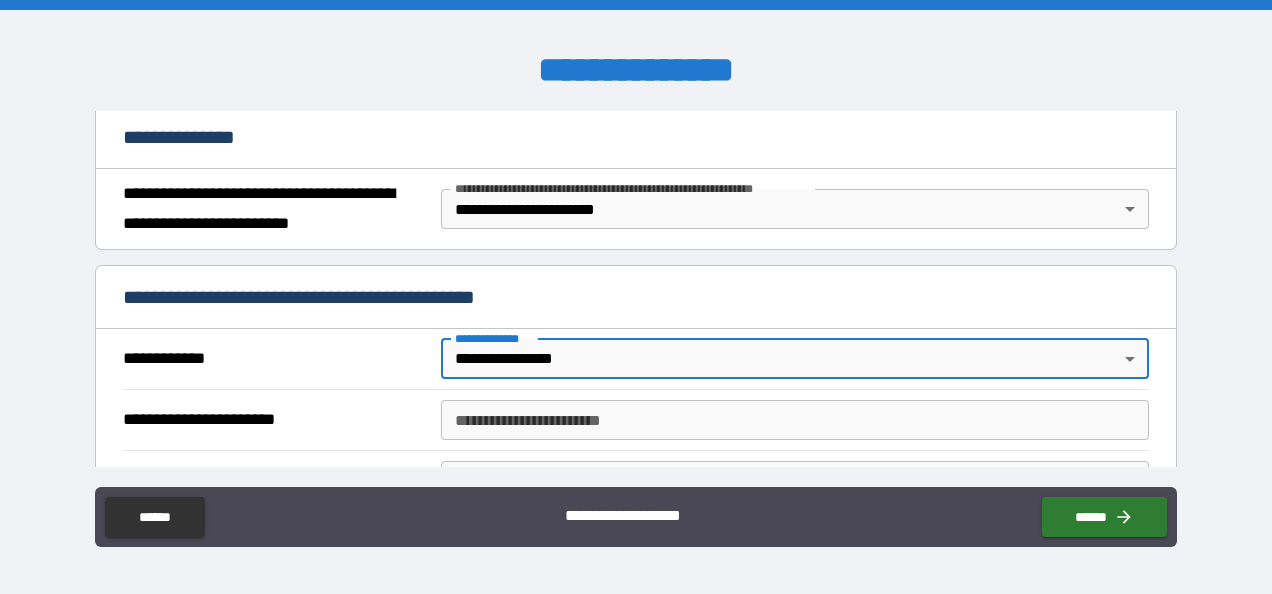 click on "**********" at bounding box center [794, 420] 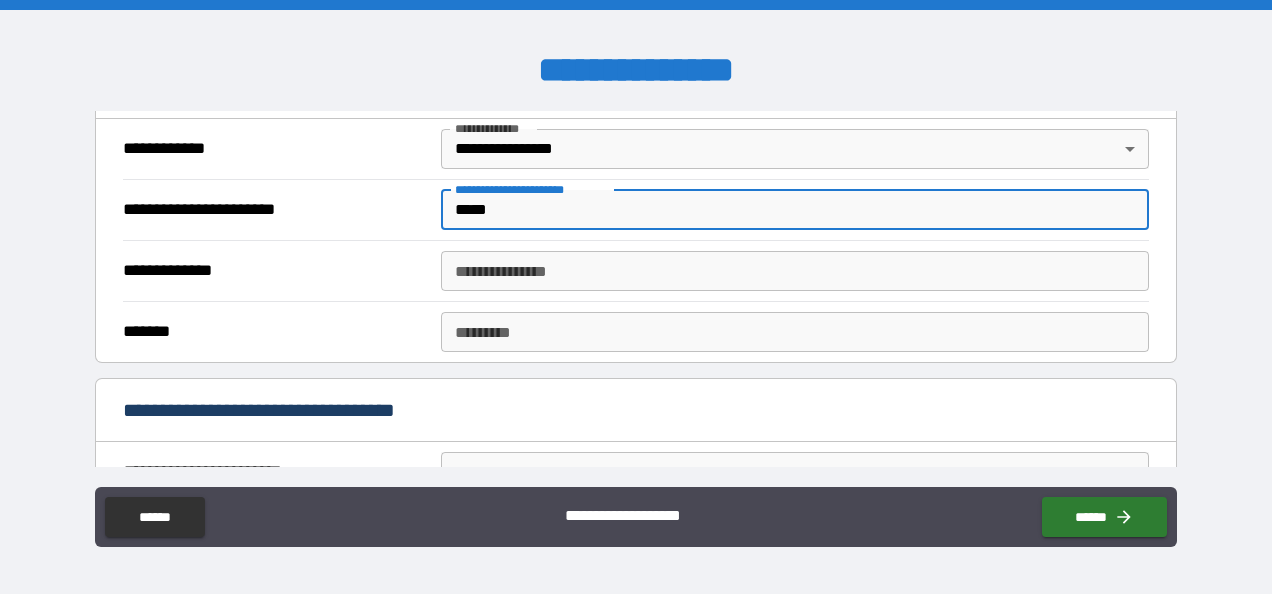 scroll, scrollTop: 454, scrollLeft: 0, axis: vertical 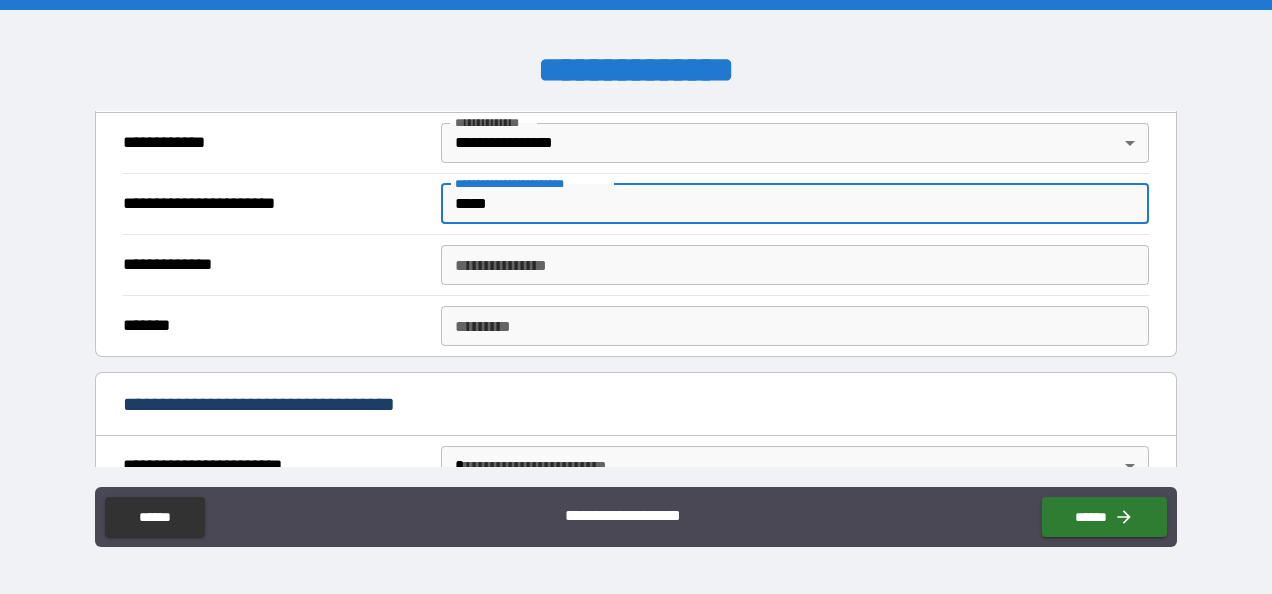 type on "*****" 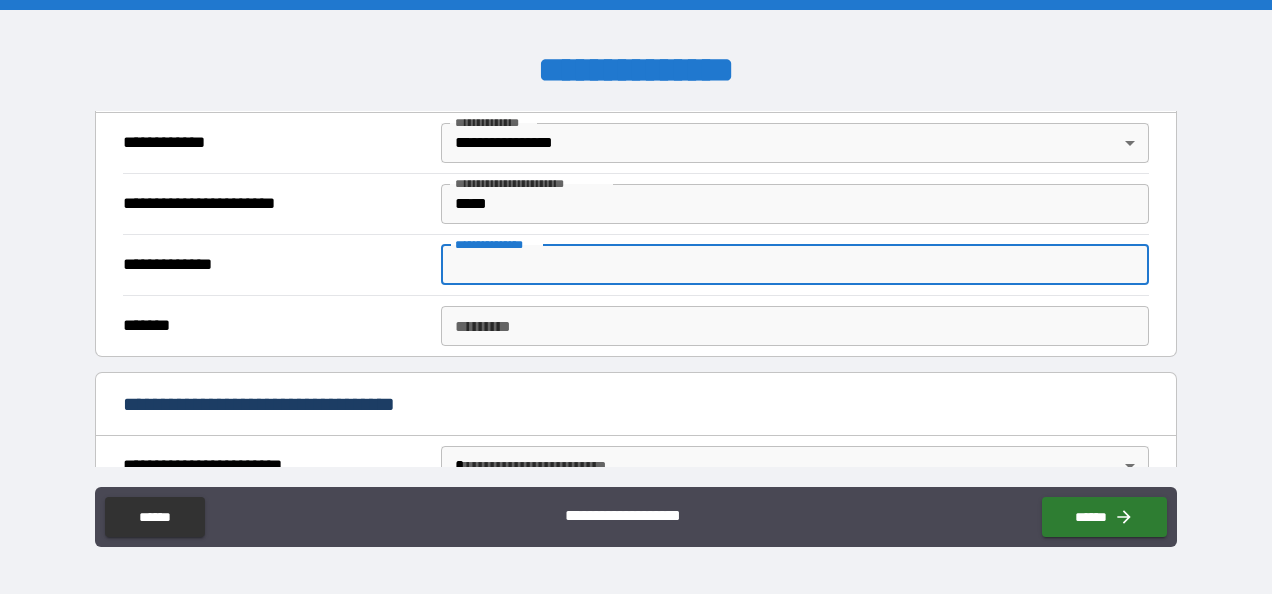 click on "**********" at bounding box center (794, 265) 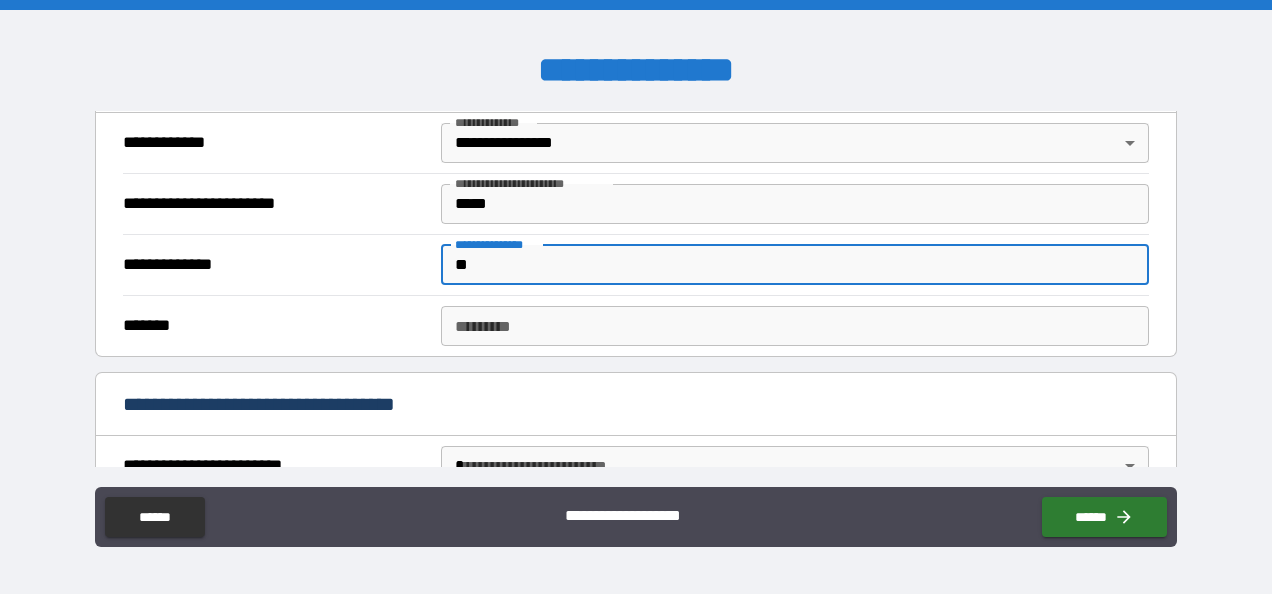 type on "*" 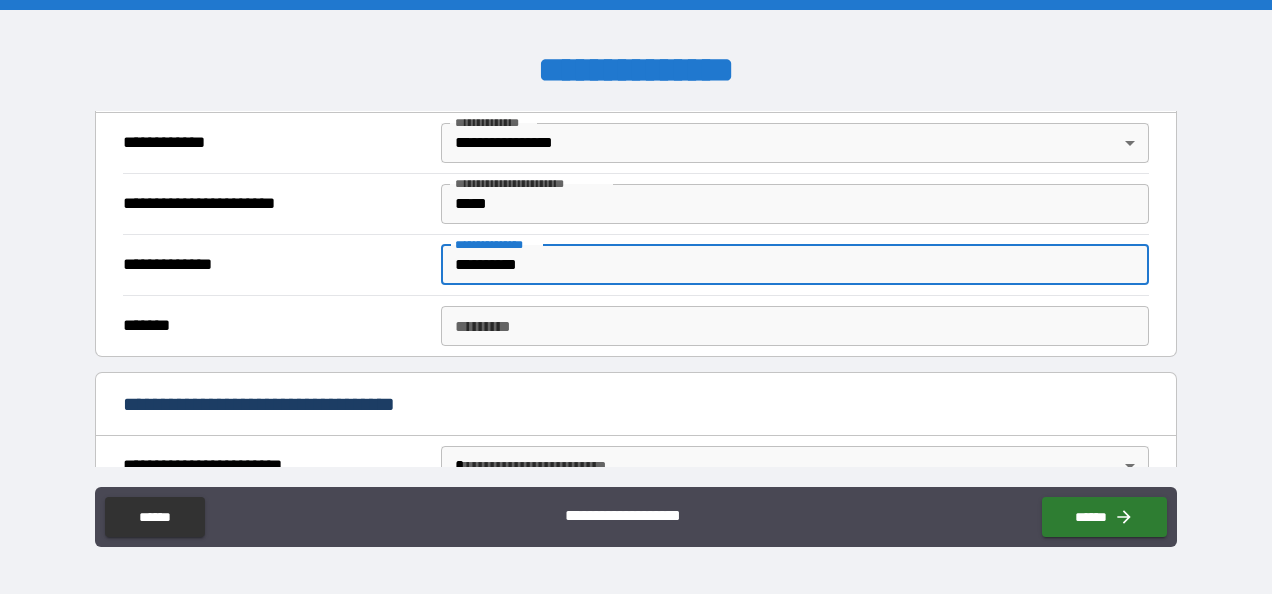 type on "**********" 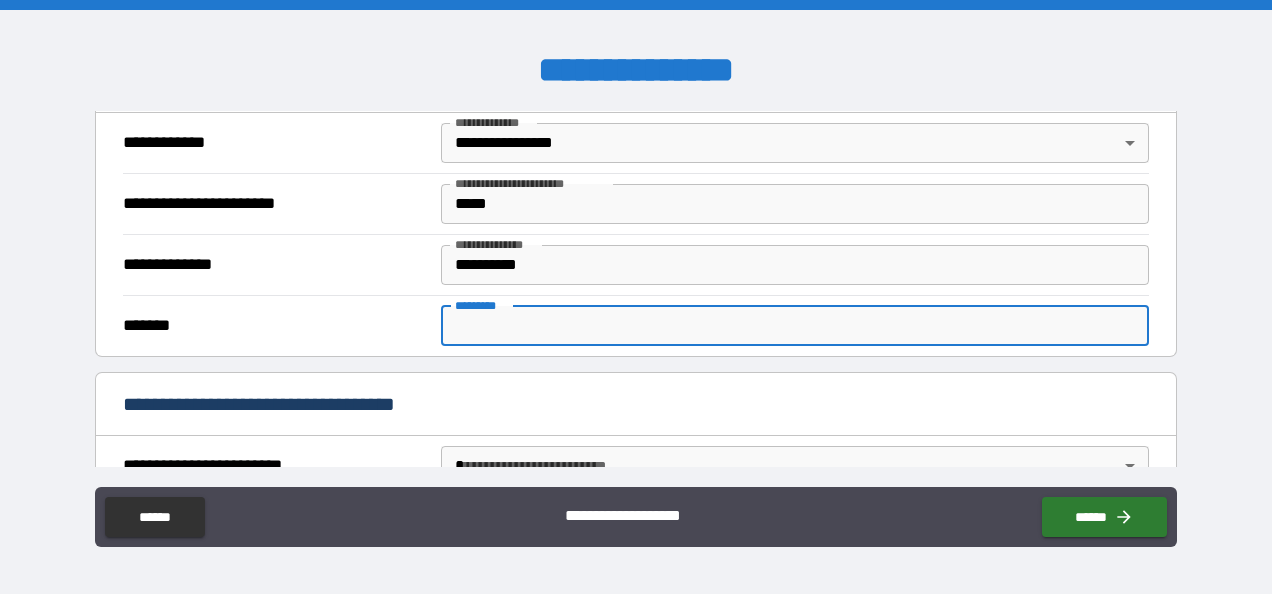 click on "*******   *" at bounding box center [794, 326] 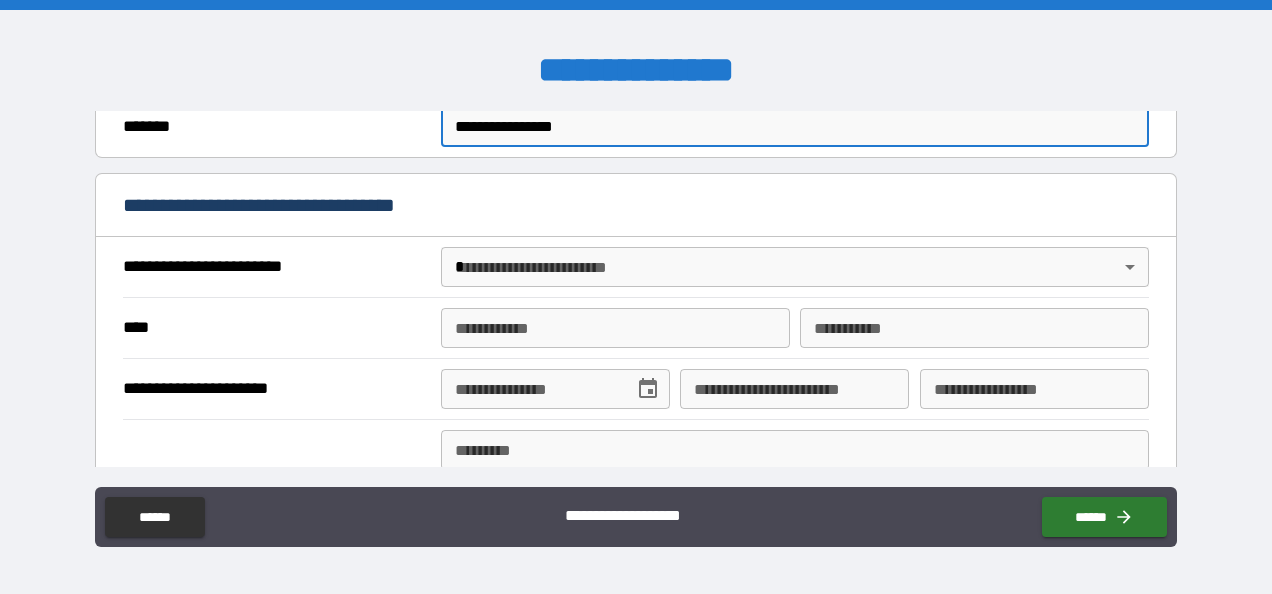 scroll, scrollTop: 664, scrollLeft: 0, axis: vertical 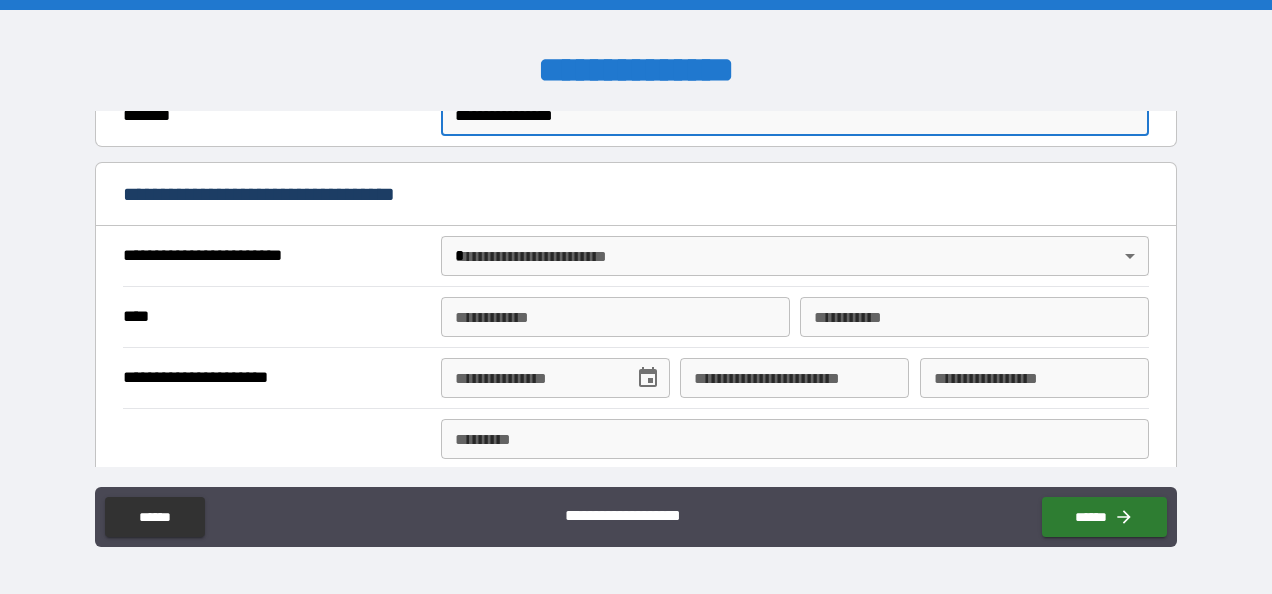 type on "**********" 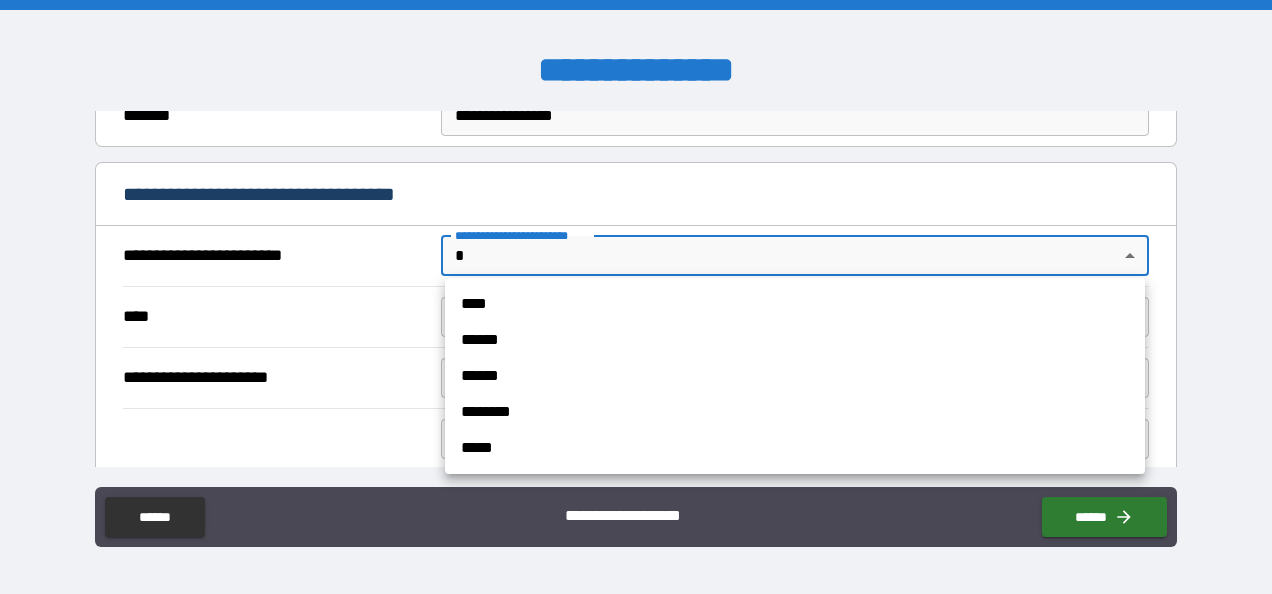 click on "**********" at bounding box center [636, 297] 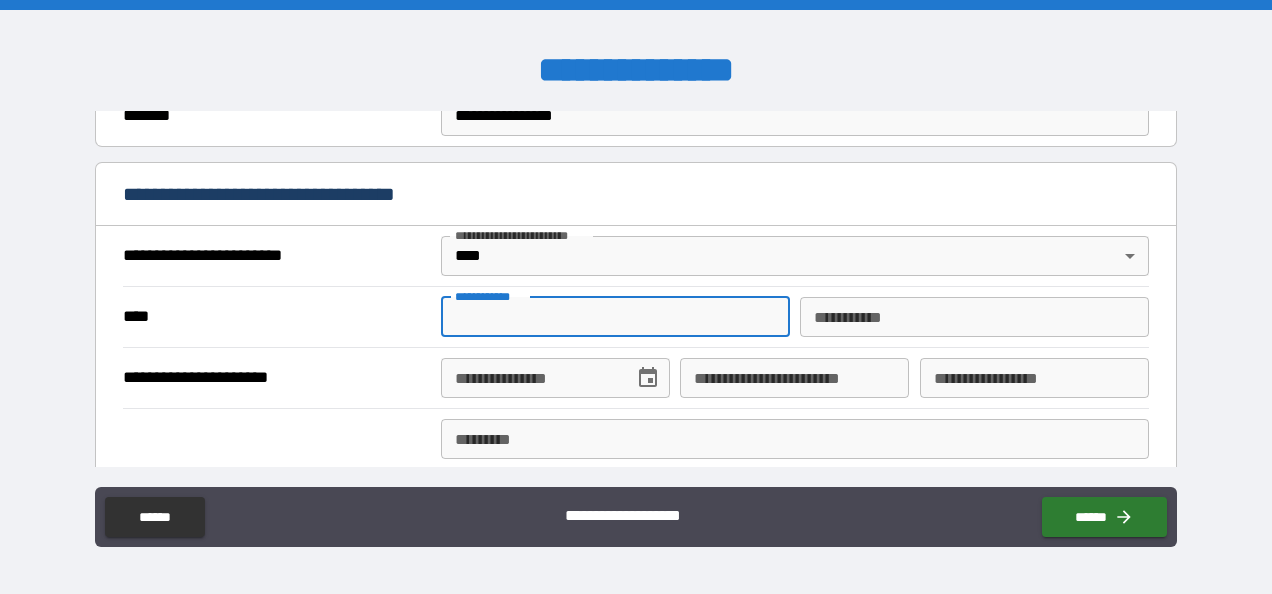 click on "**********" at bounding box center (615, 317) 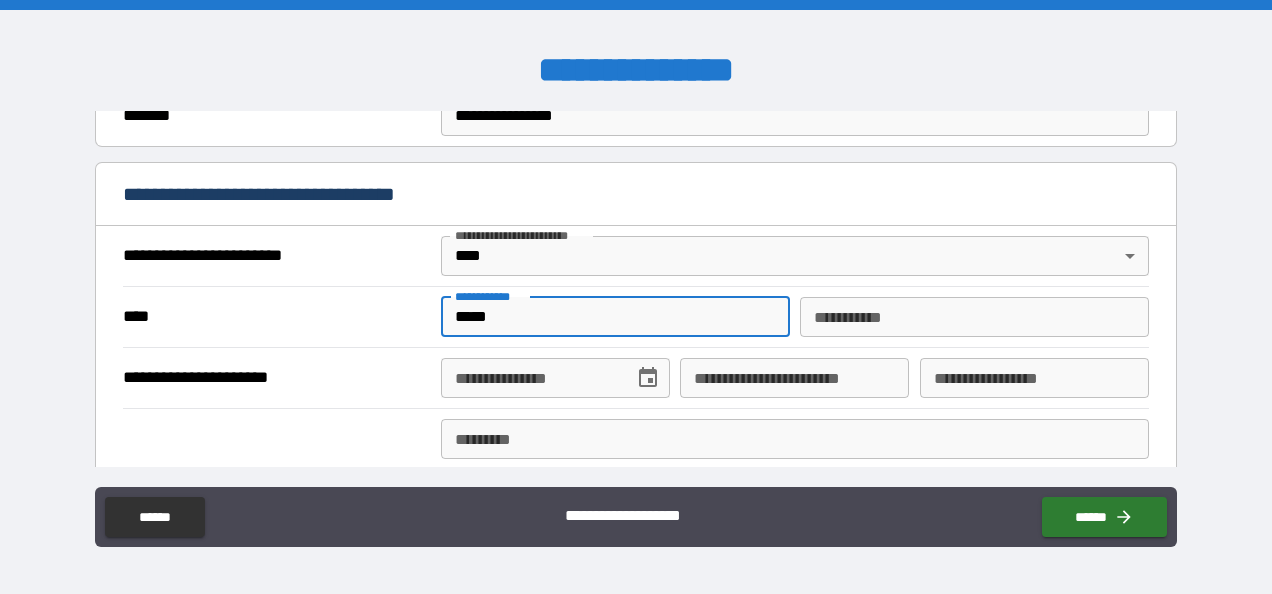 type on "*******" 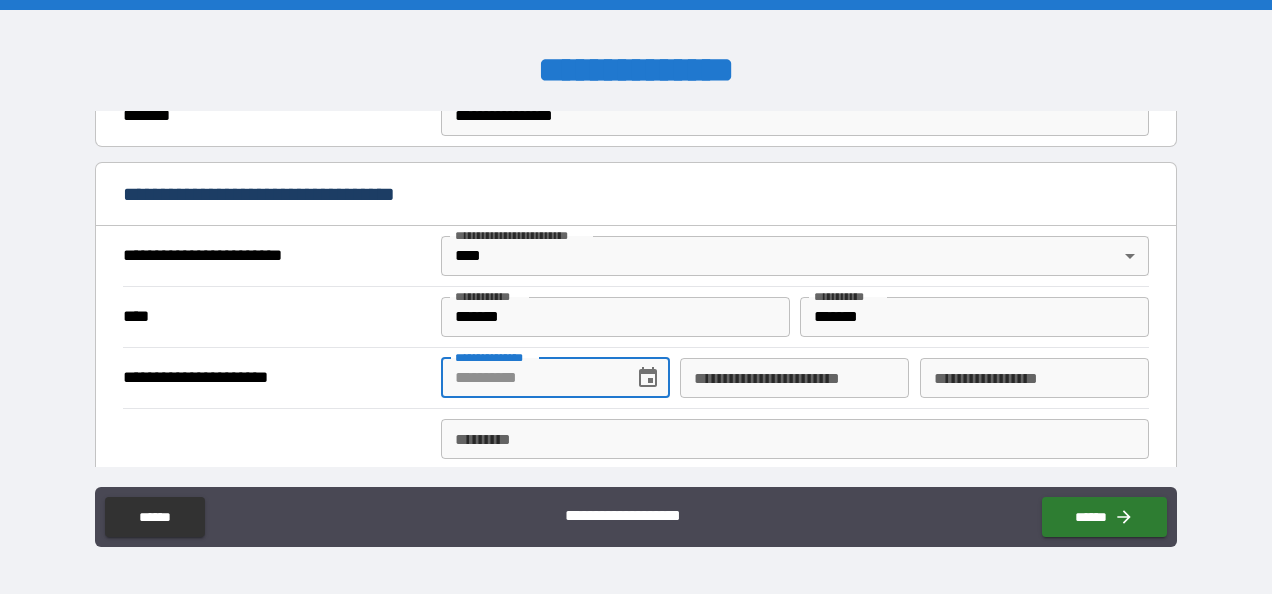 click on "*******" at bounding box center [974, 317] 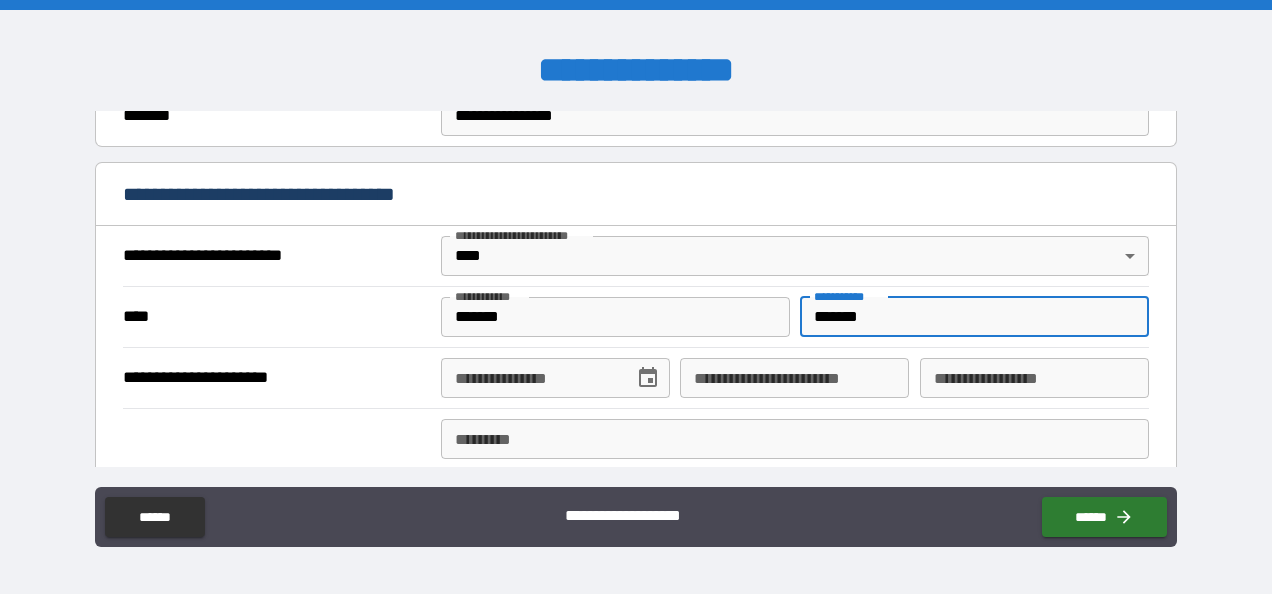 click on "*******" at bounding box center (974, 317) 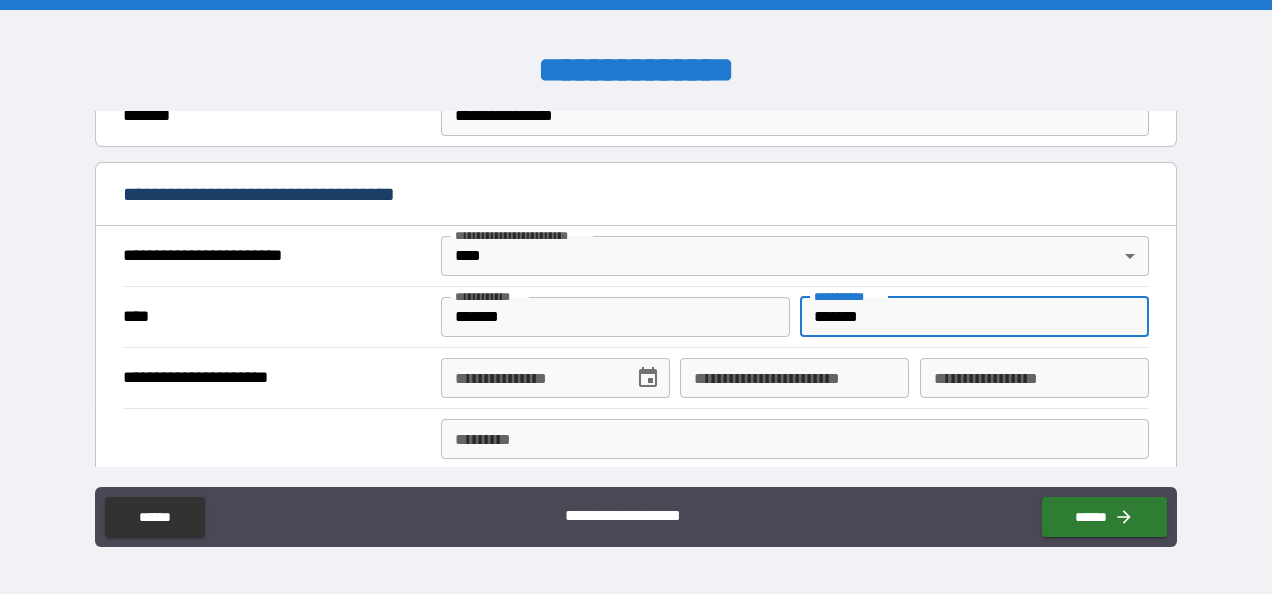 type on "*******" 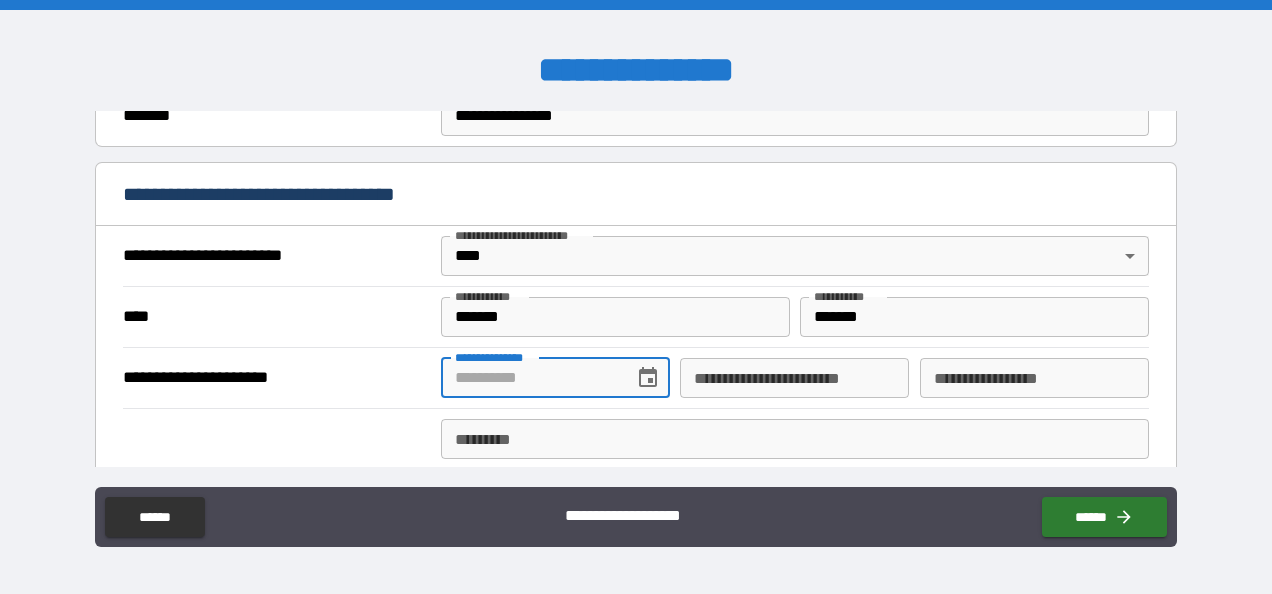type on "**********" 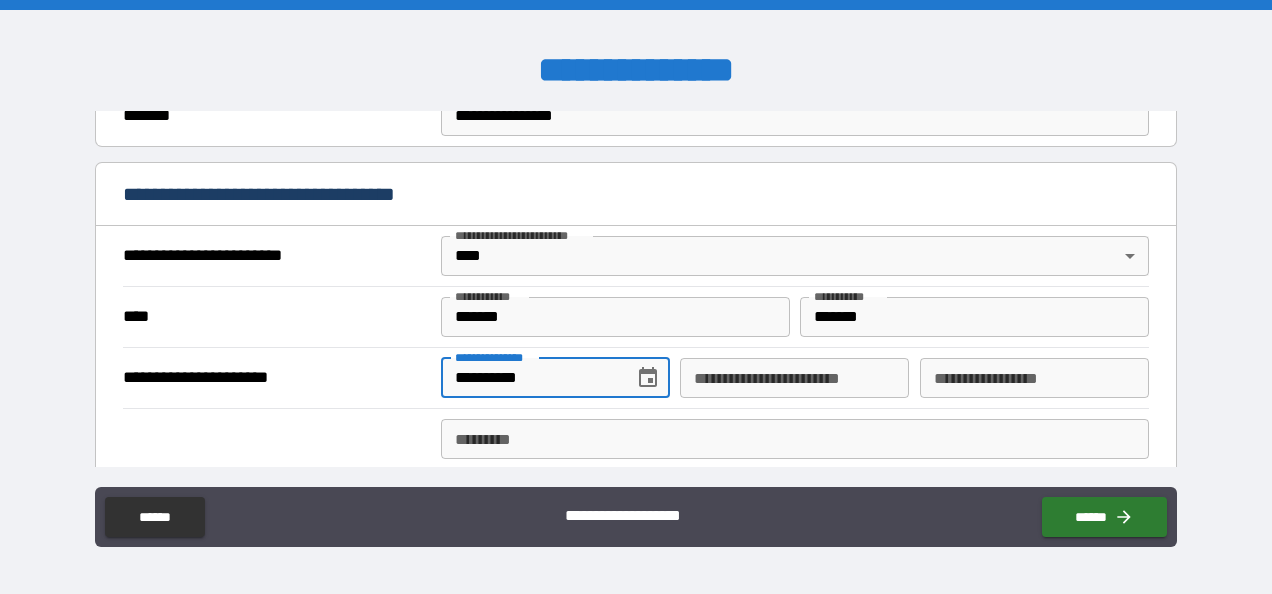 type on "**********" 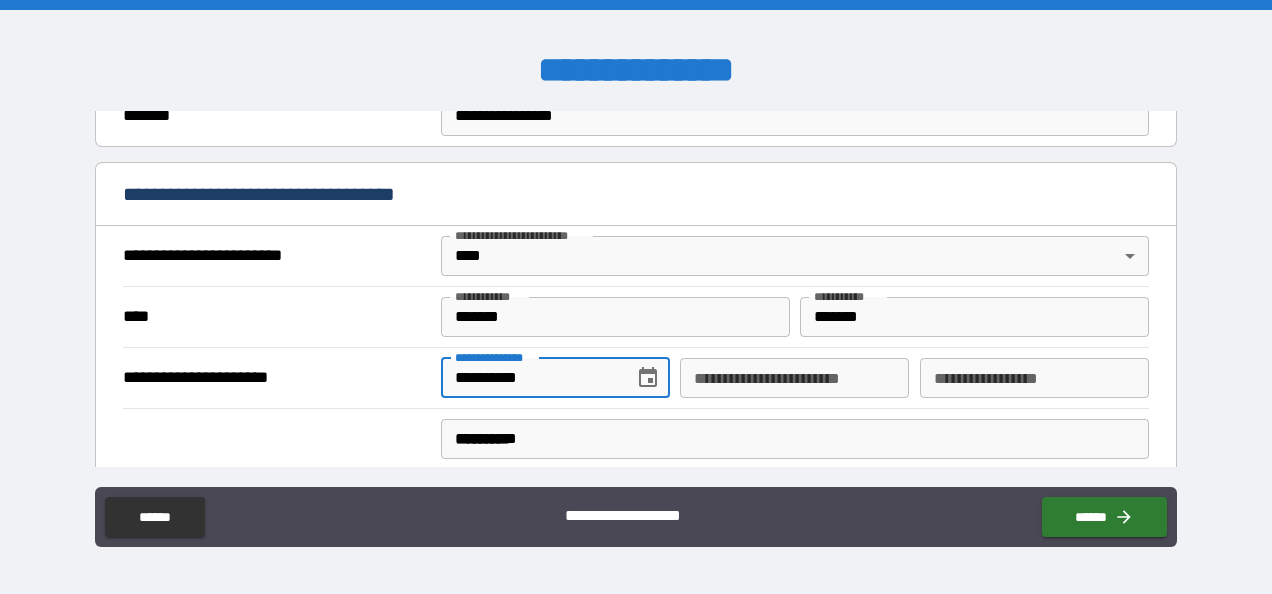 type on "**********" 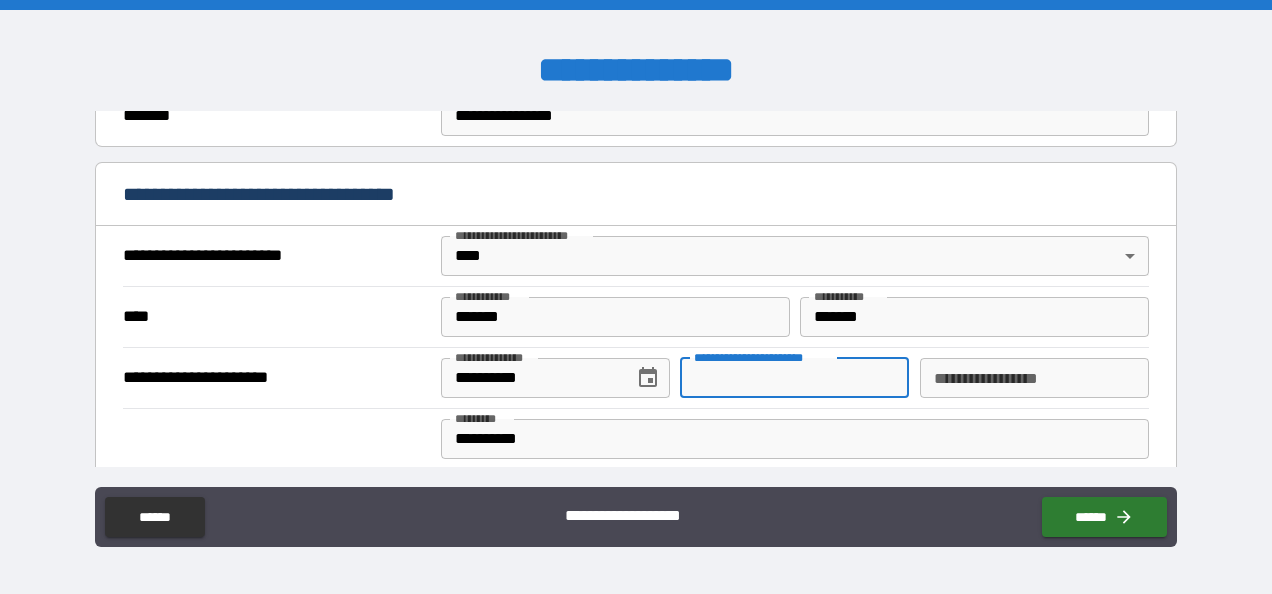 click on "**********" at bounding box center [794, 378] 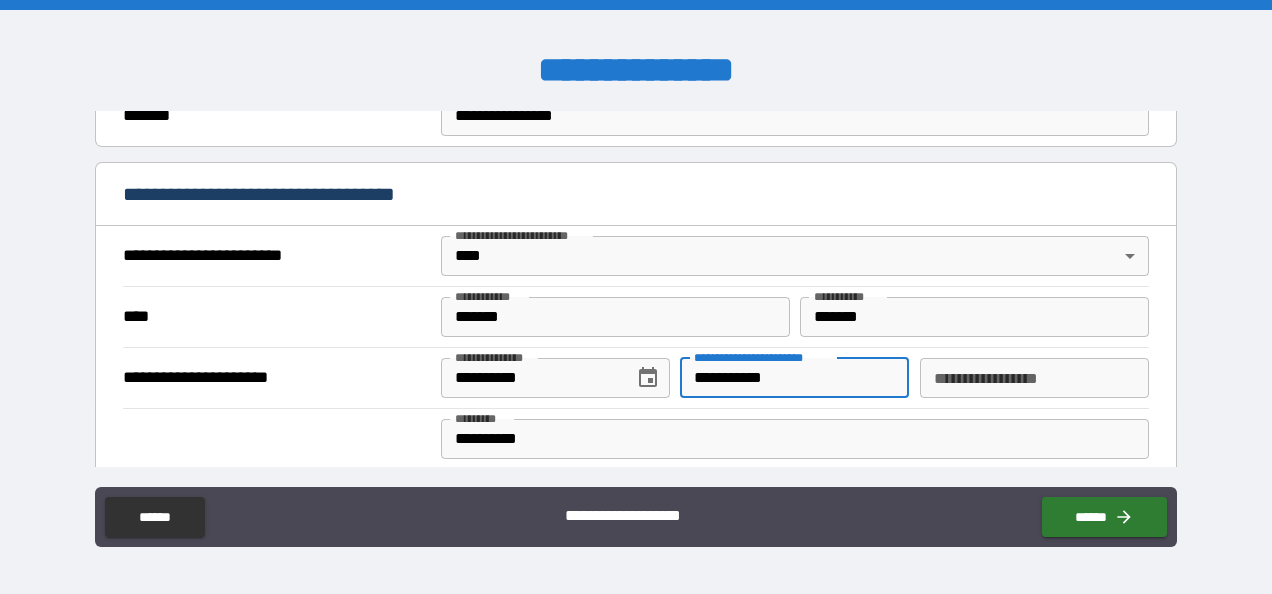 type on "**********" 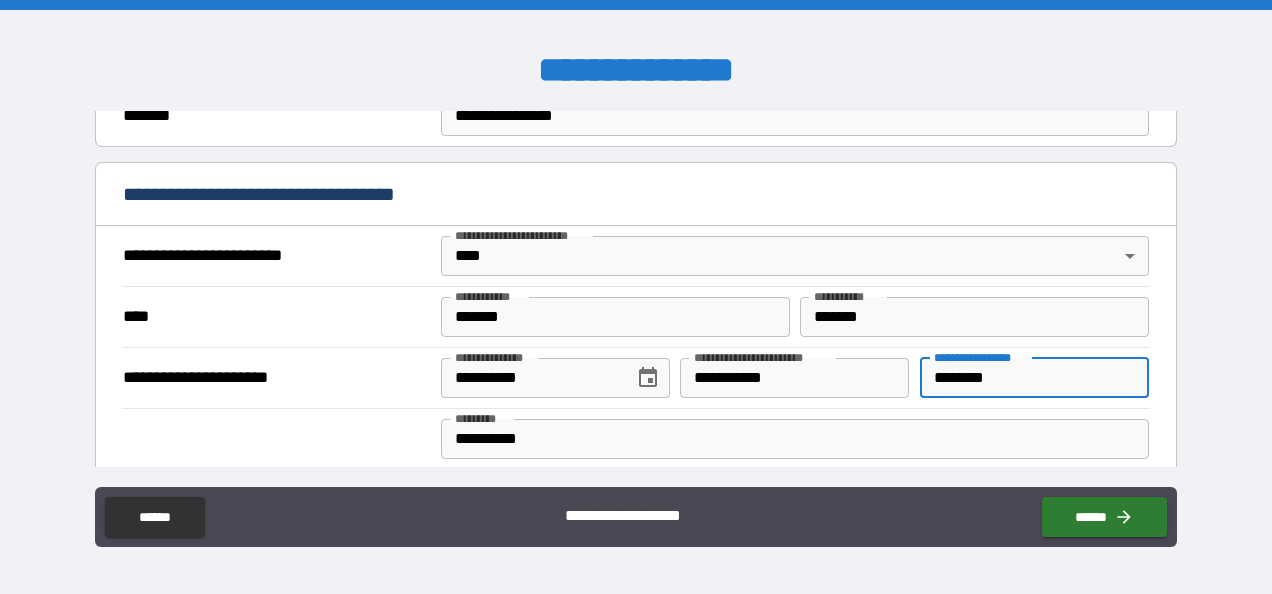 type on "********" 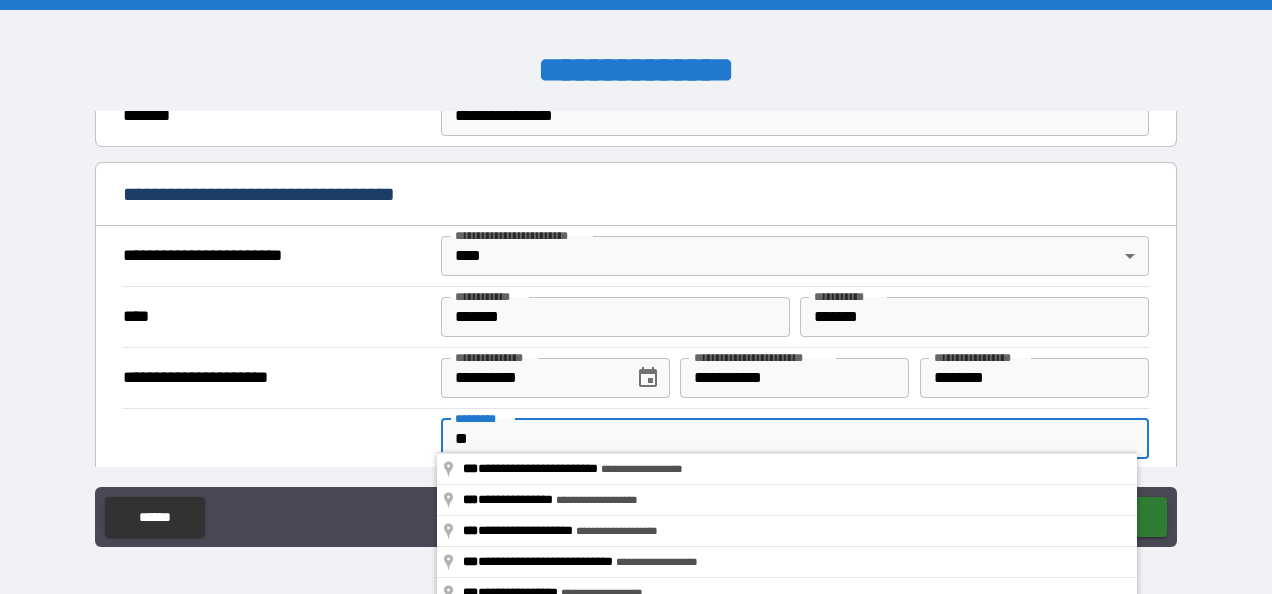 type on "*" 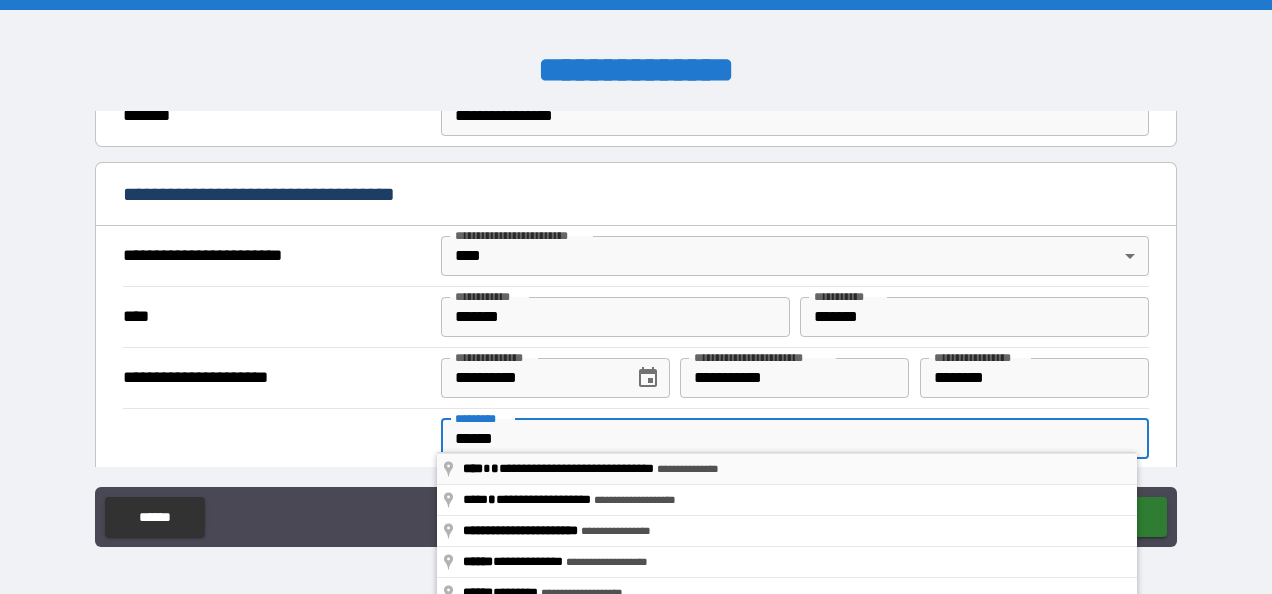 type on "**********" 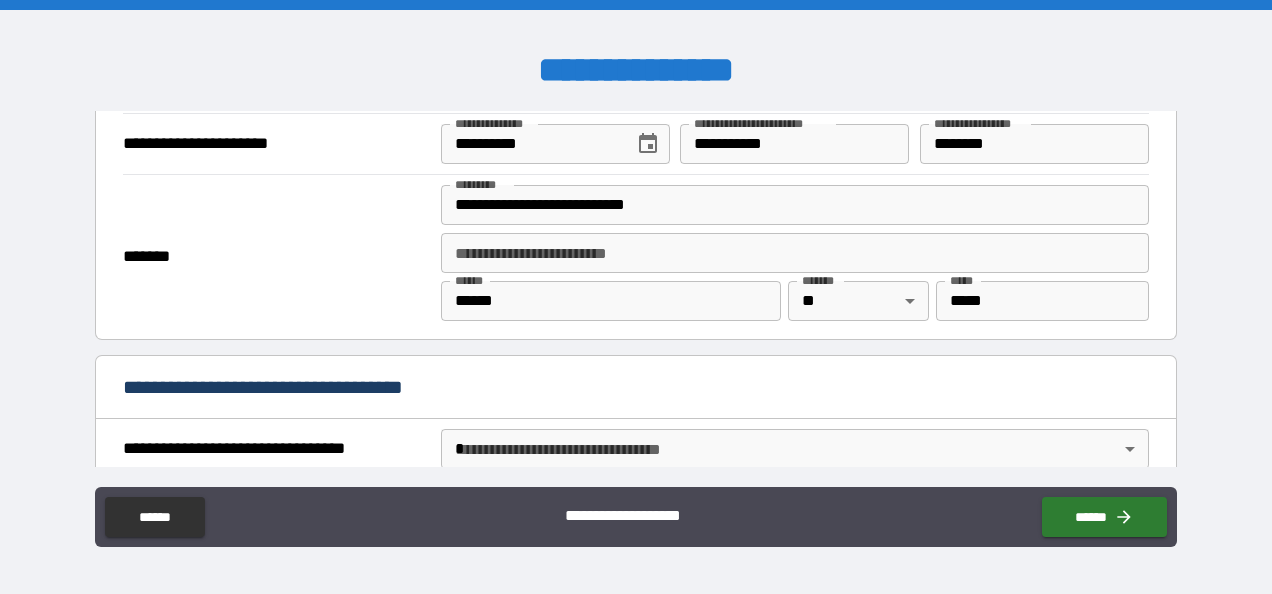 scroll, scrollTop: 926, scrollLeft: 0, axis: vertical 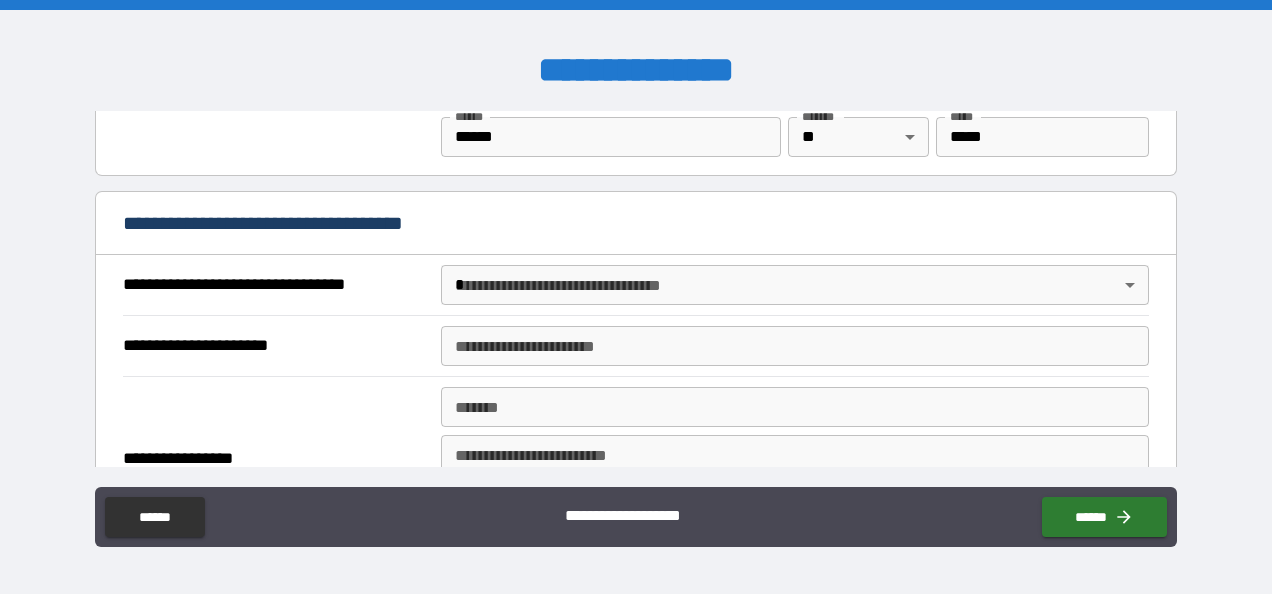 click on "**********" at bounding box center [636, 297] 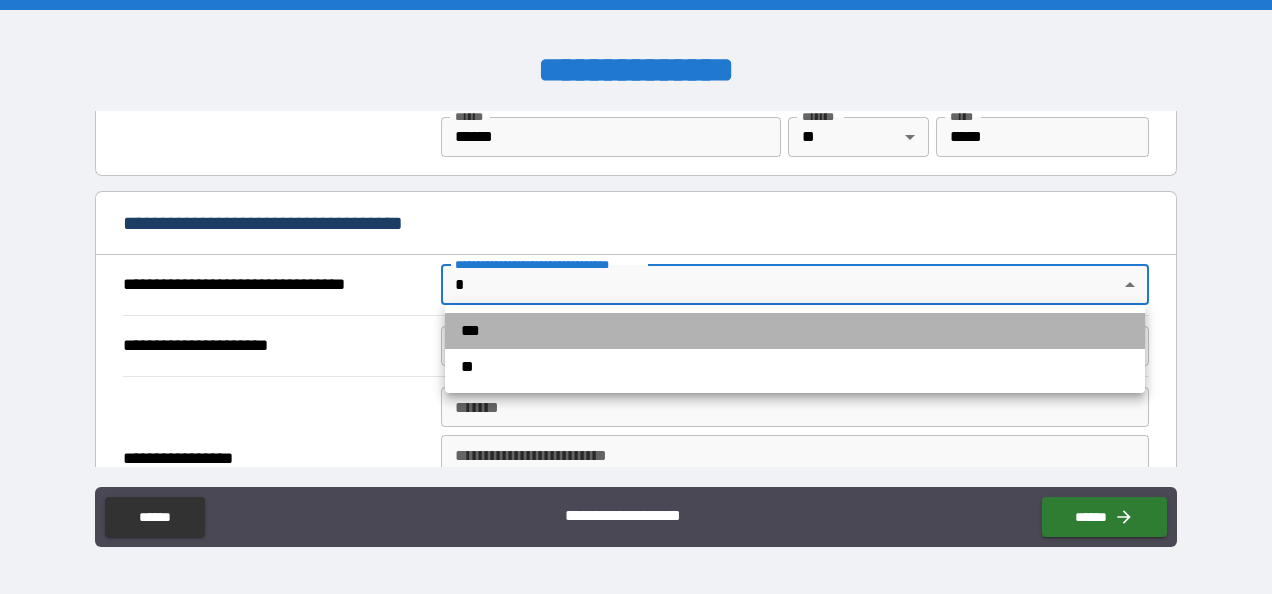 click on "***" at bounding box center [795, 331] 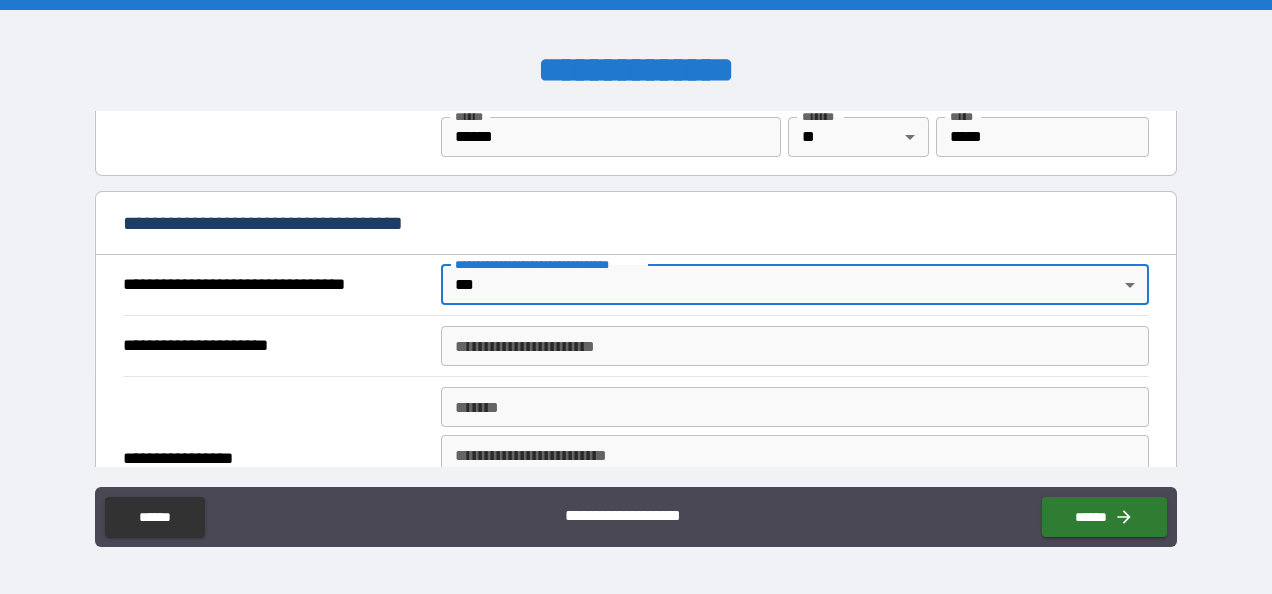 click on "**********" at bounding box center [794, 346] 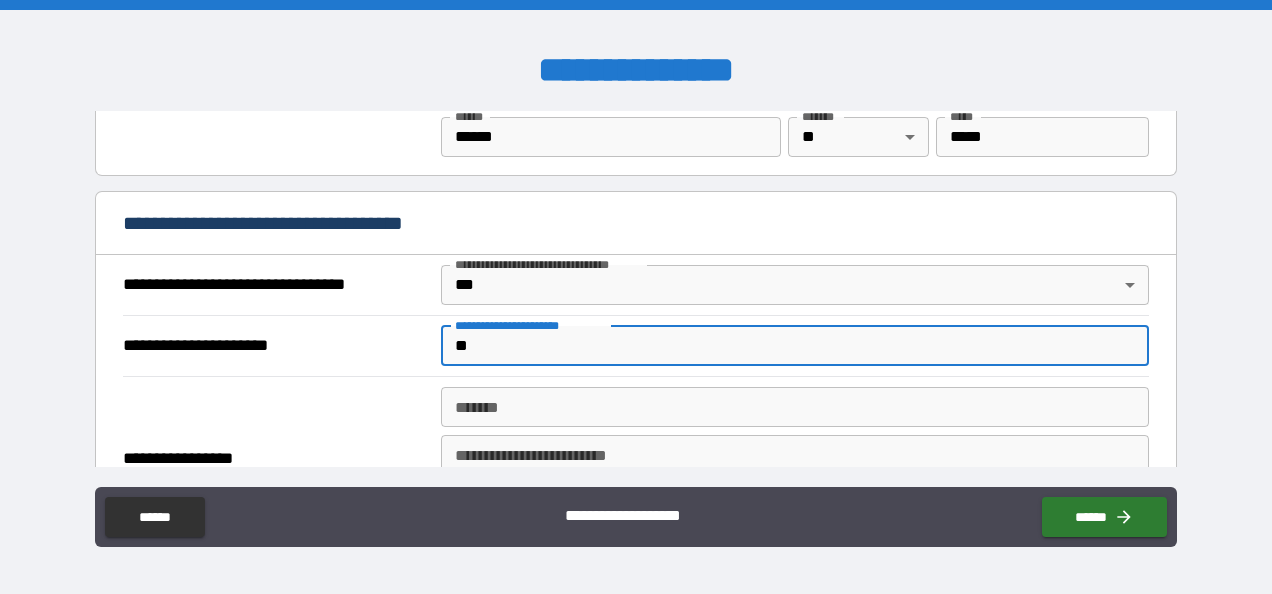 type on "*" 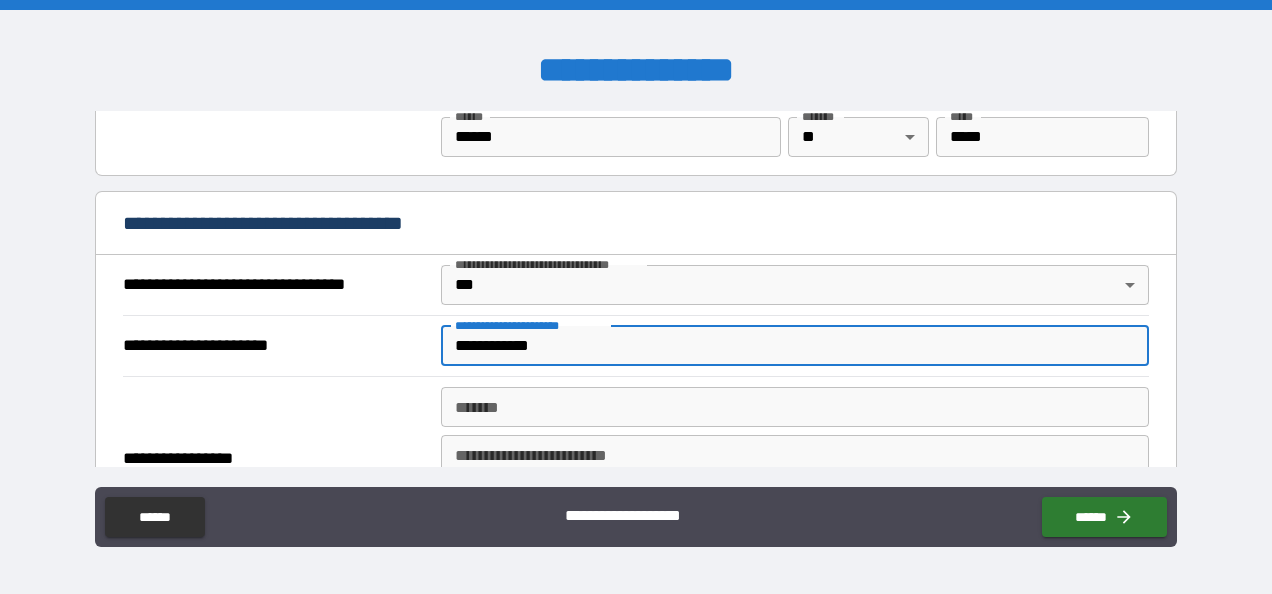 type on "**********" 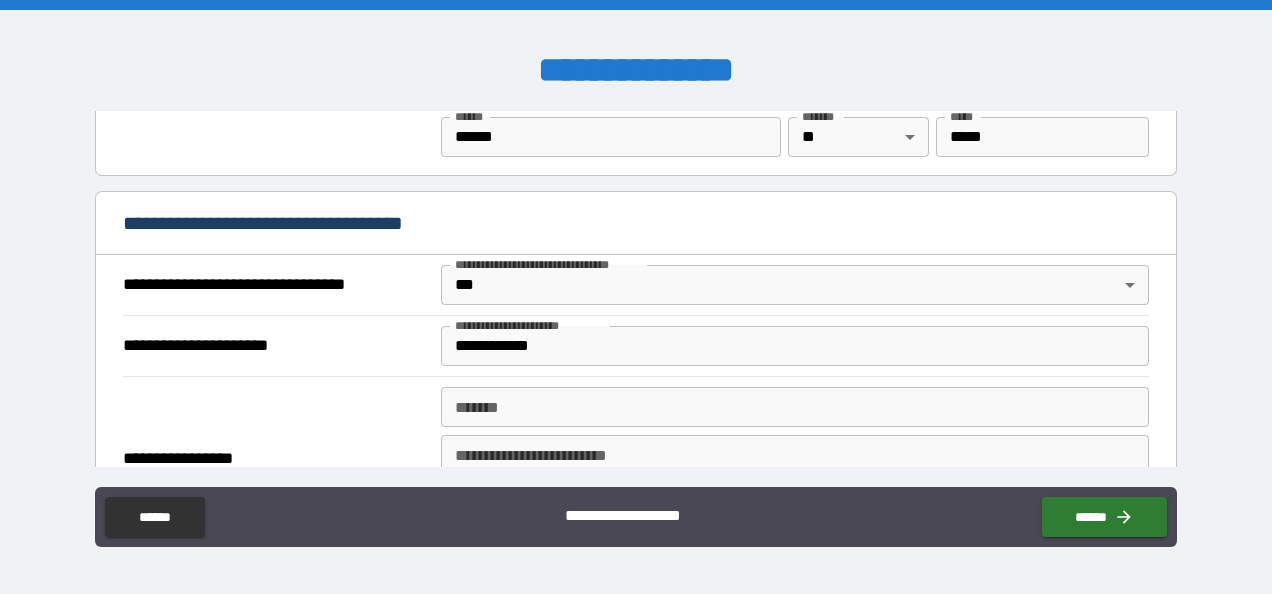 click on "**********" at bounding box center (277, 459) 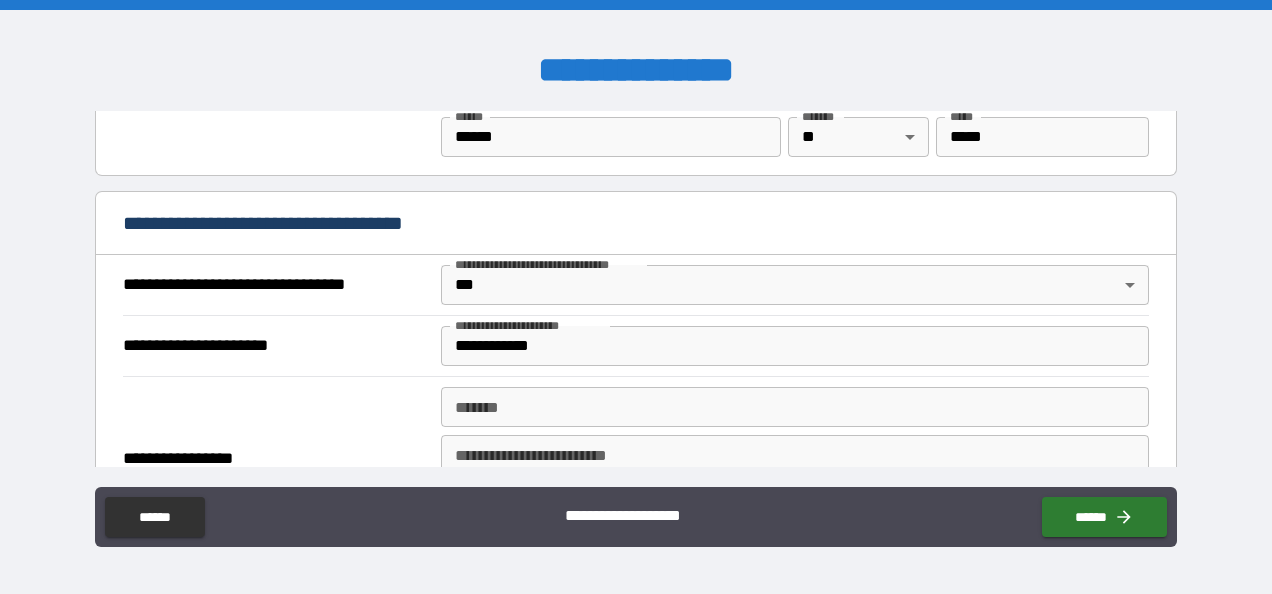 click on "*******" at bounding box center [794, 407] 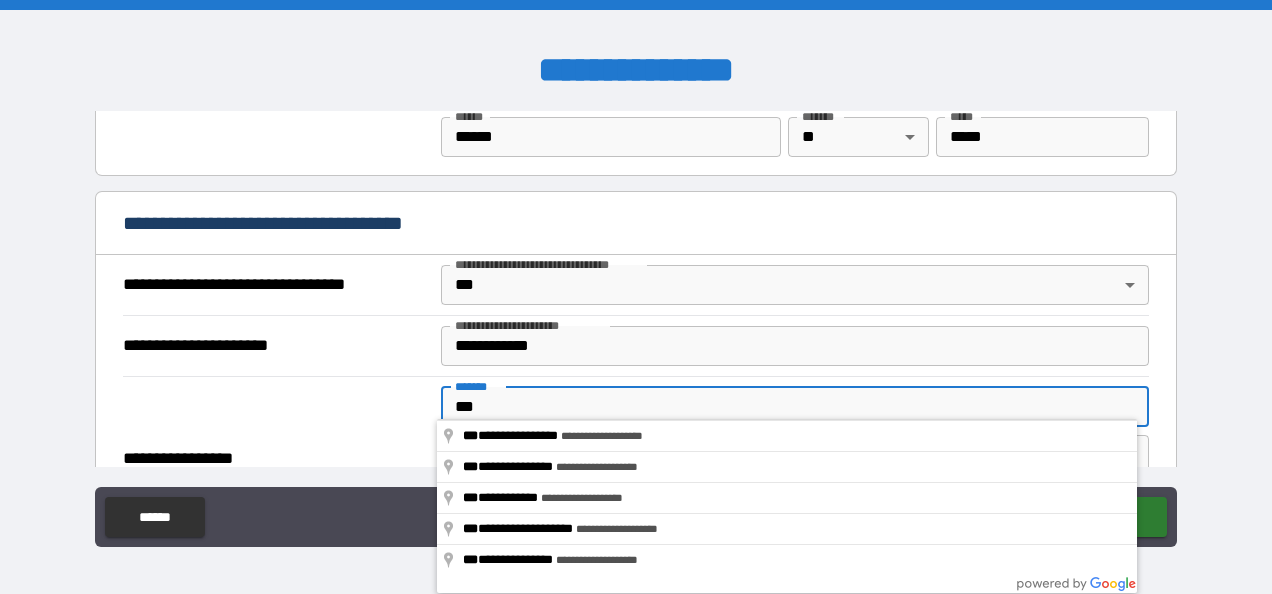 type on "**********" 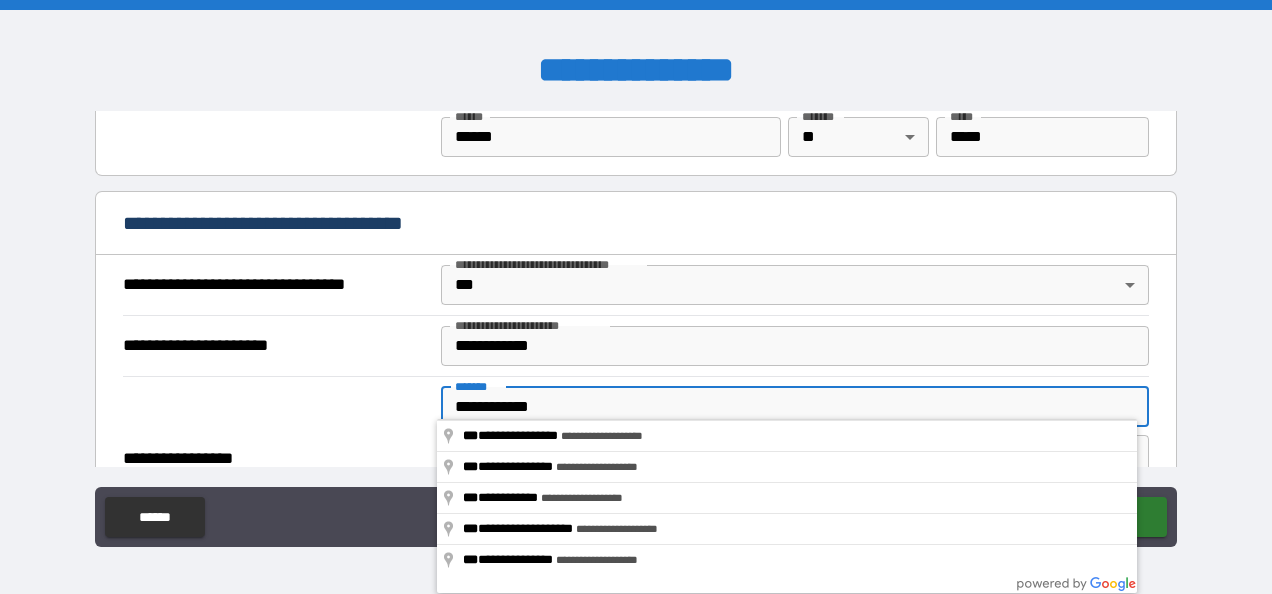 type on "**********" 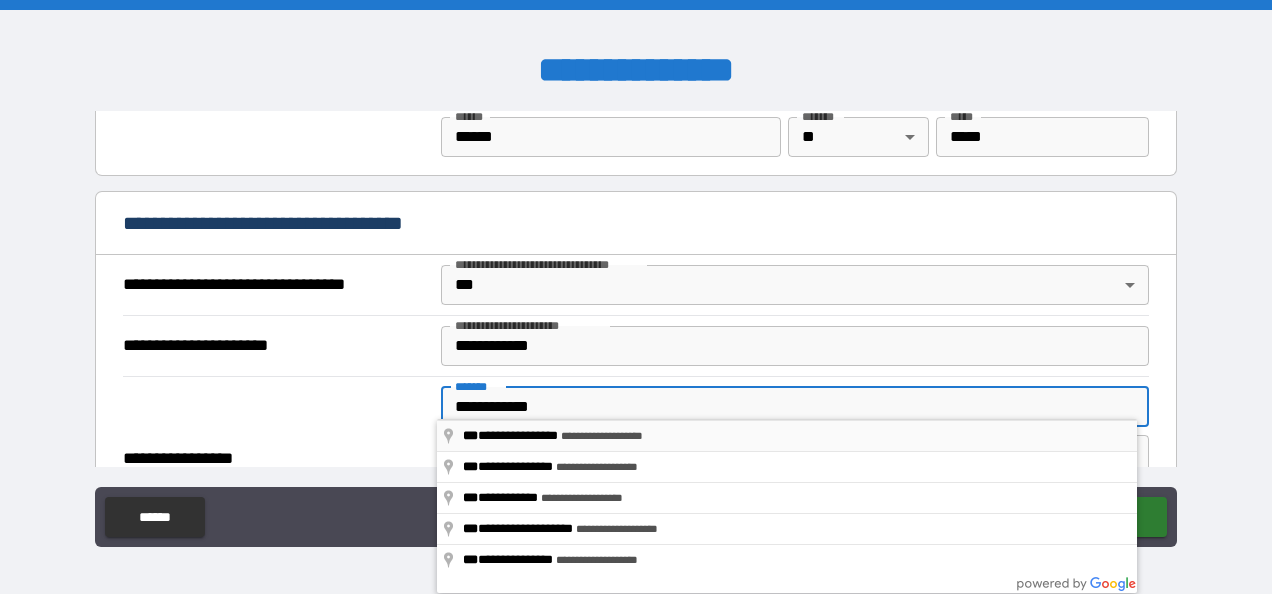 type on "**********" 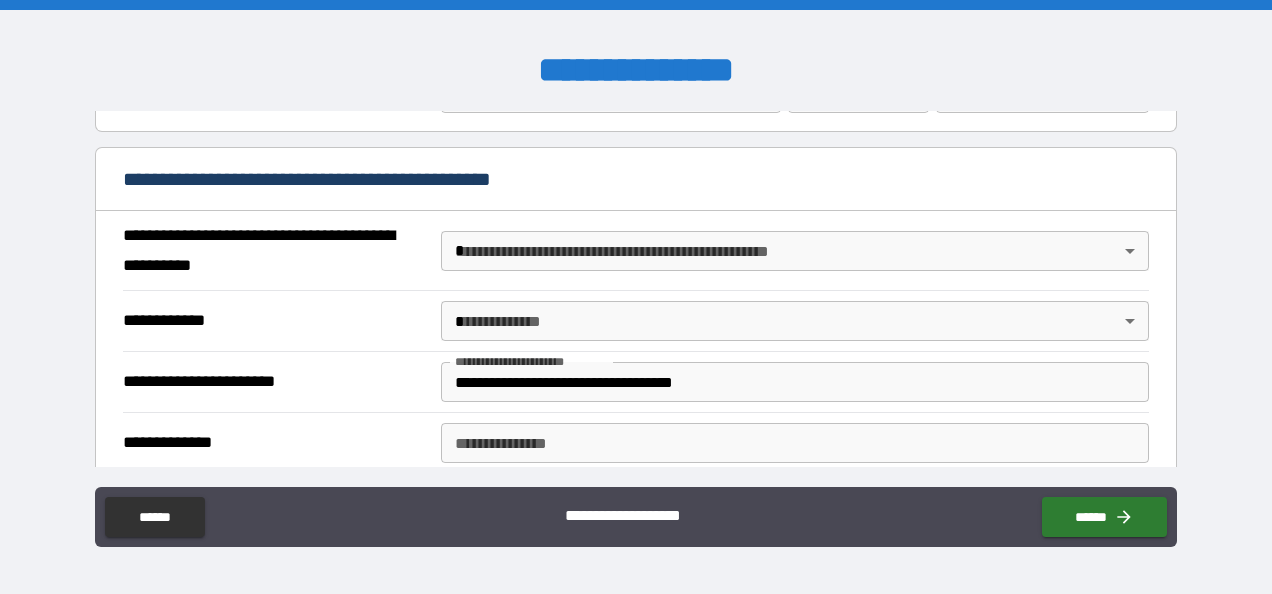 scroll, scrollTop: 1483, scrollLeft: 0, axis: vertical 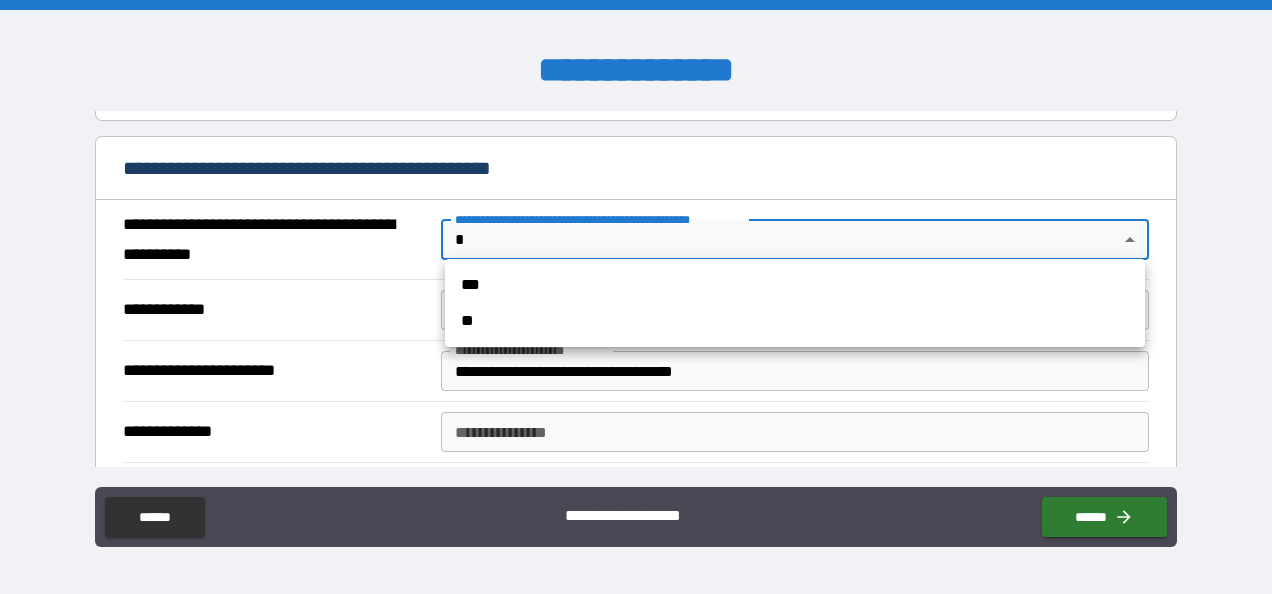 click on "**********" at bounding box center [636, 297] 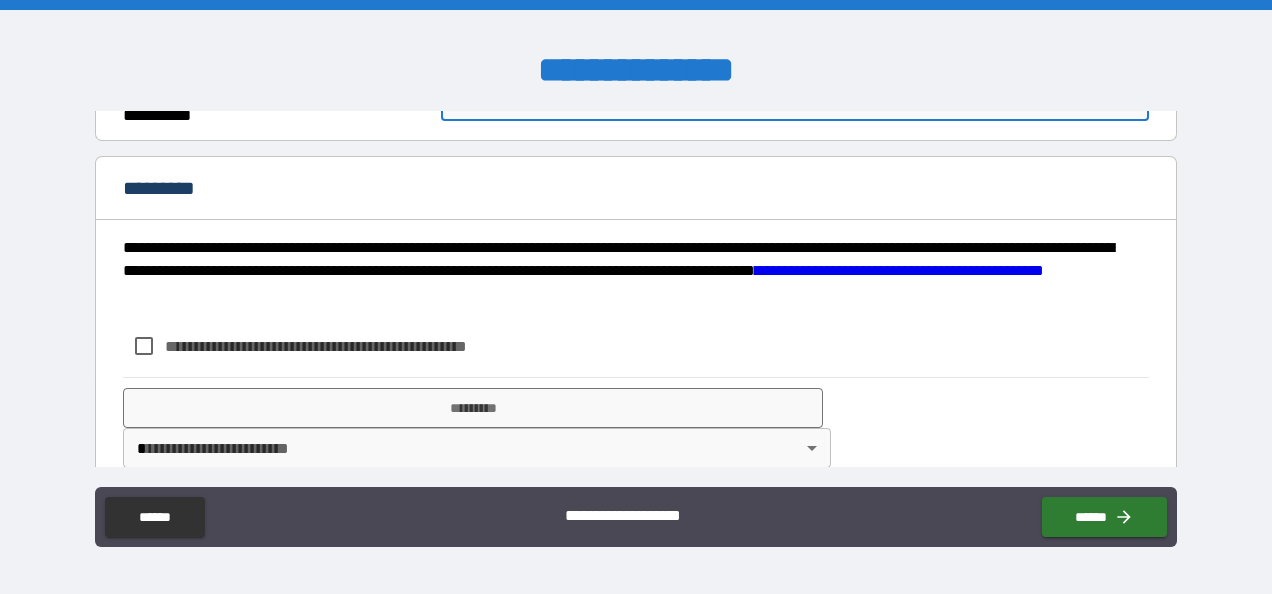 scroll, scrollTop: 1630, scrollLeft: 0, axis: vertical 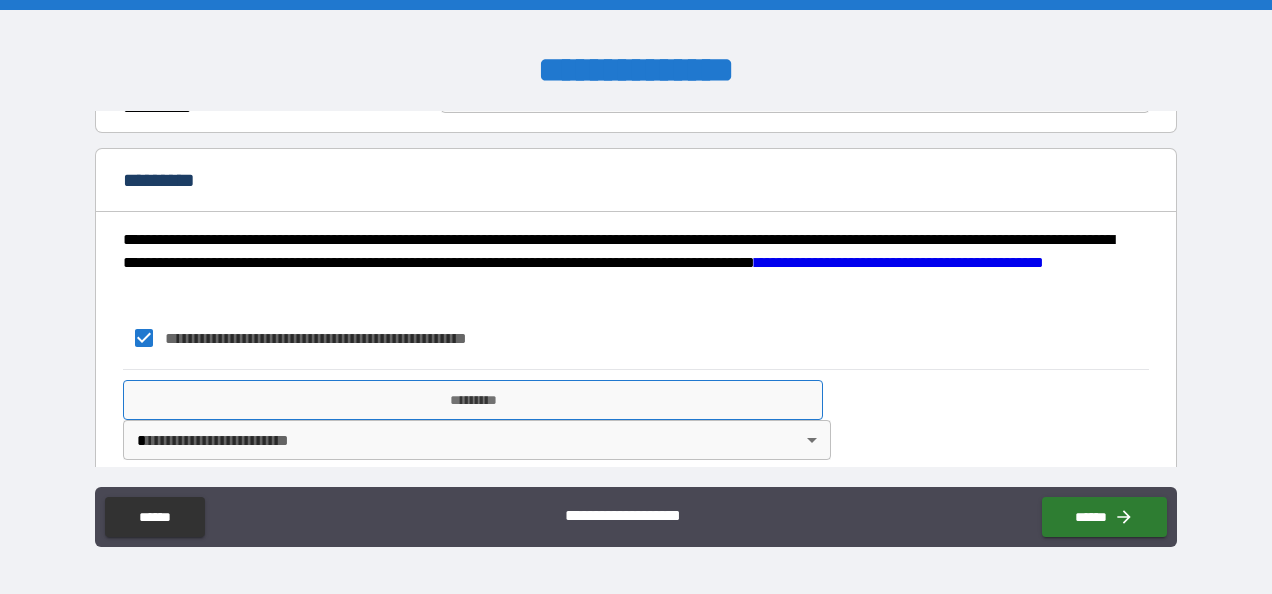 click on "*********" at bounding box center [473, 400] 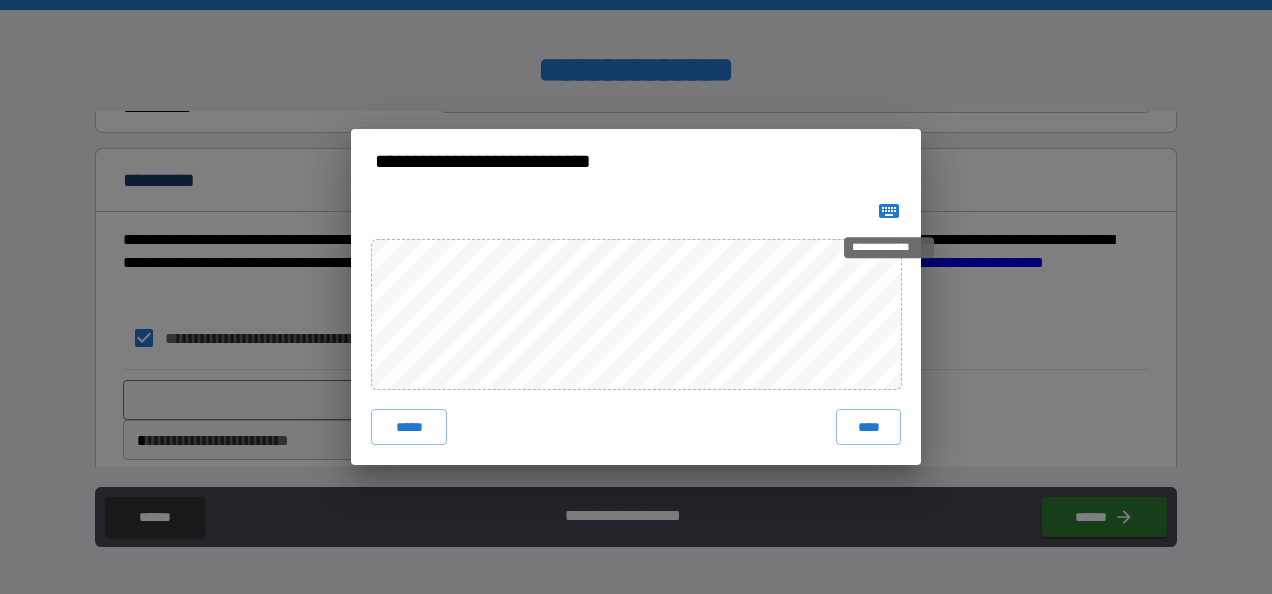 click 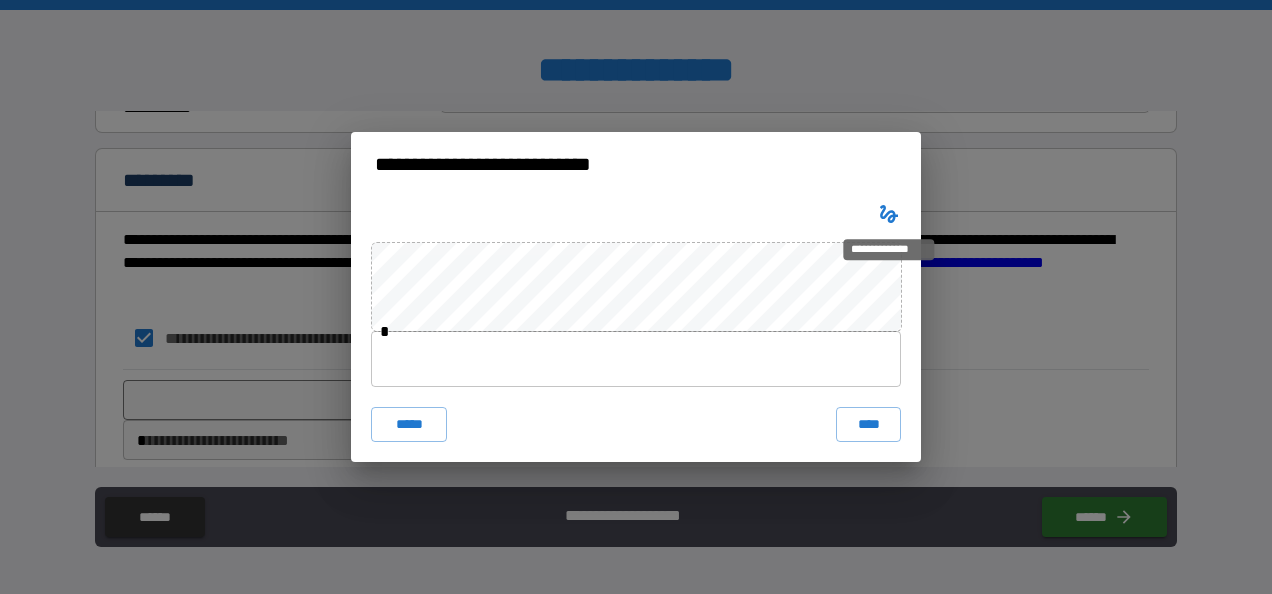 type 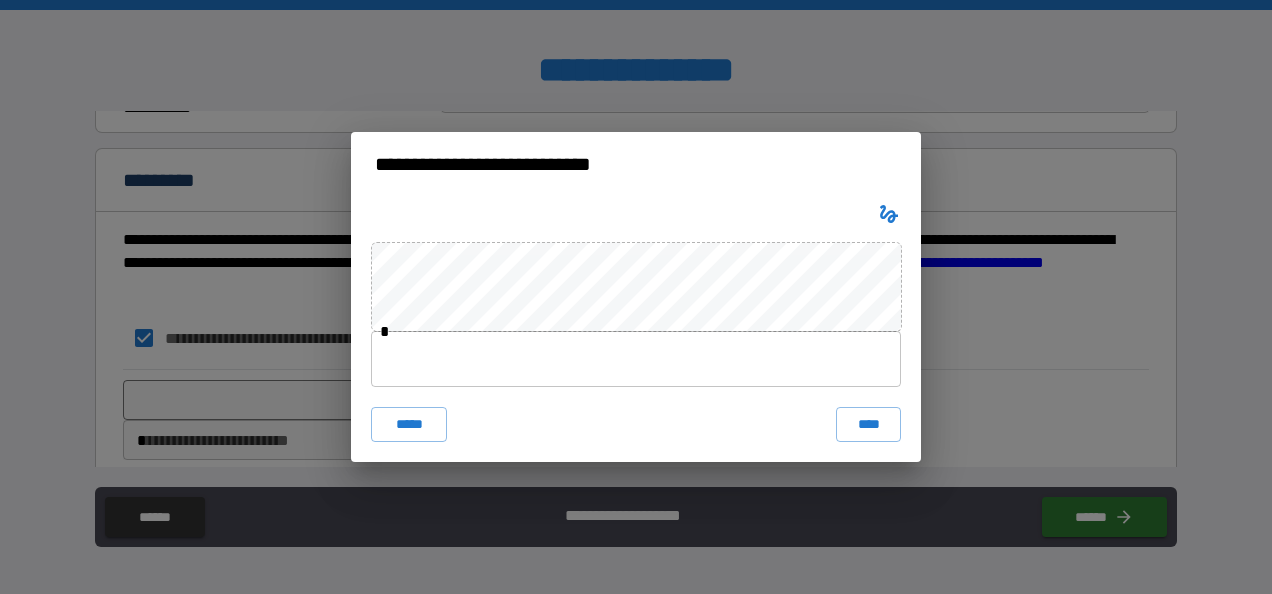 click at bounding box center [636, 359] 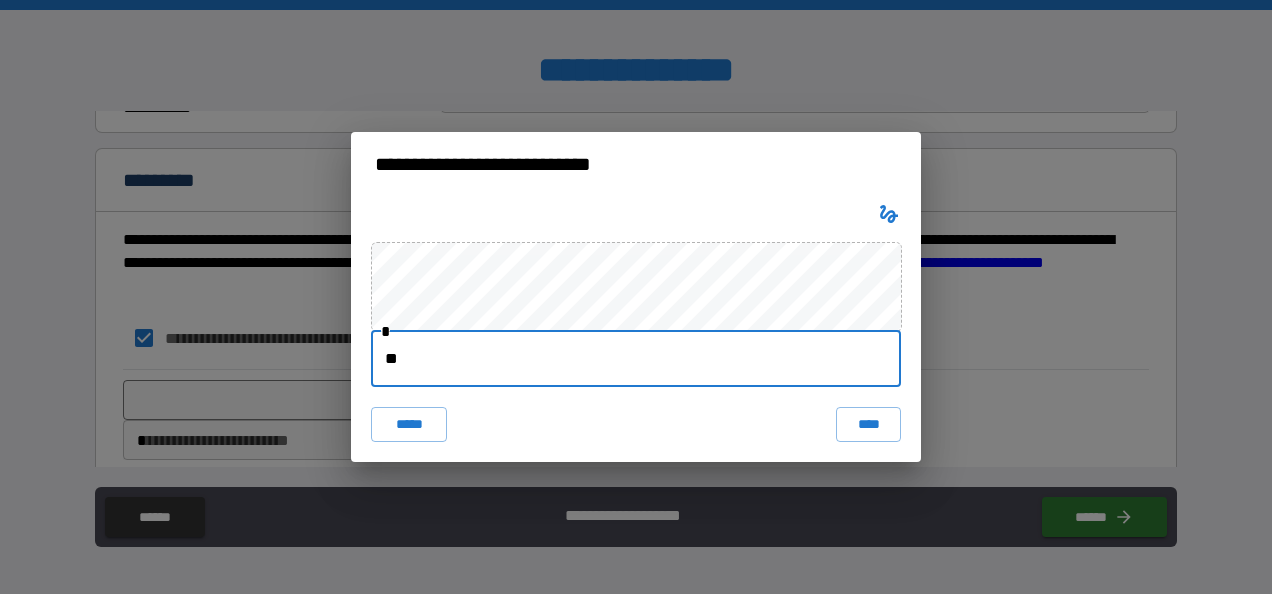 type on "*" 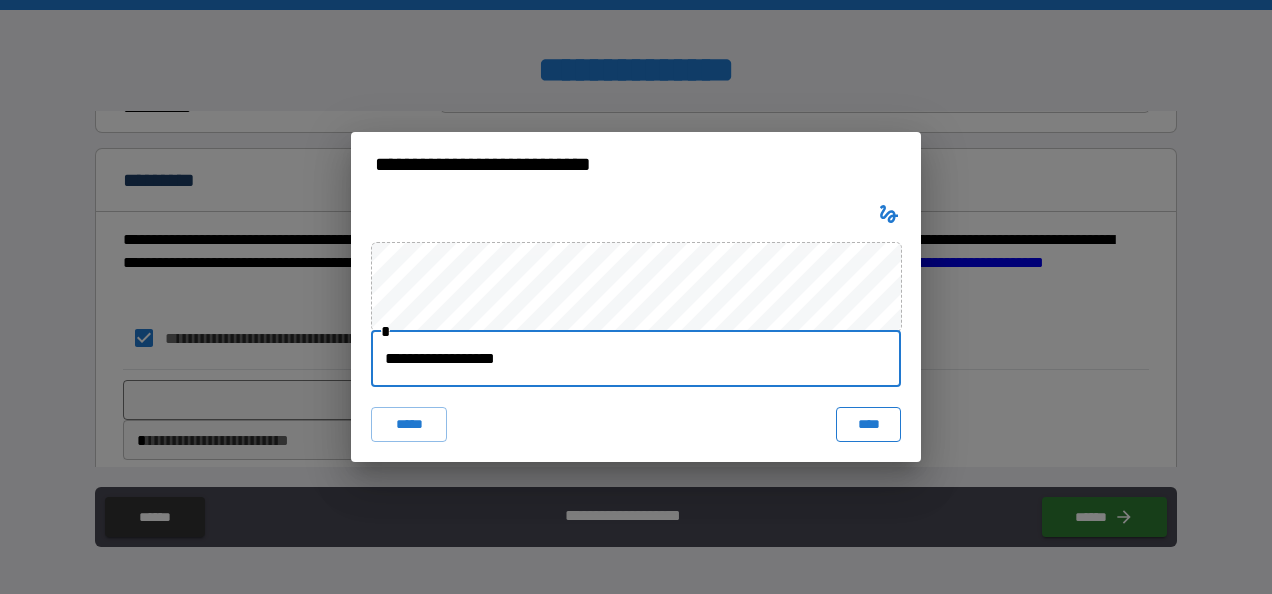type on "**********" 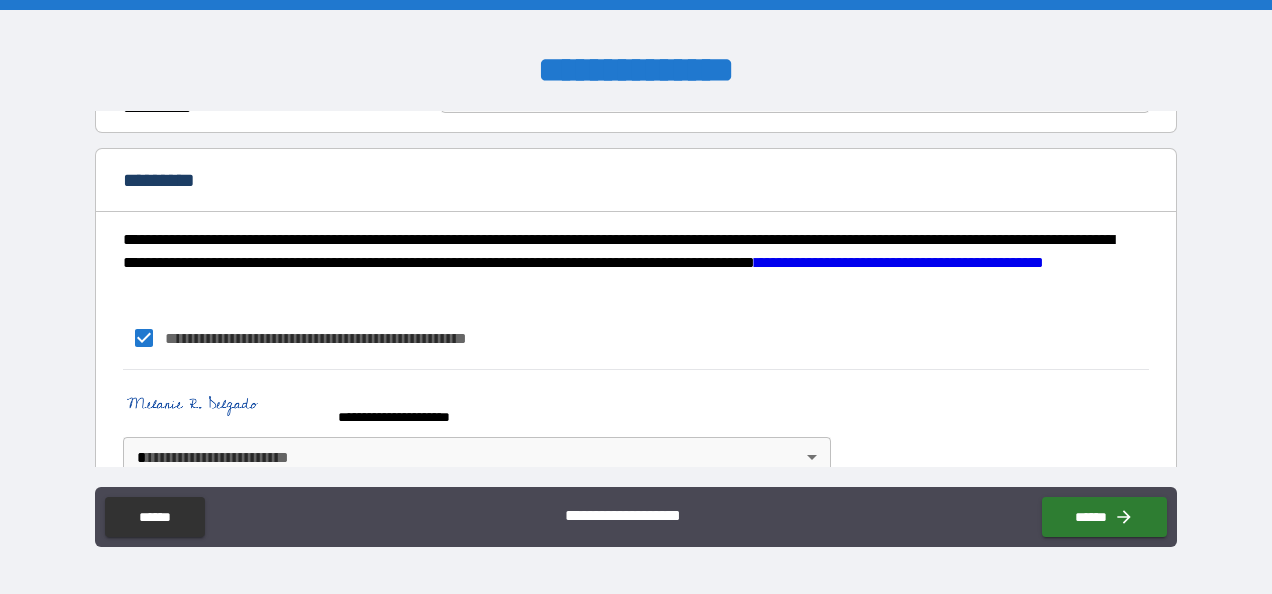 scroll, scrollTop: 1661, scrollLeft: 0, axis: vertical 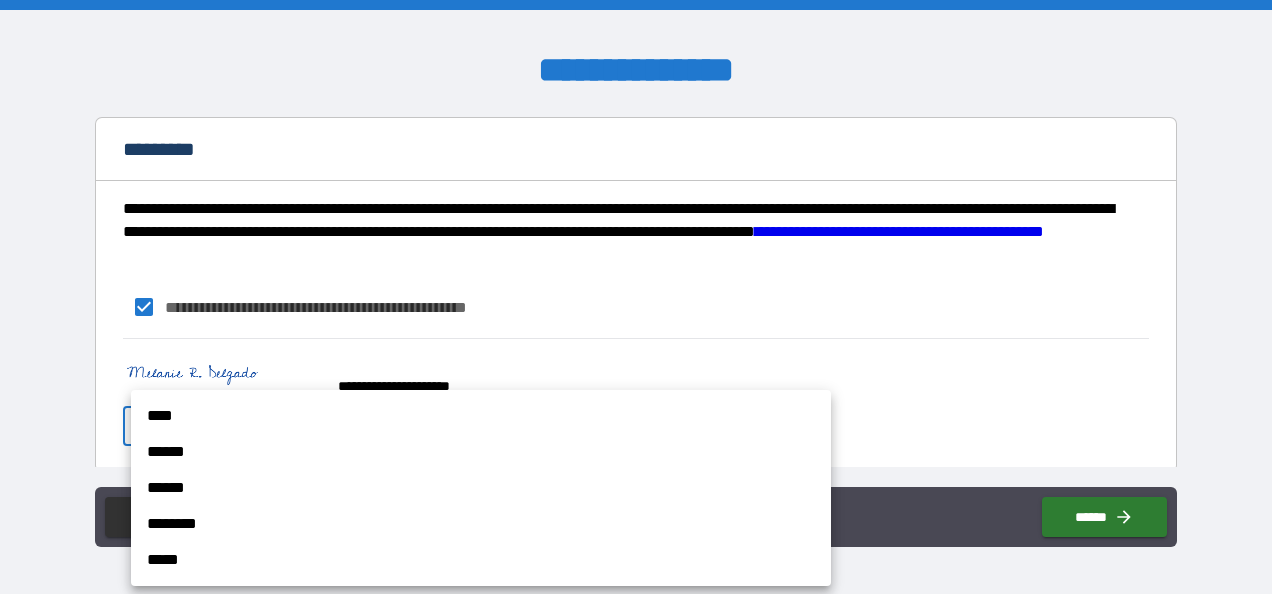 click on "**********" at bounding box center (636, 297) 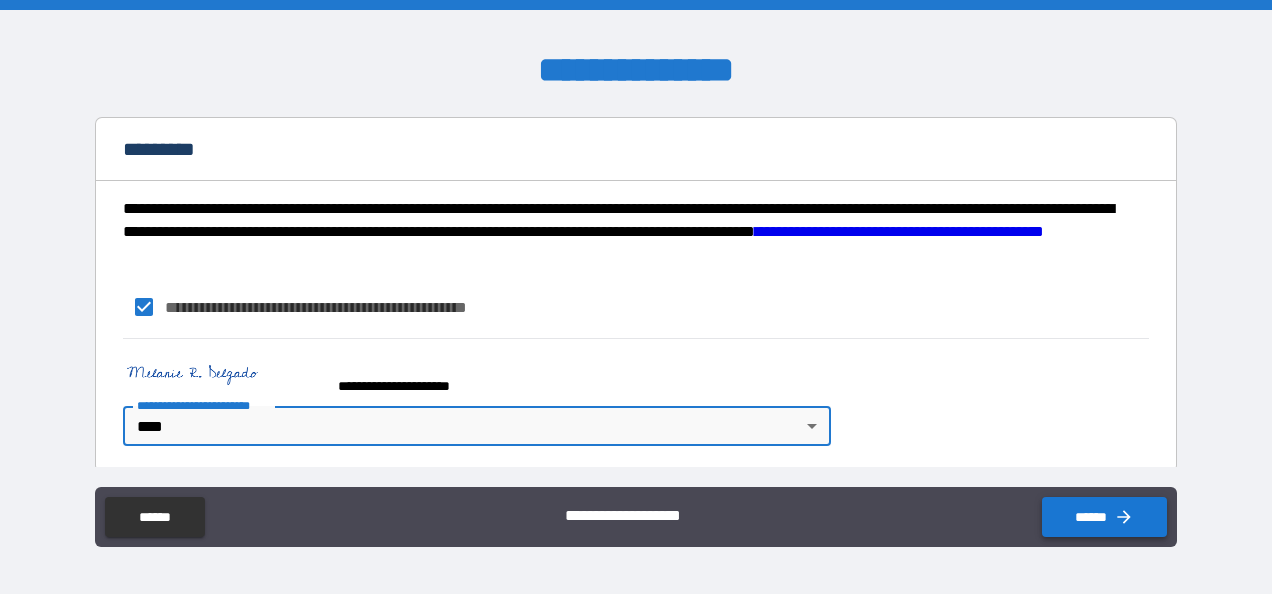 click on "******" at bounding box center (1104, 517) 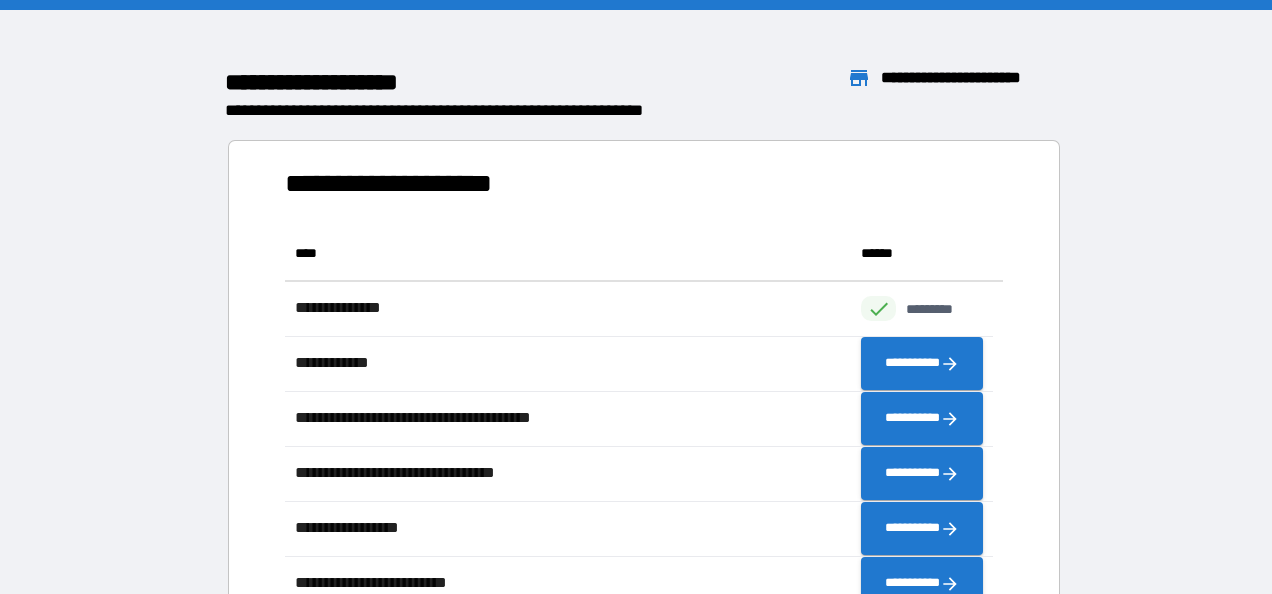 scroll, scrollTop: 16, scrollLeft: 16, axis: both 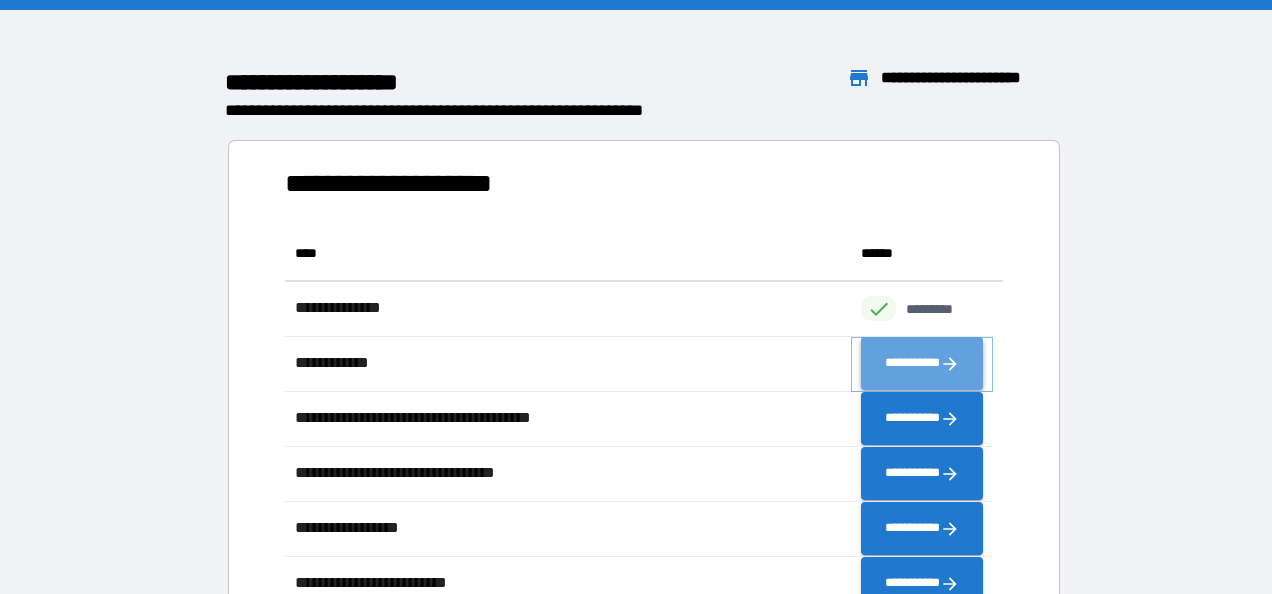 click on "**********" at bounding box center [922, 364] 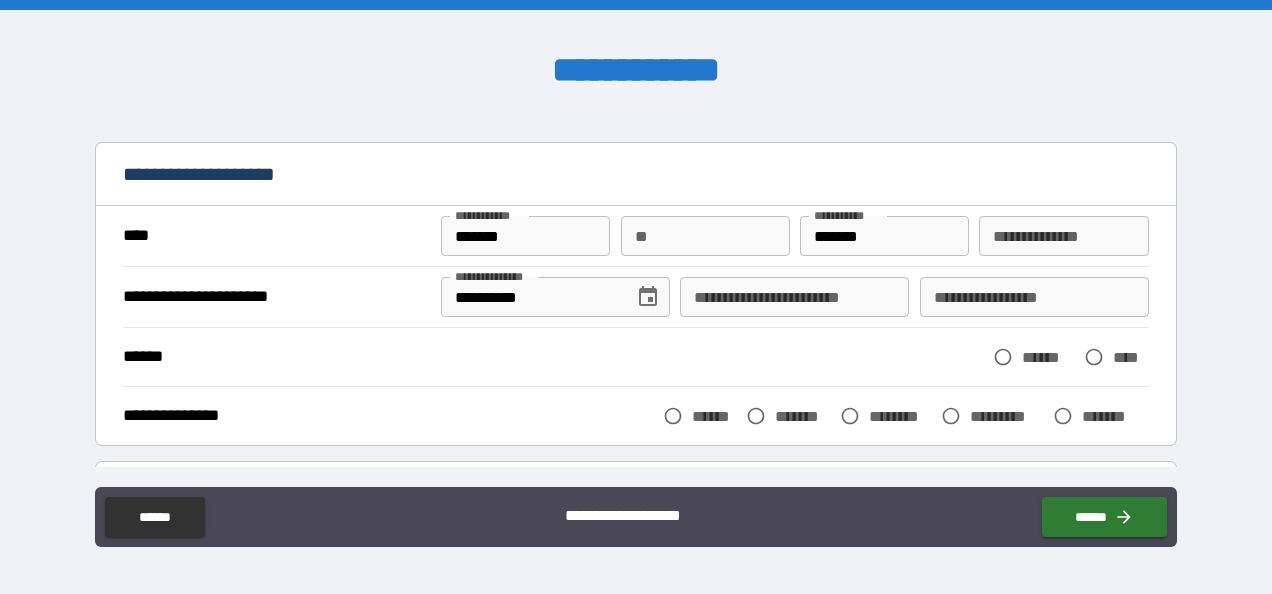 scroll, scrollTop: 50, scrollLeft: 0, axis: vertical 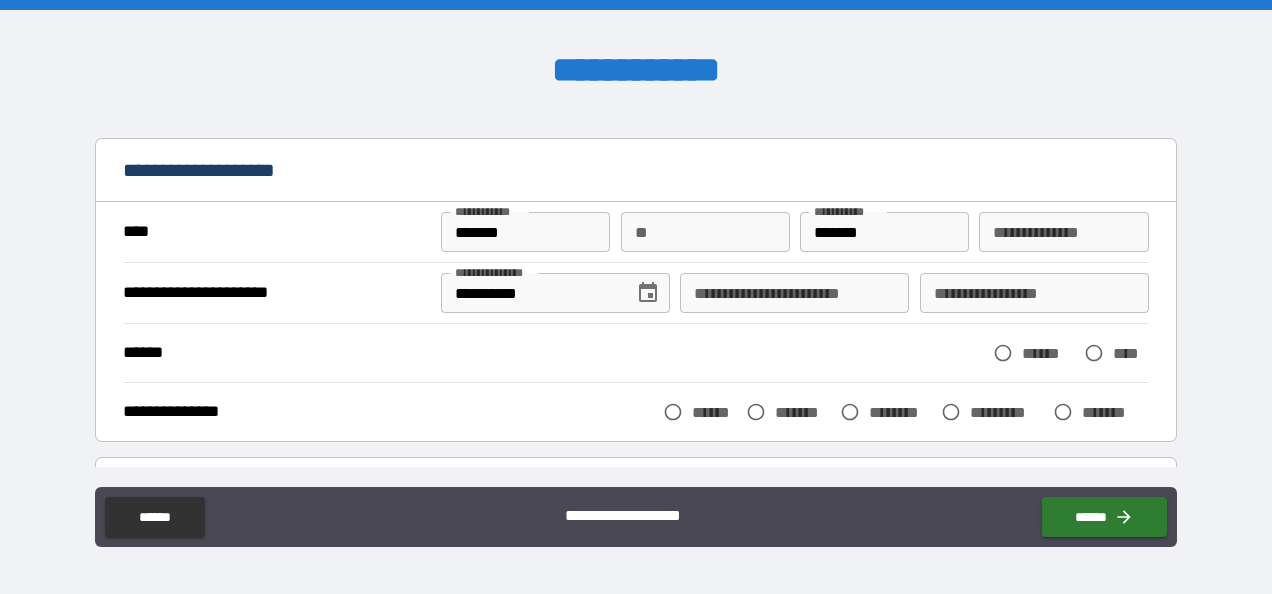 click on "**********" at bounding box center (794, 293) 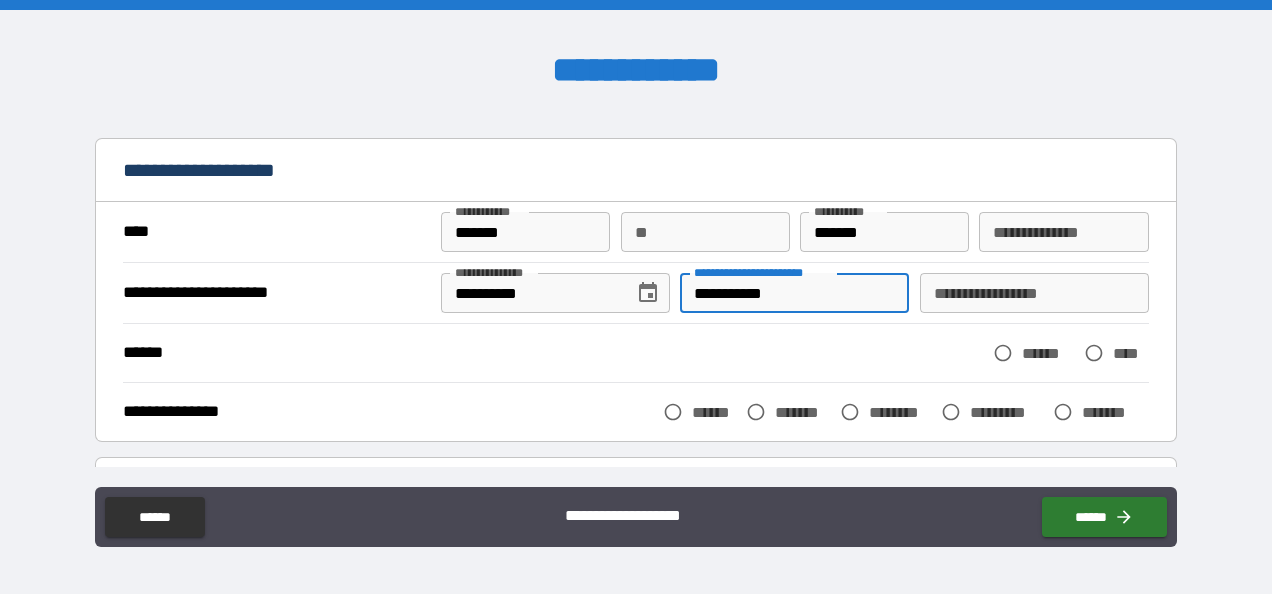 type on "**********" 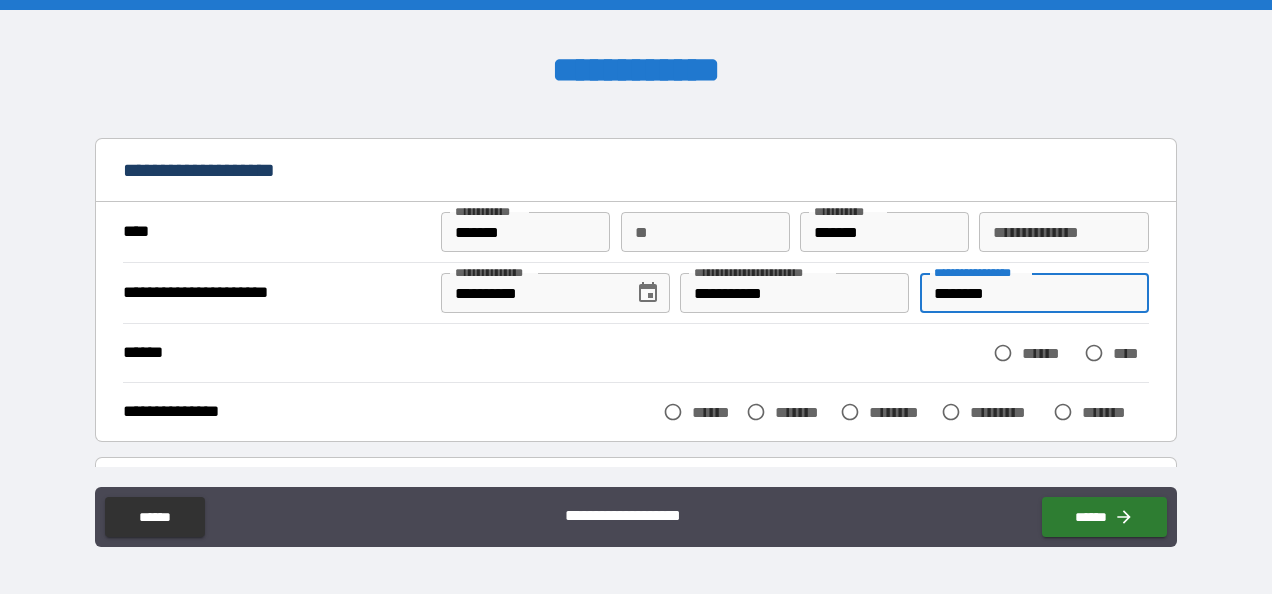 type on "********" 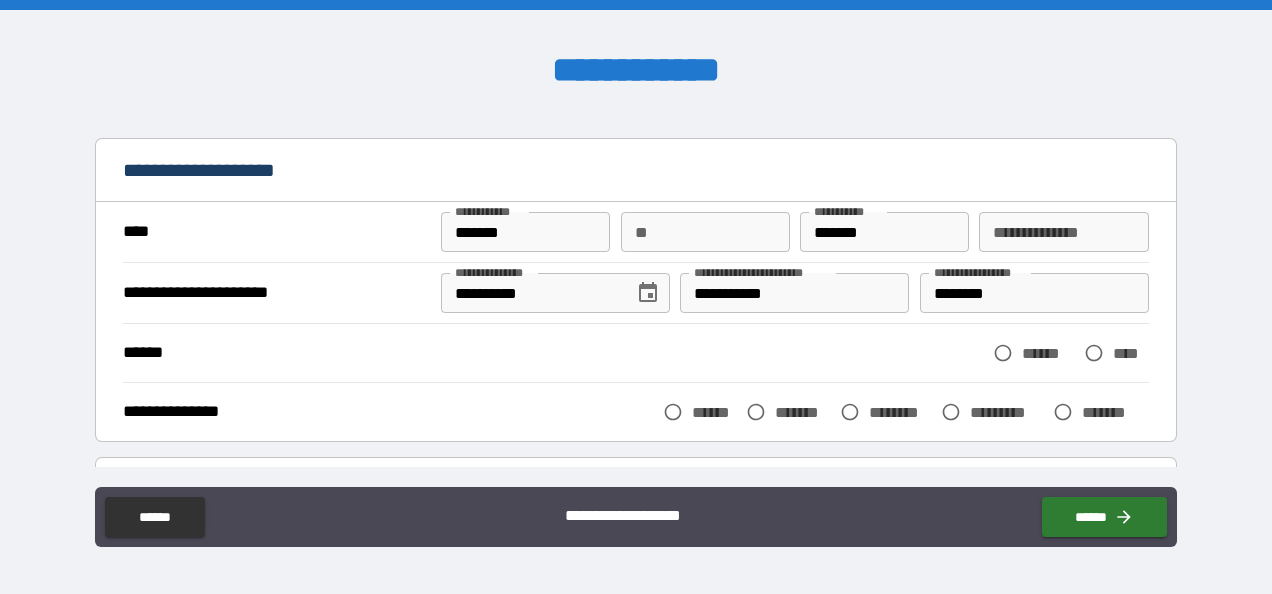 click on "**********" at bounding box center (635, 237) 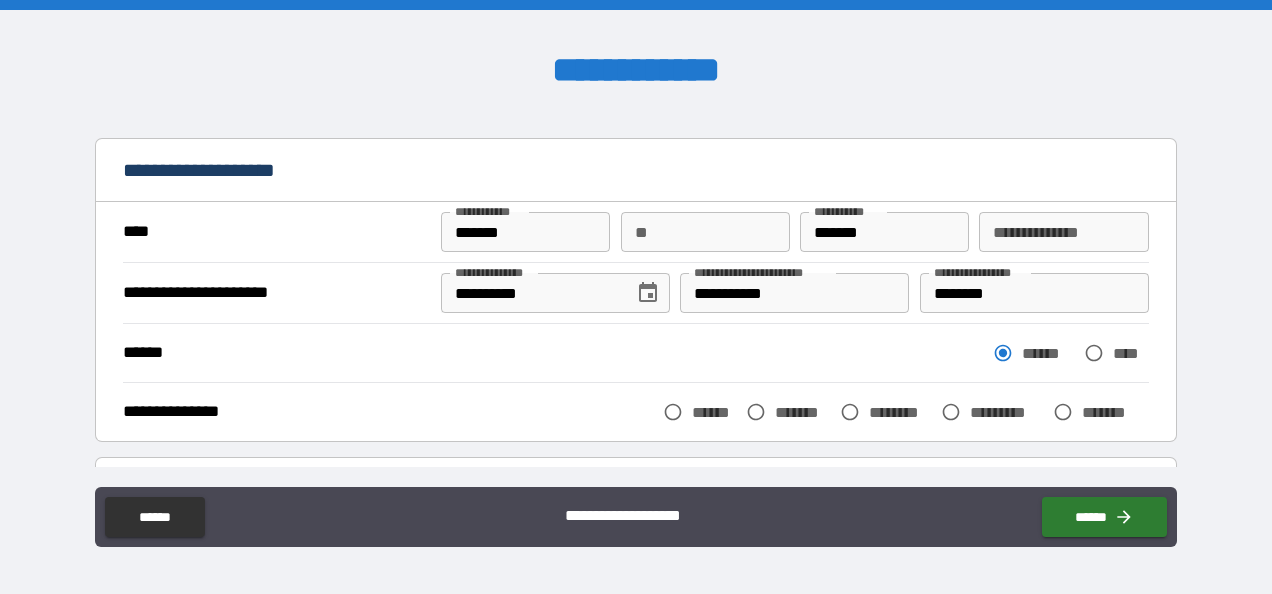 click on "******" at bounding box center (714, 412) 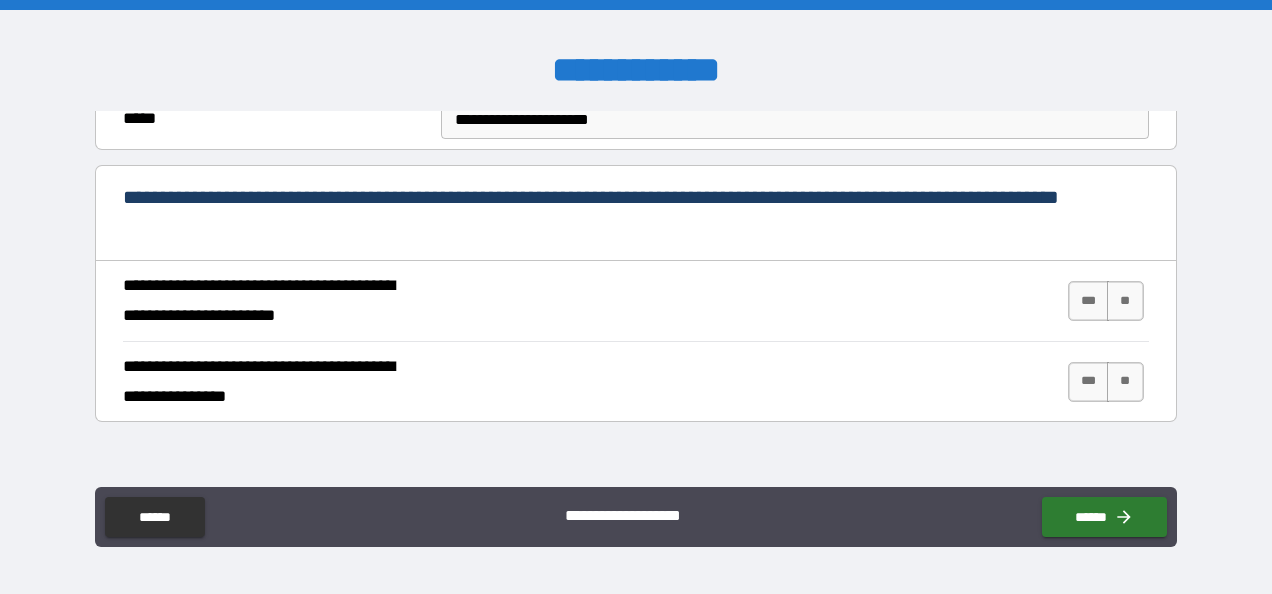 scroll, scrollTop: 712, scrollLeft: 0, axis: vertical 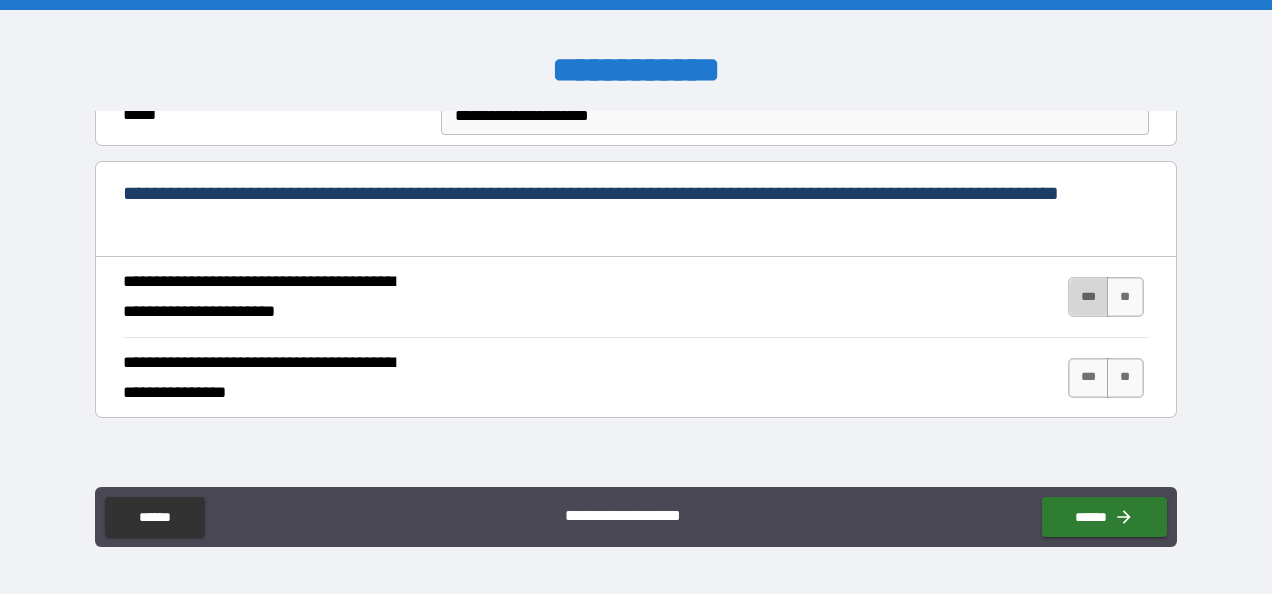 click on "***" at bounding box center [1089, 297] 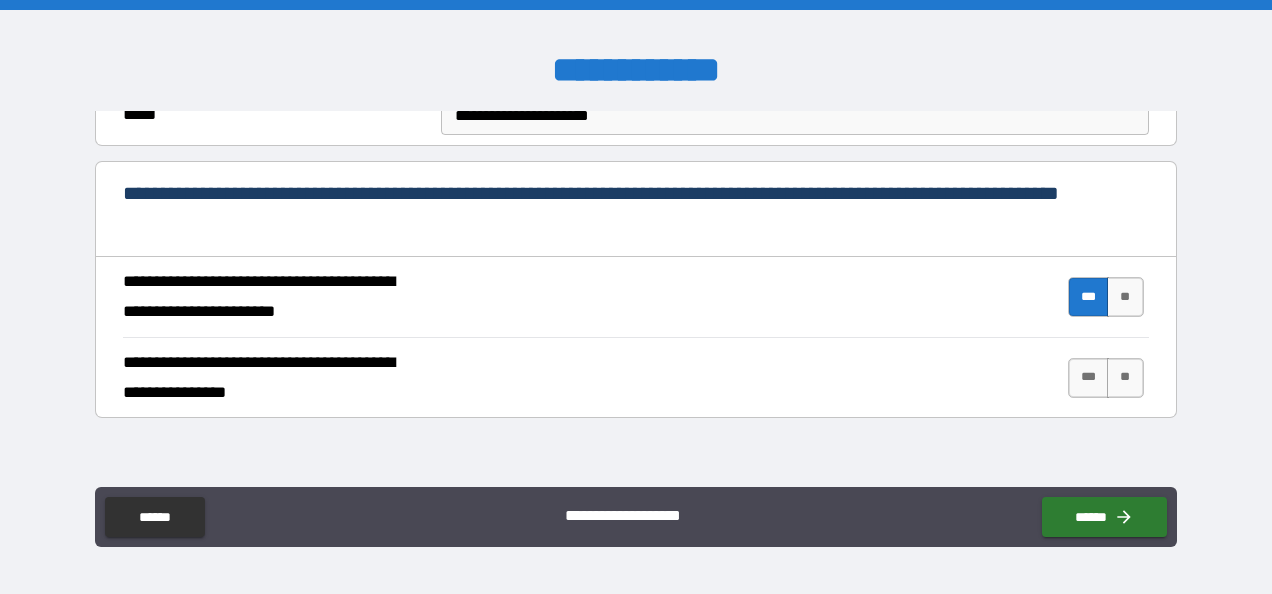 click on "*** **" at bounding box center (1108, 378) 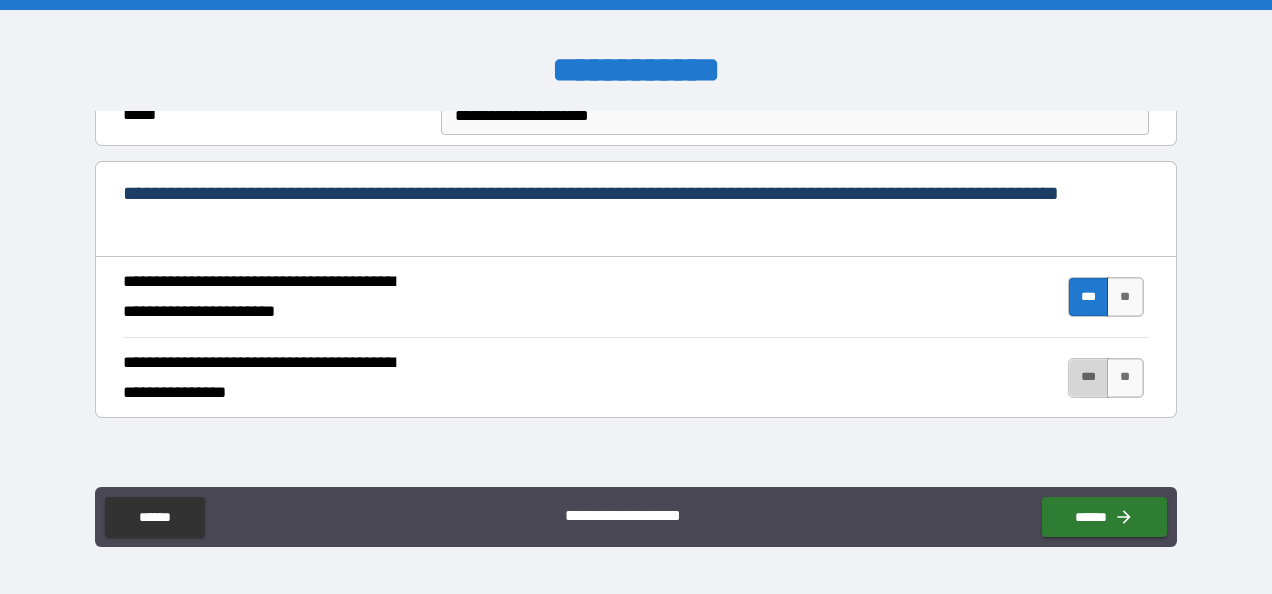 click on "***" at bounding box center (1089, 378) 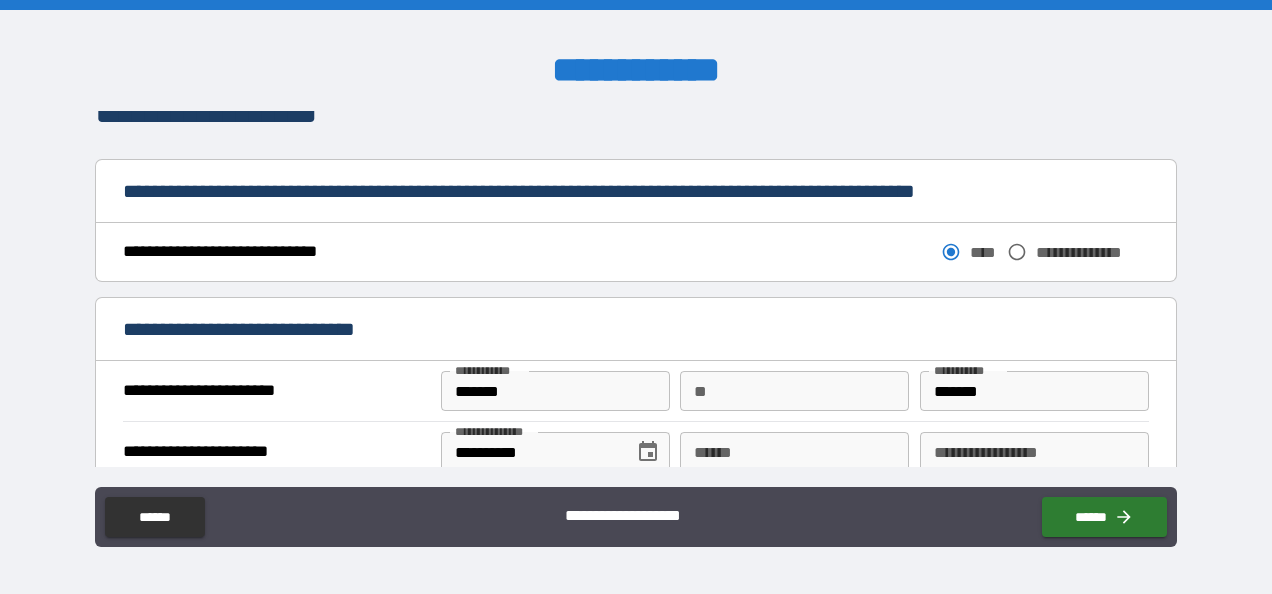 scroll, scrollTop: 1082, scrollLeft: 0, axis: vertical 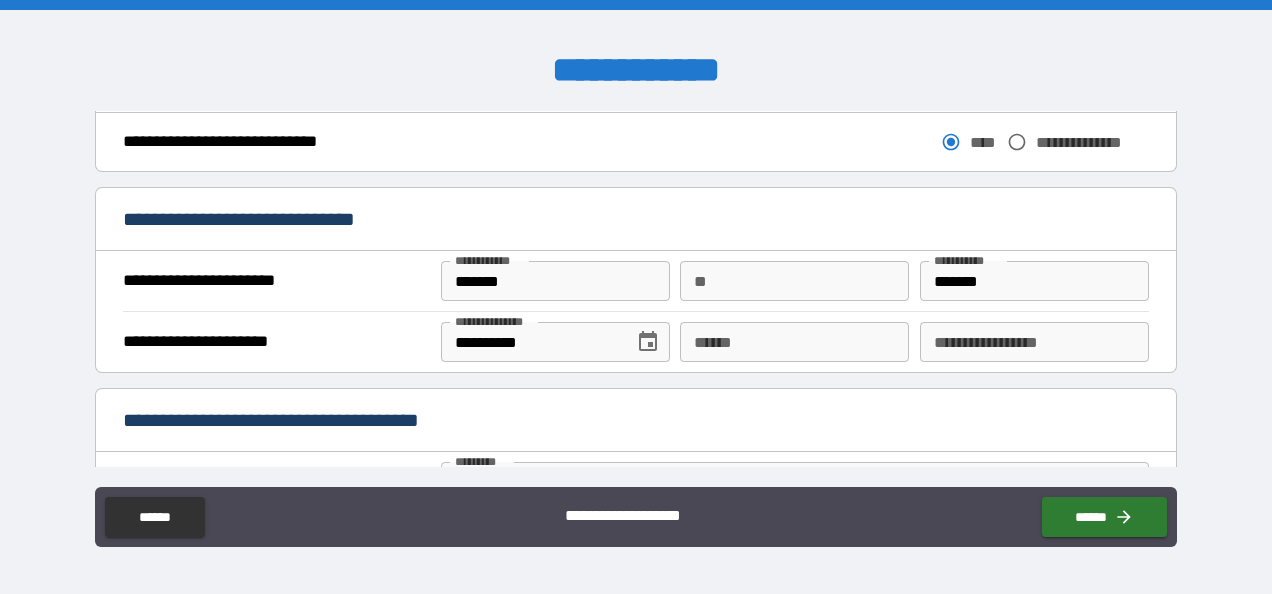 click on "****   *" at bounding box center [794, 342] 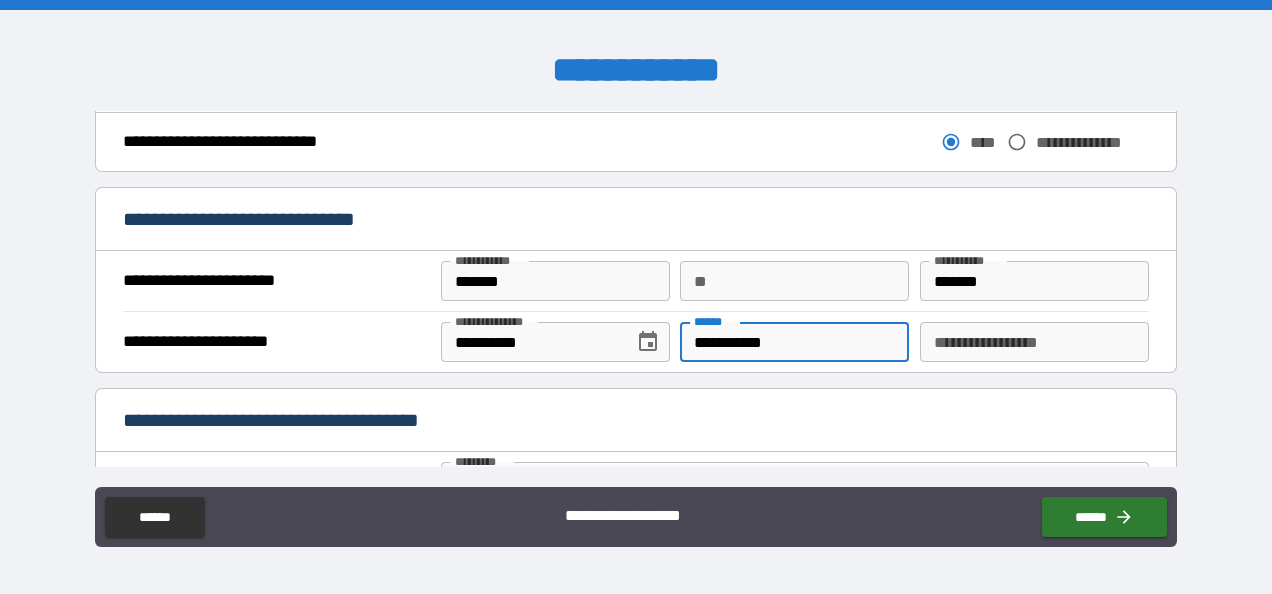 type on "**********" 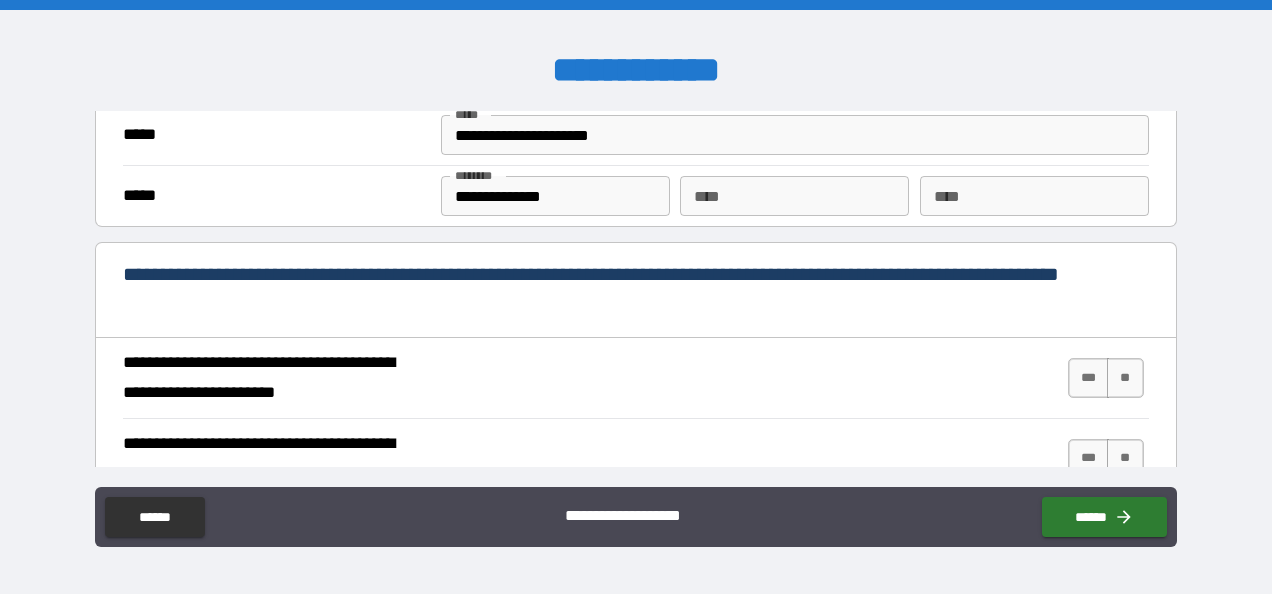scroll, scrollTop: 1741, scrollLeft: 0, axis: vertical 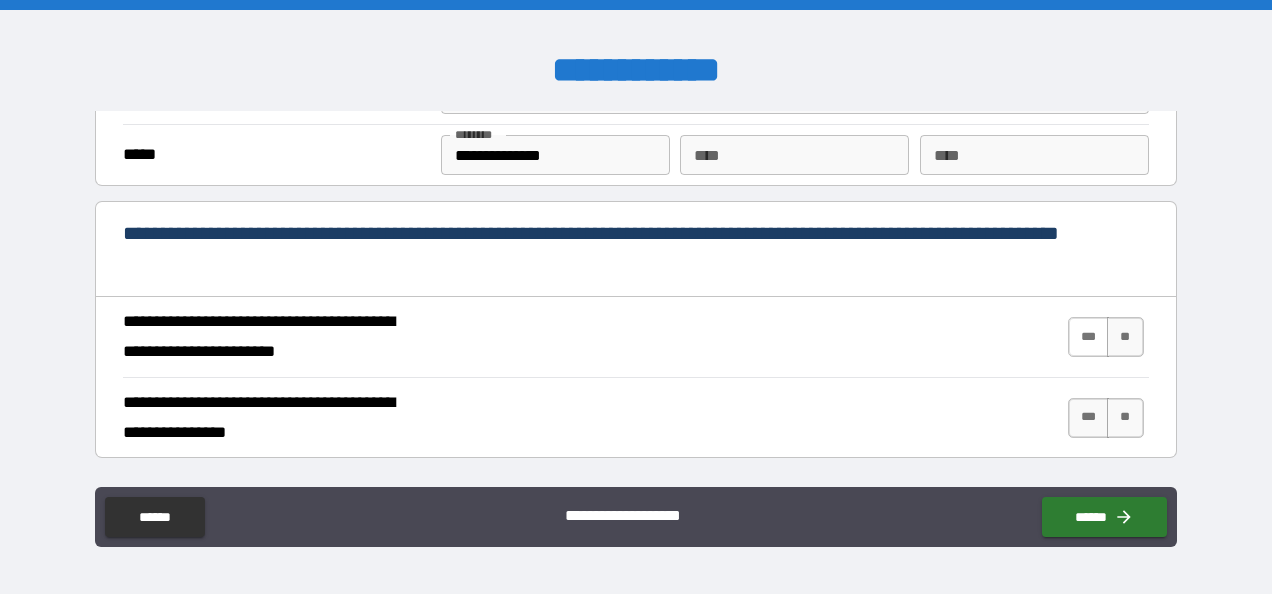 type on "********" 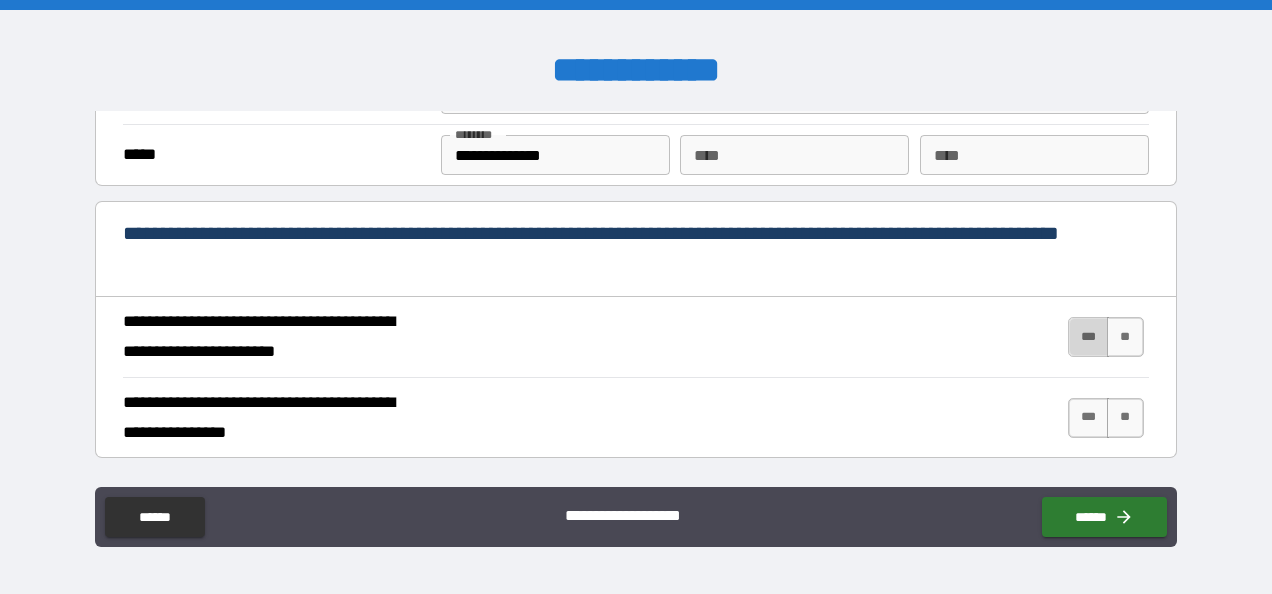 click on "***" at bounding box center [1089, 337] 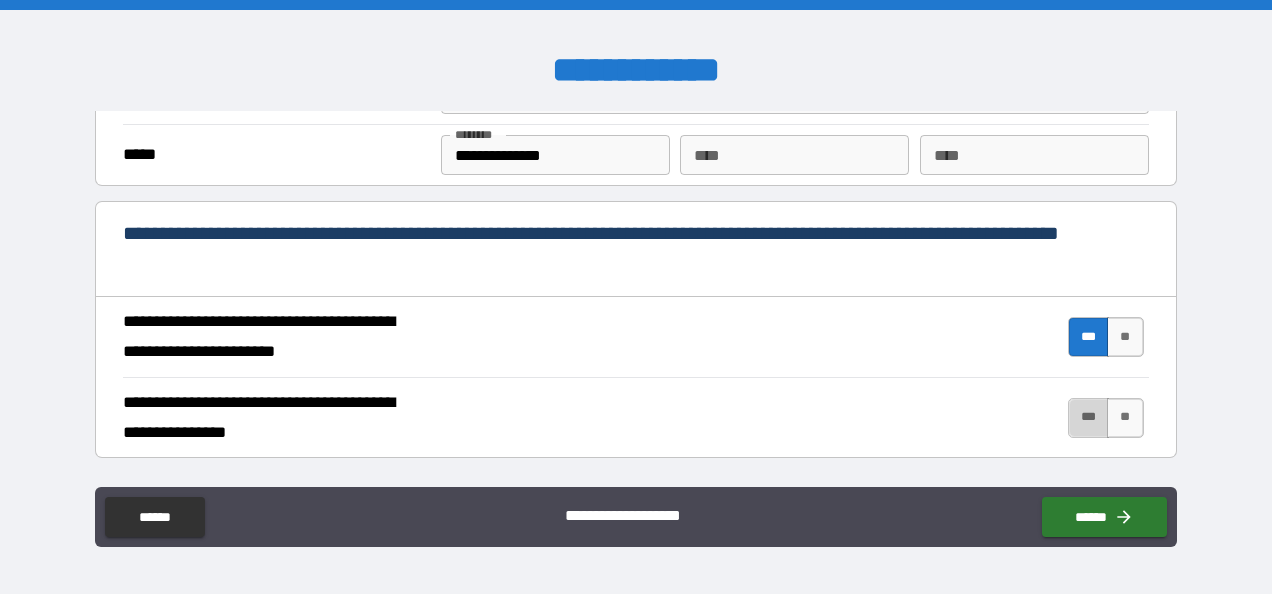 click on "***" at bounding box center [1089, 418] 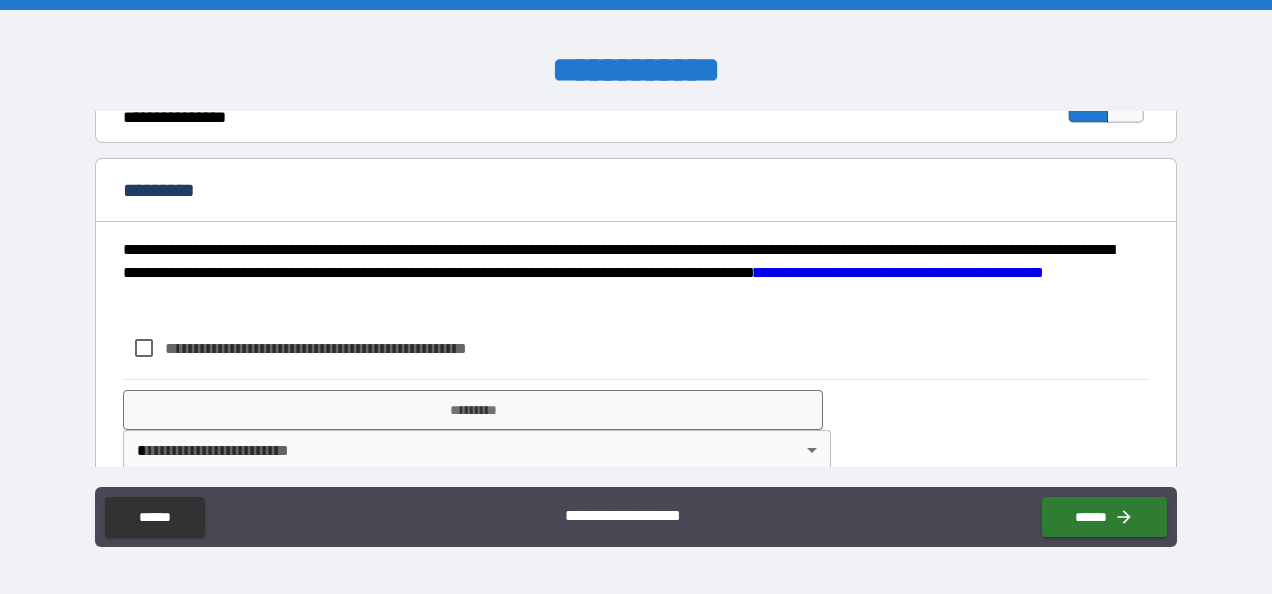 scroll, scrollTop: 2079, scrollLeft: 0, axis: vertical 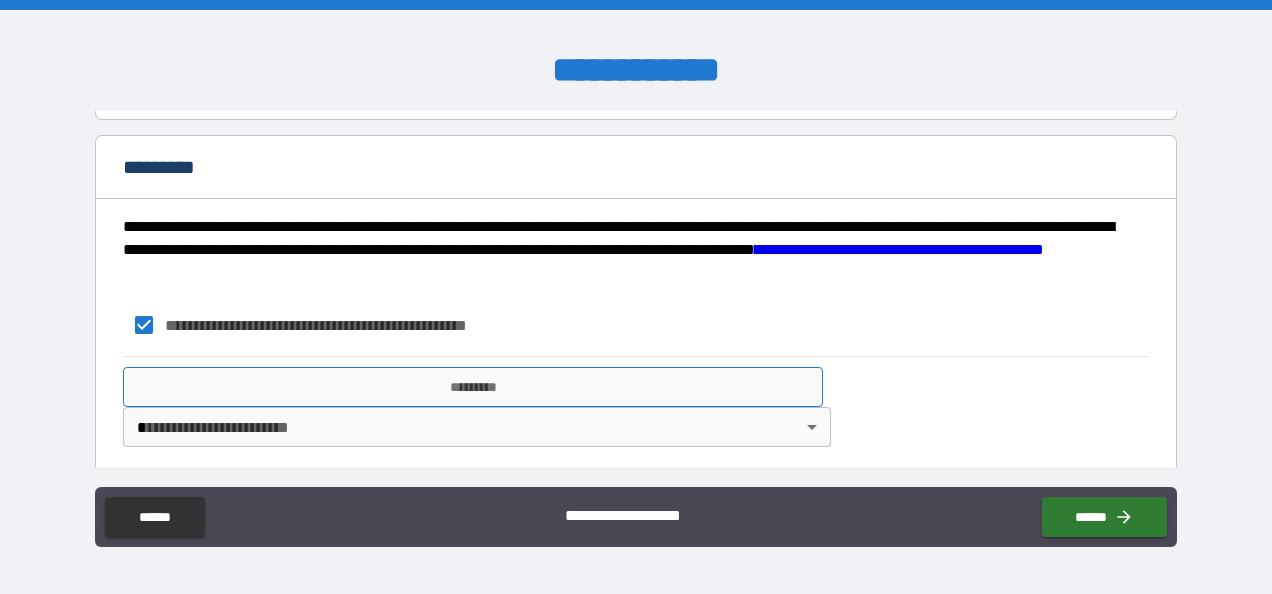 click on "*********" at bounding box center (473, 387) 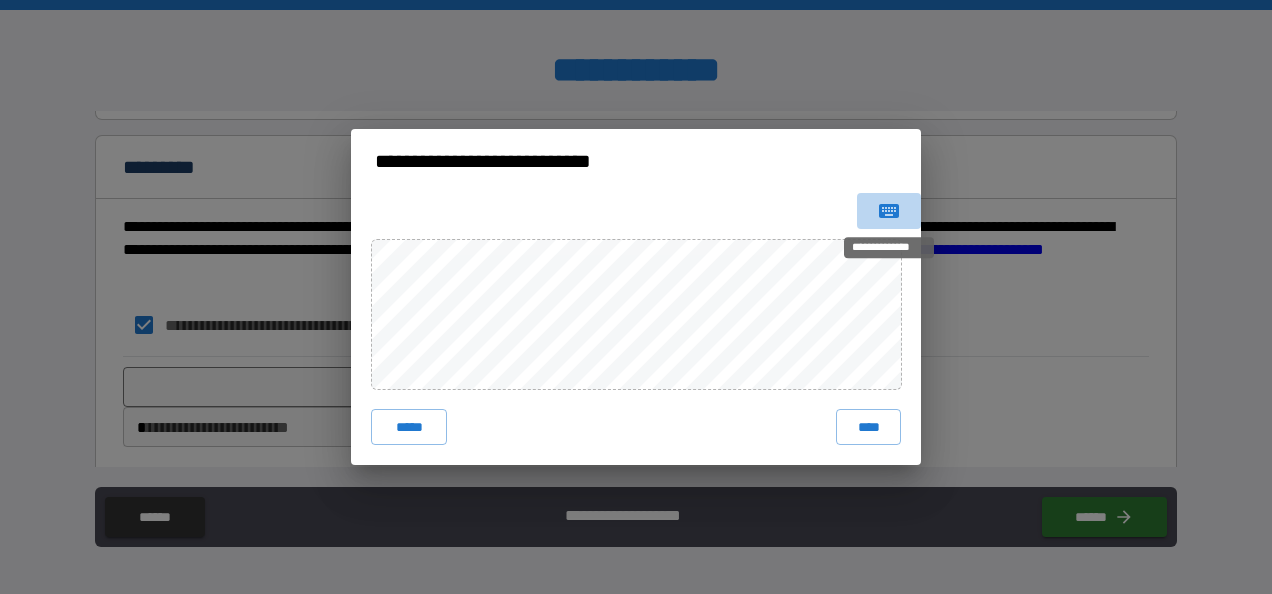 click 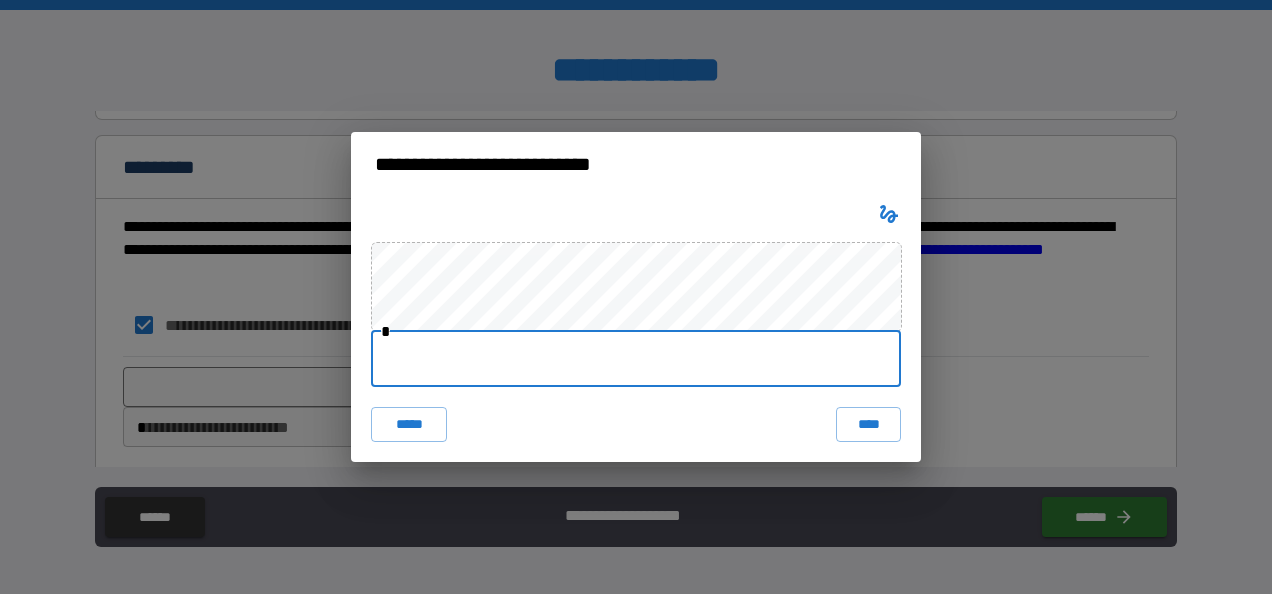 click at bounding box center (636, 359) 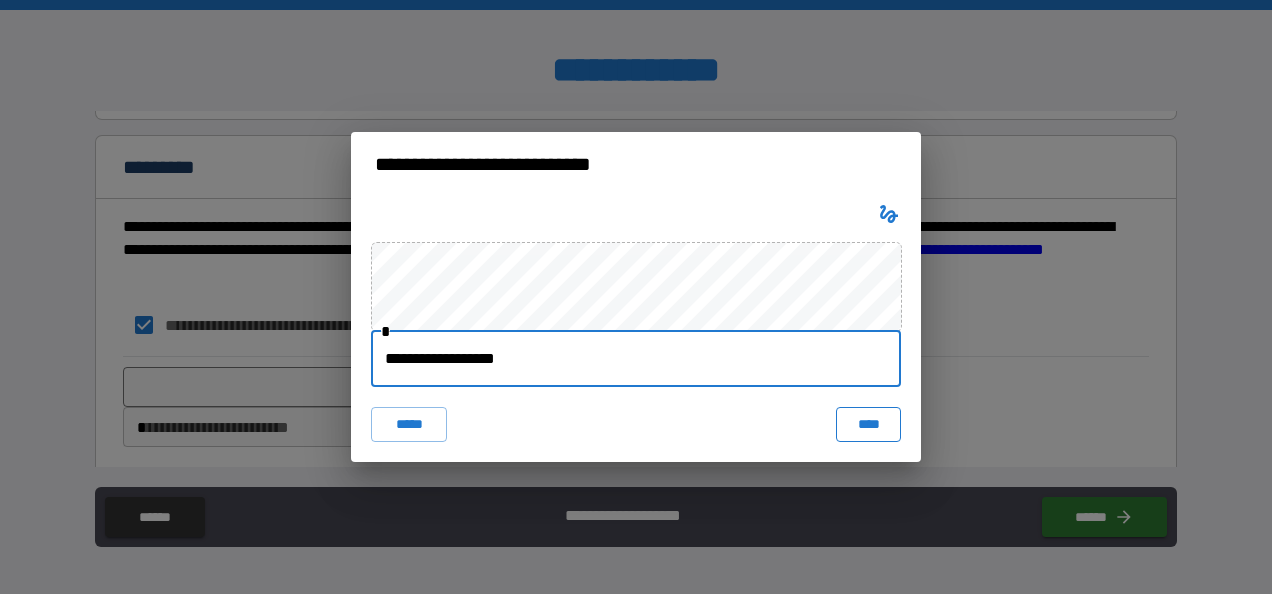 type on "**********" 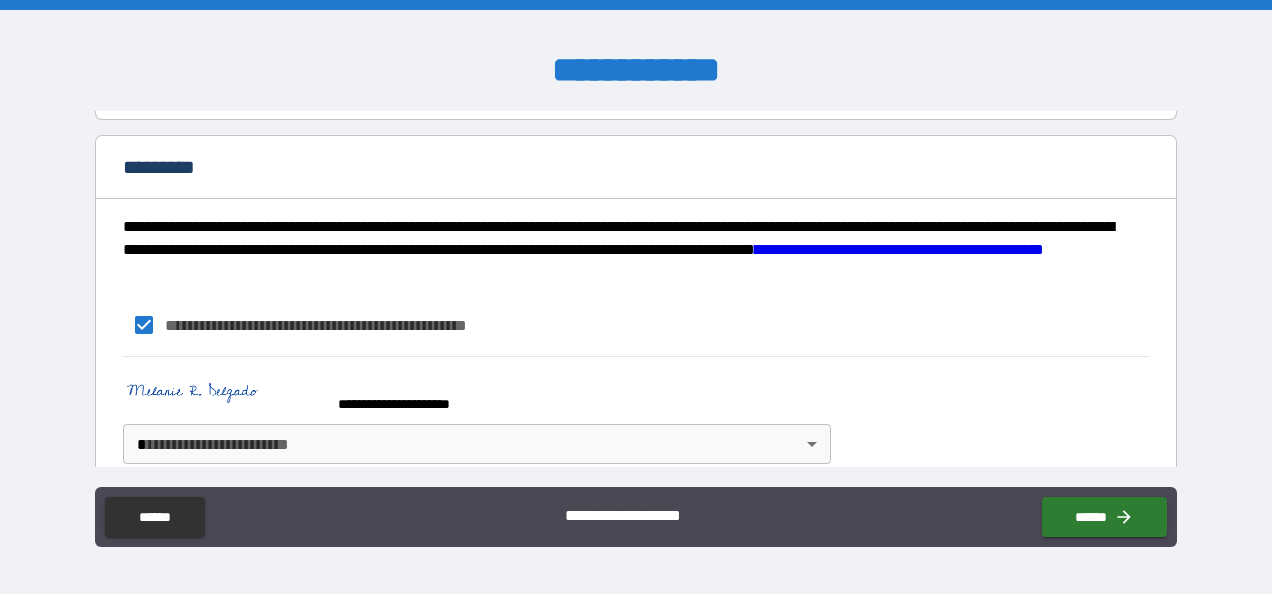 click on "**********" at bounding box center (636, 297) 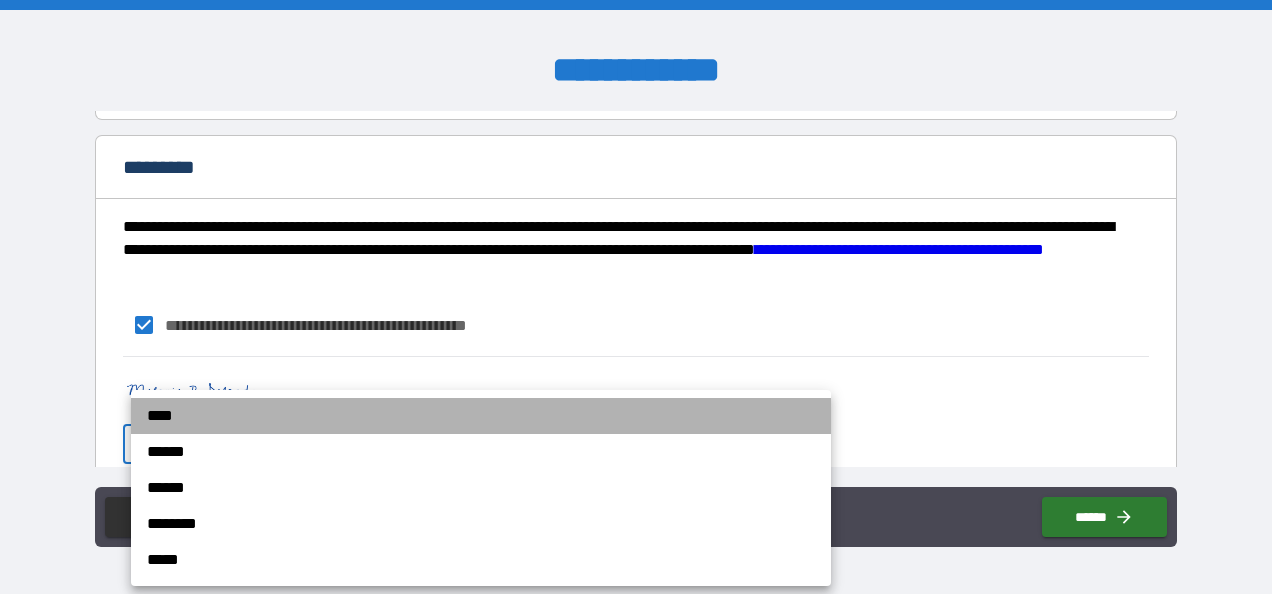 click on "****" at bounding box center [481, 416] 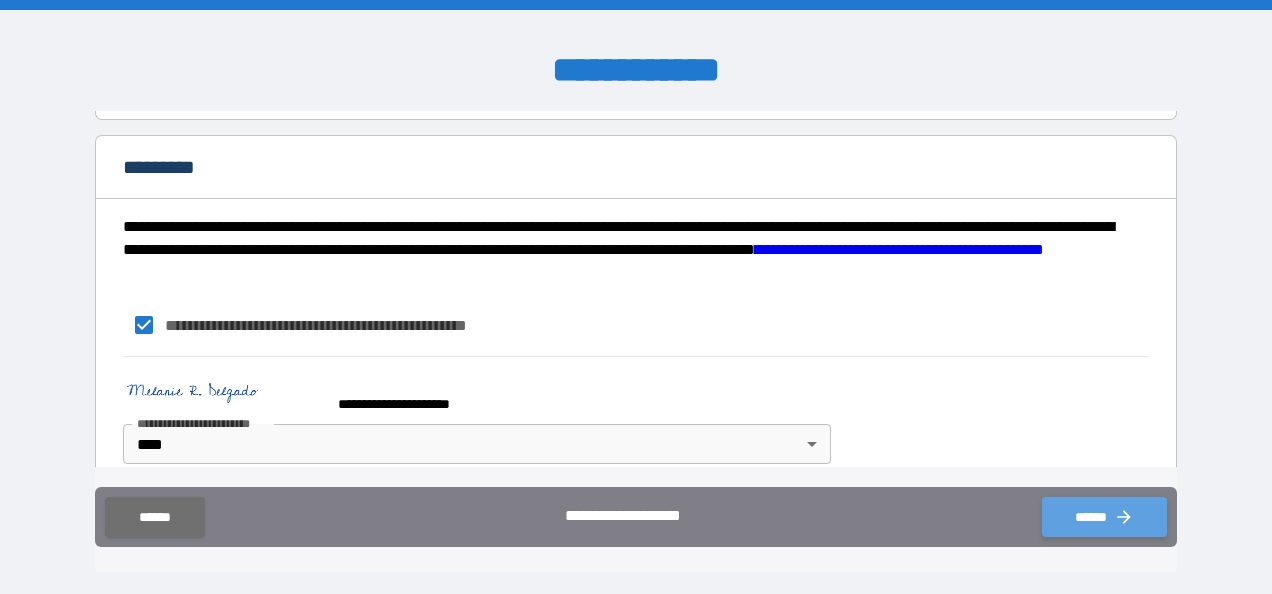 click on "******" at bounding box center [1104, 517] 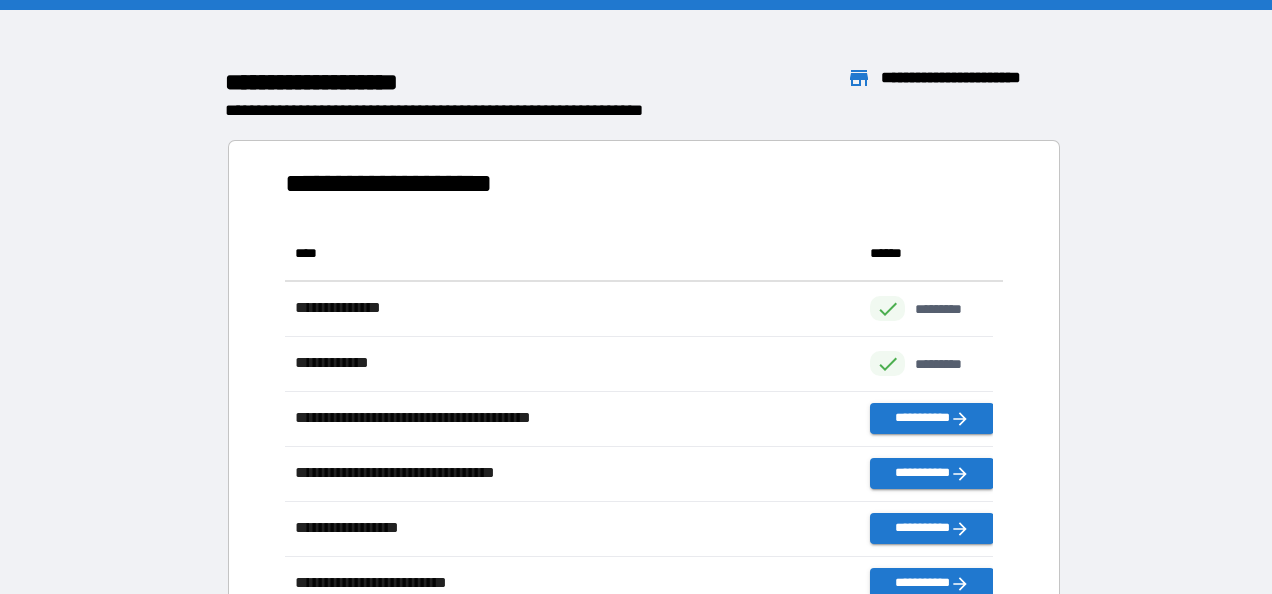 scroll, scrollTop: 16, scrollLeft: 16, axis: both 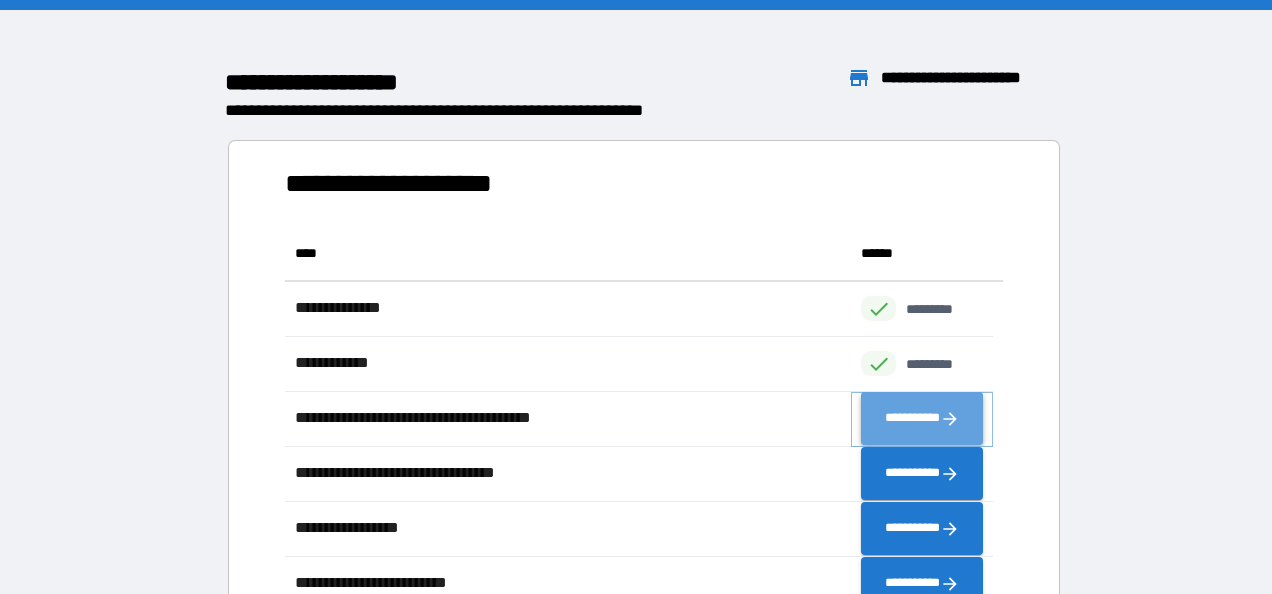 click on "**********" at bounding box center [922, 419] 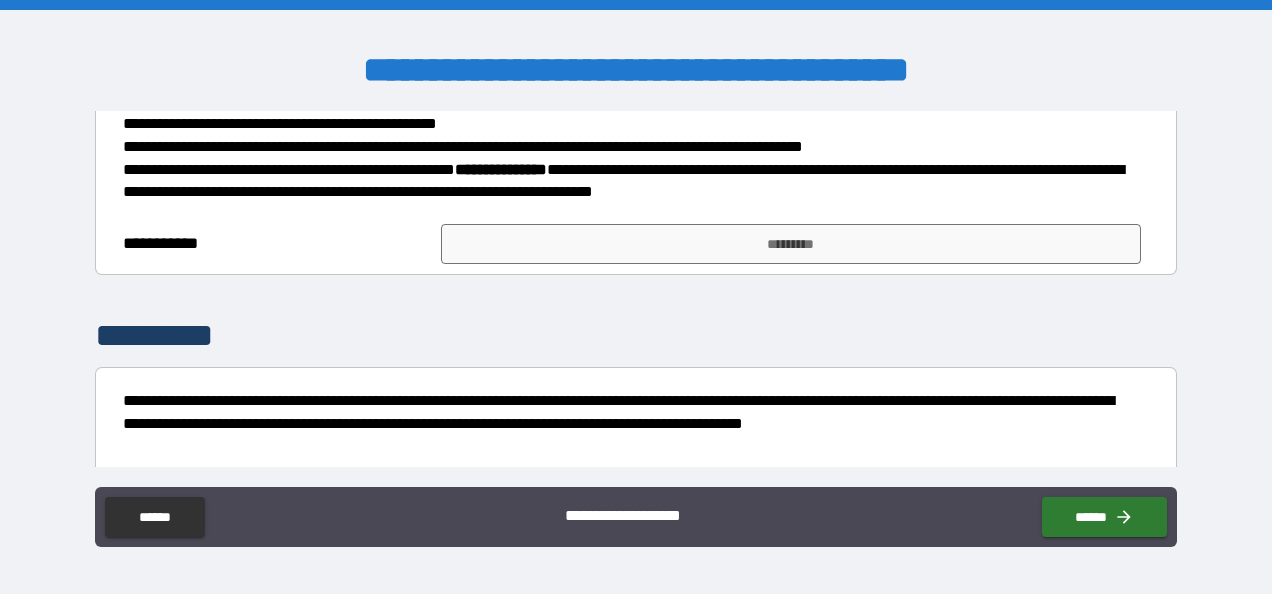 scroll, scrollTop: 941, scrollLeft: 0, axis: vertical 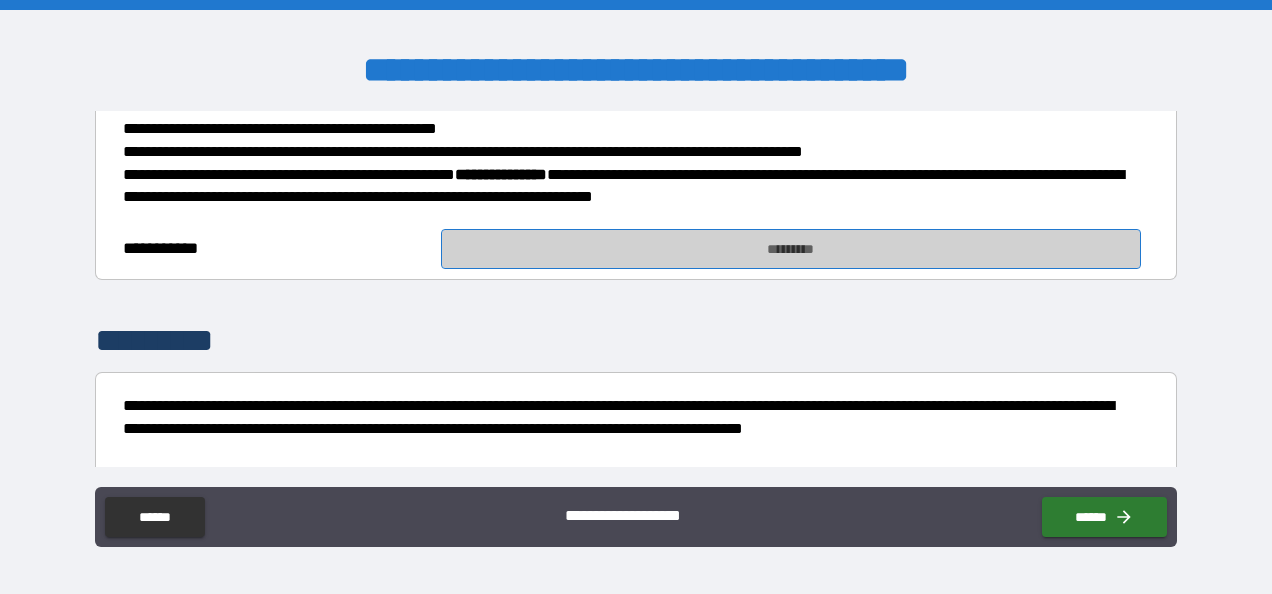 click on "*********" at bounding box center (791, 249) 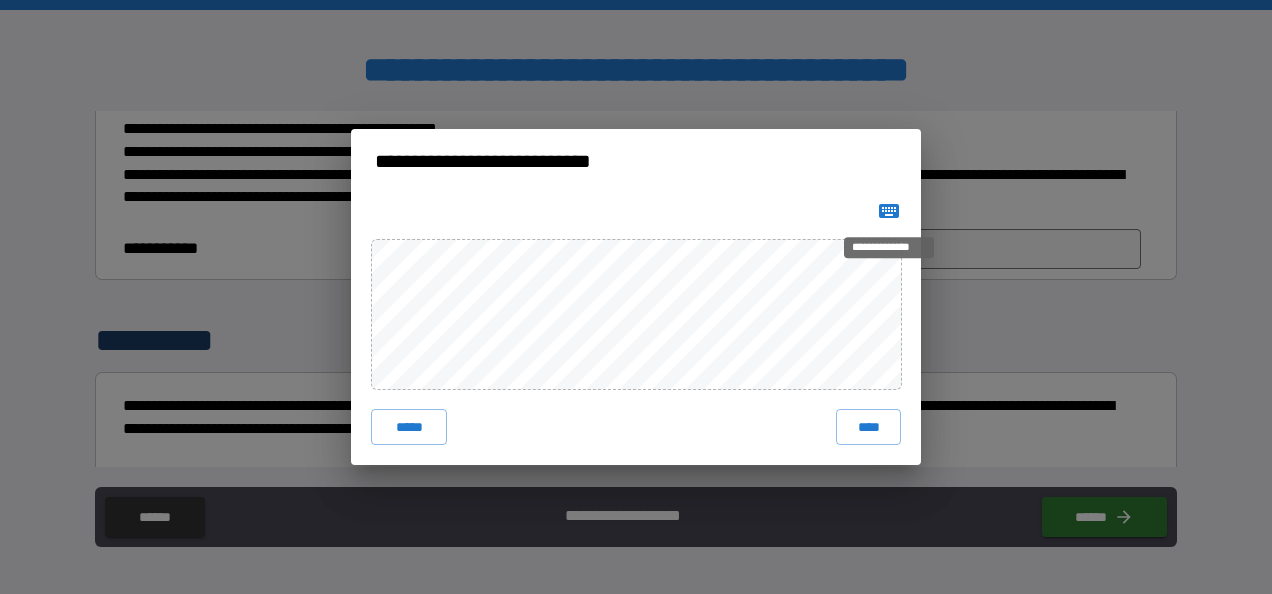 click 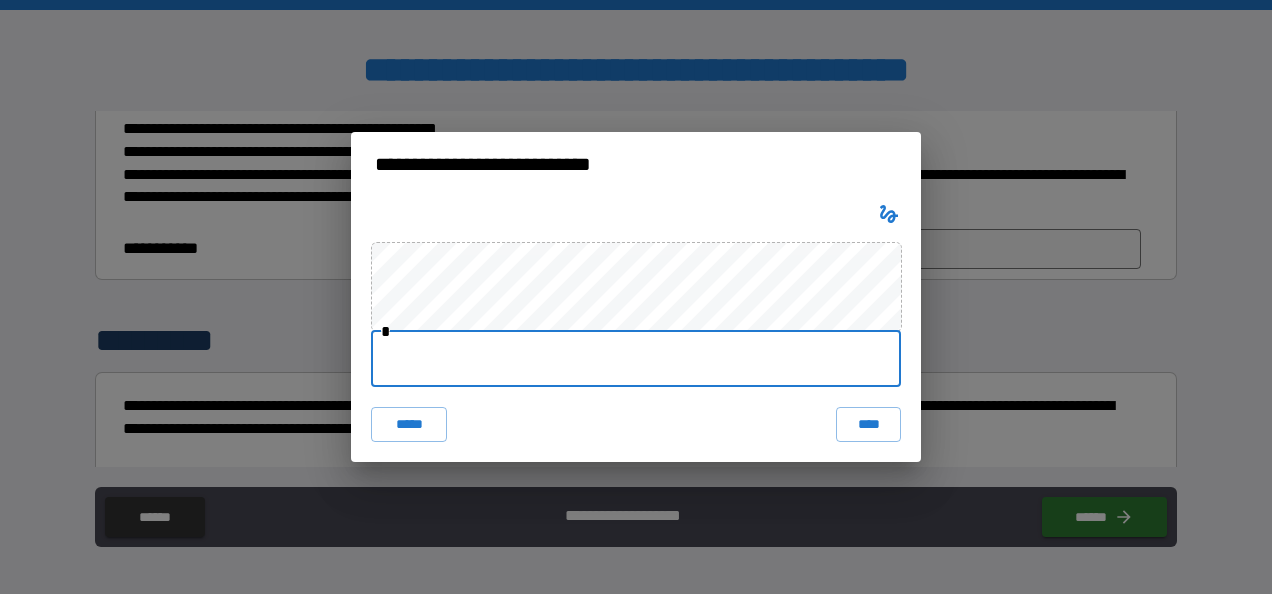 click at bounding box center [636, 359] 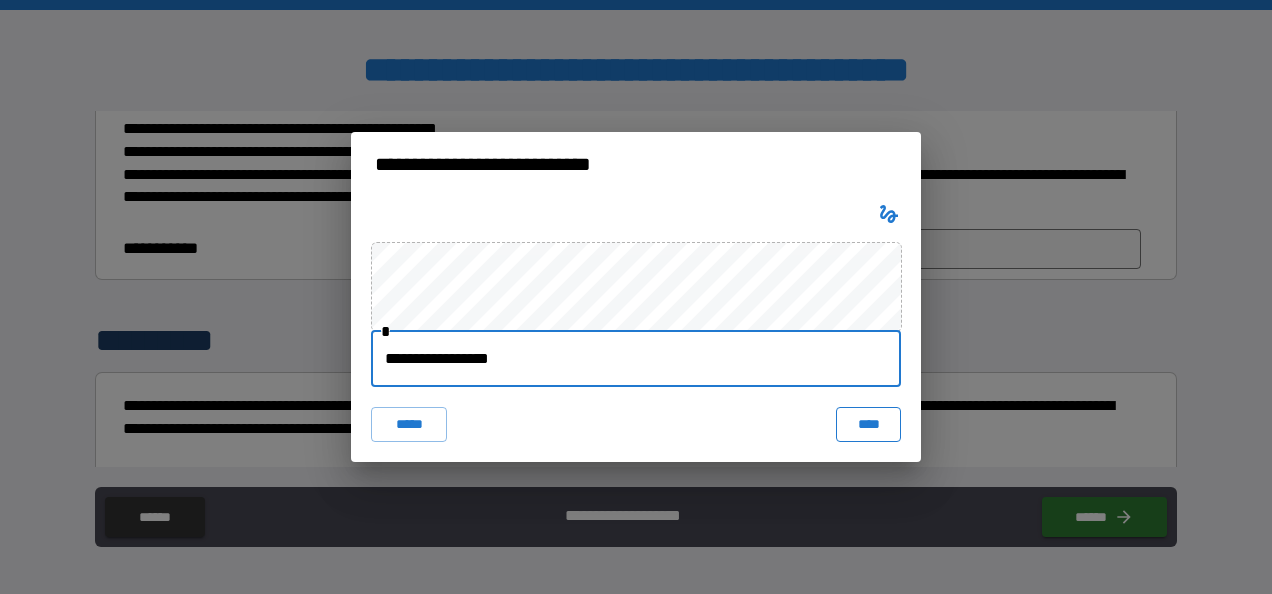 type on "**********" 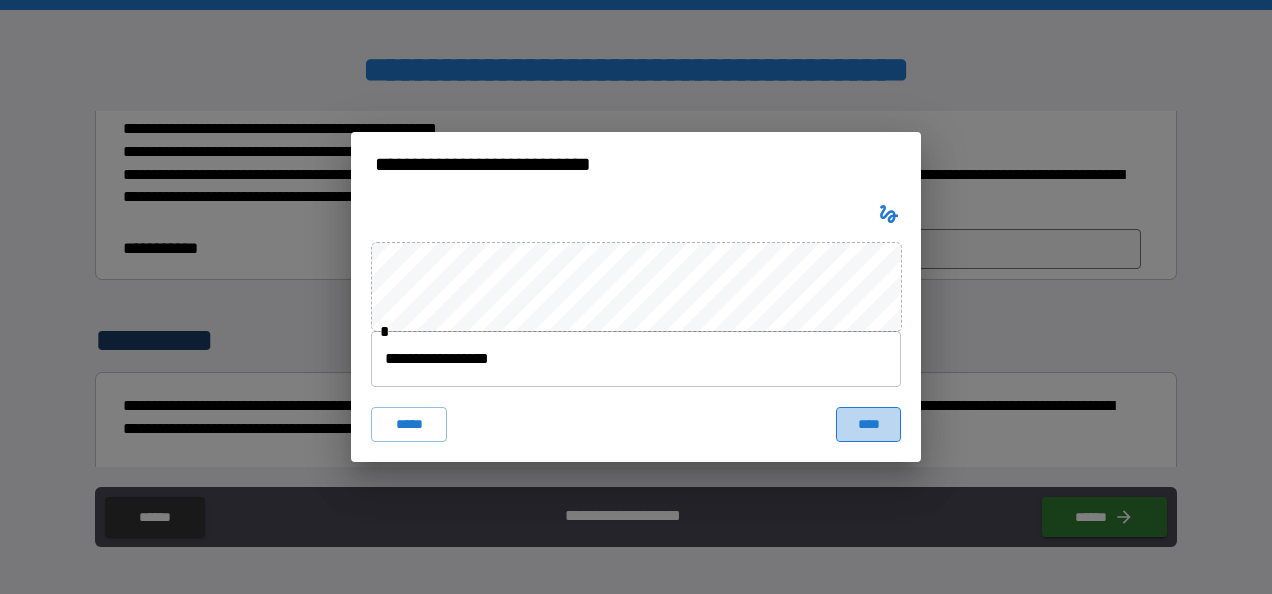 click on "****" at bounding box center [868, 425] 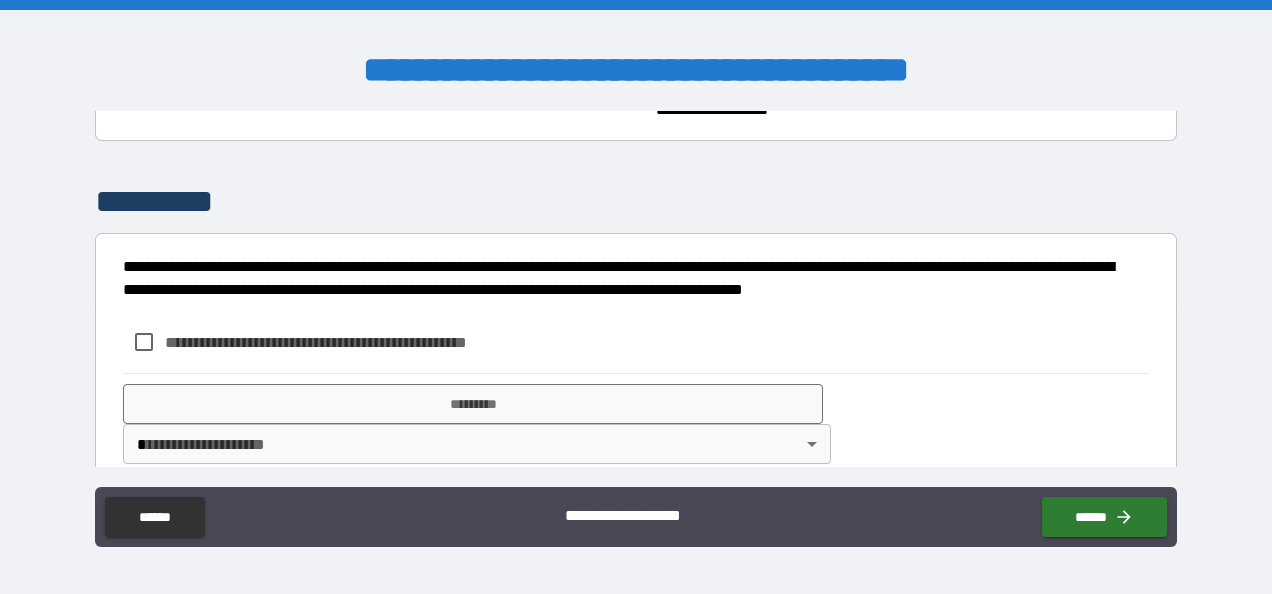 scroll, scrollTop: 1122, scrollLeft: 0, axis: vertical 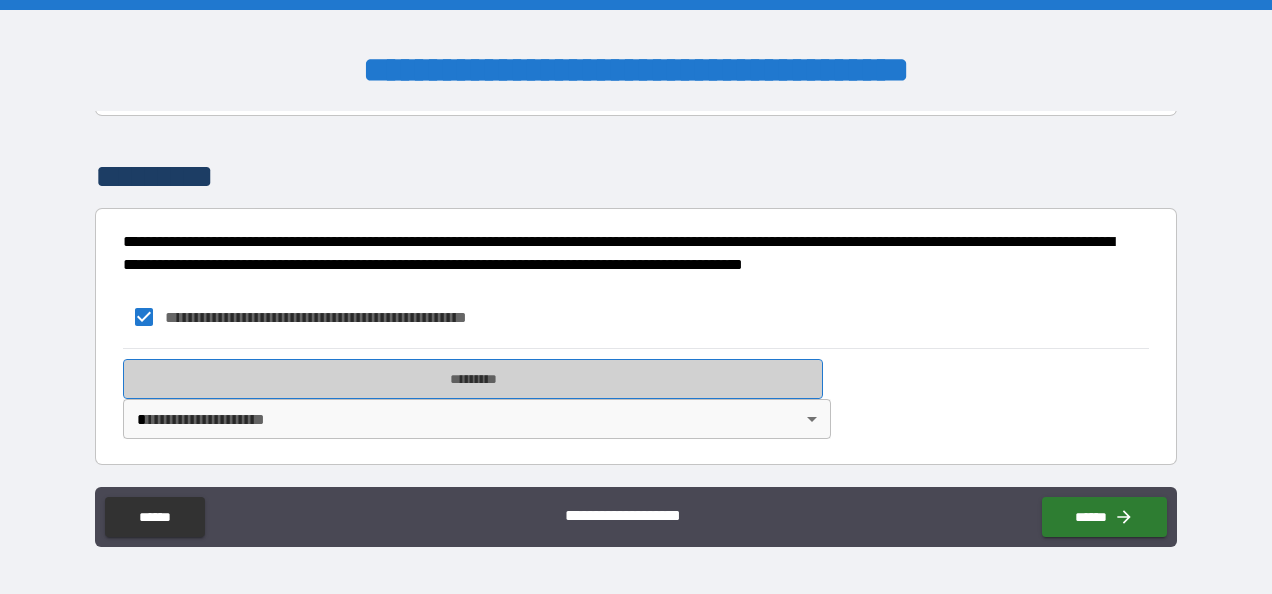 click on "*********" at bounding box center (473, 379) 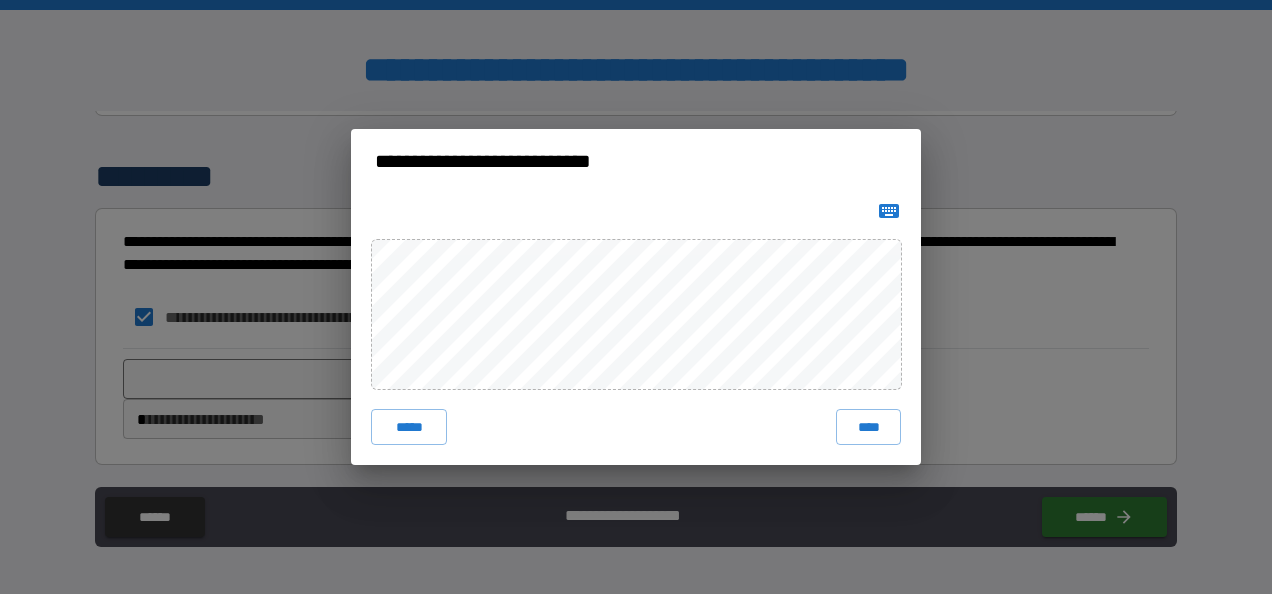 click 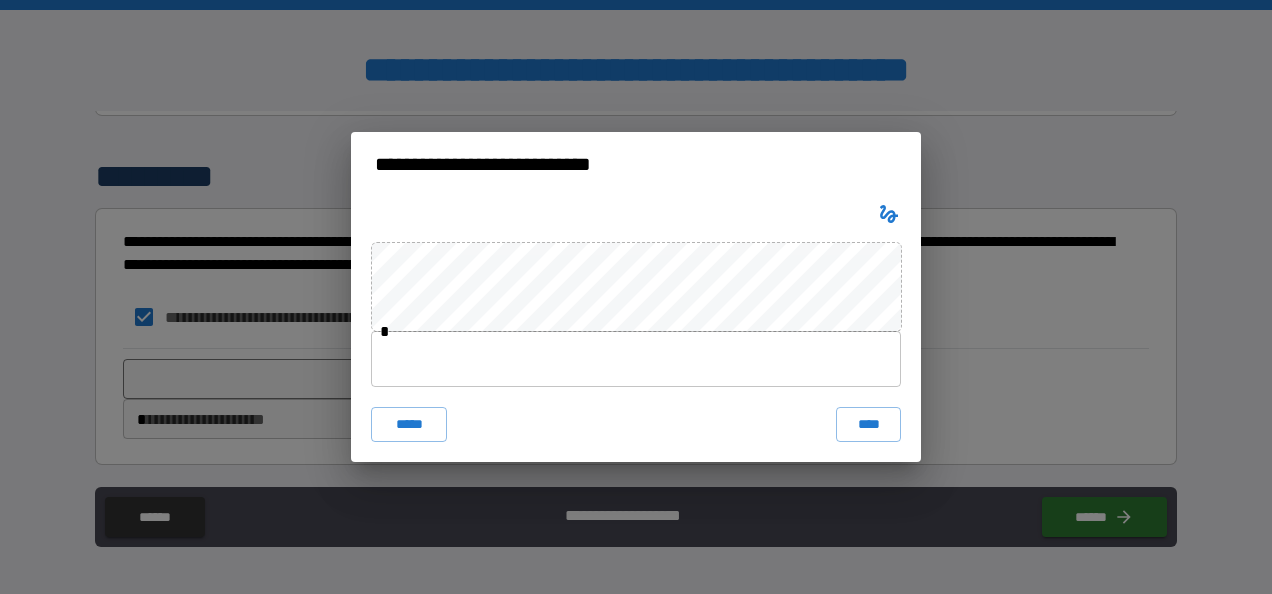 click at bounding box center [636, 359] 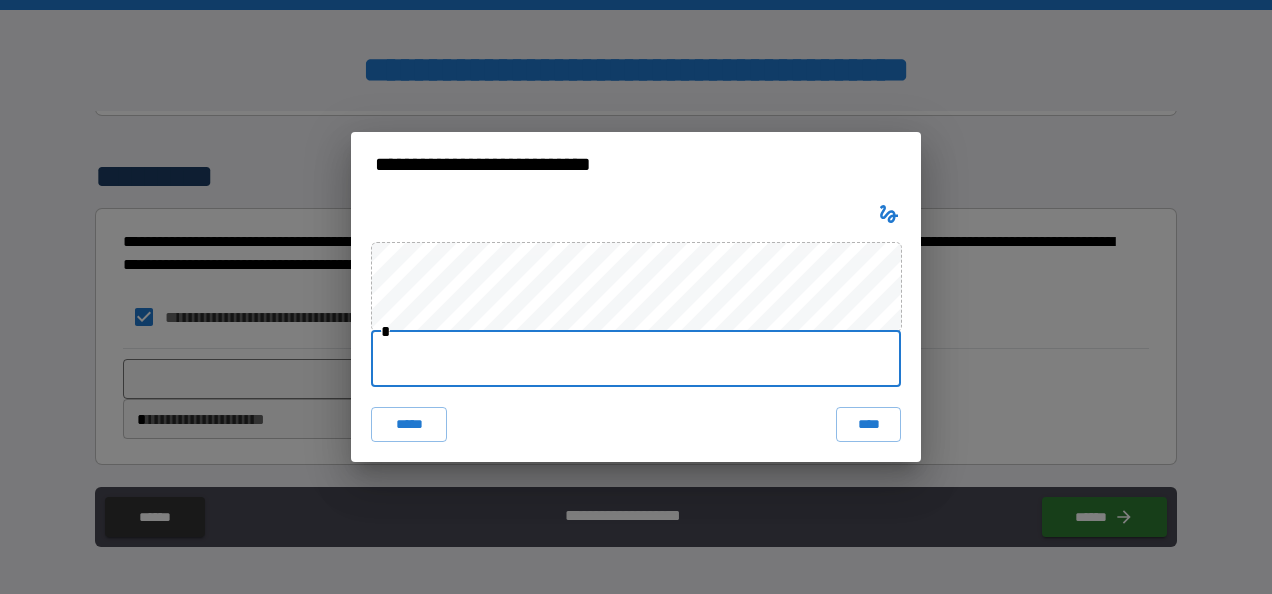type on "**********" 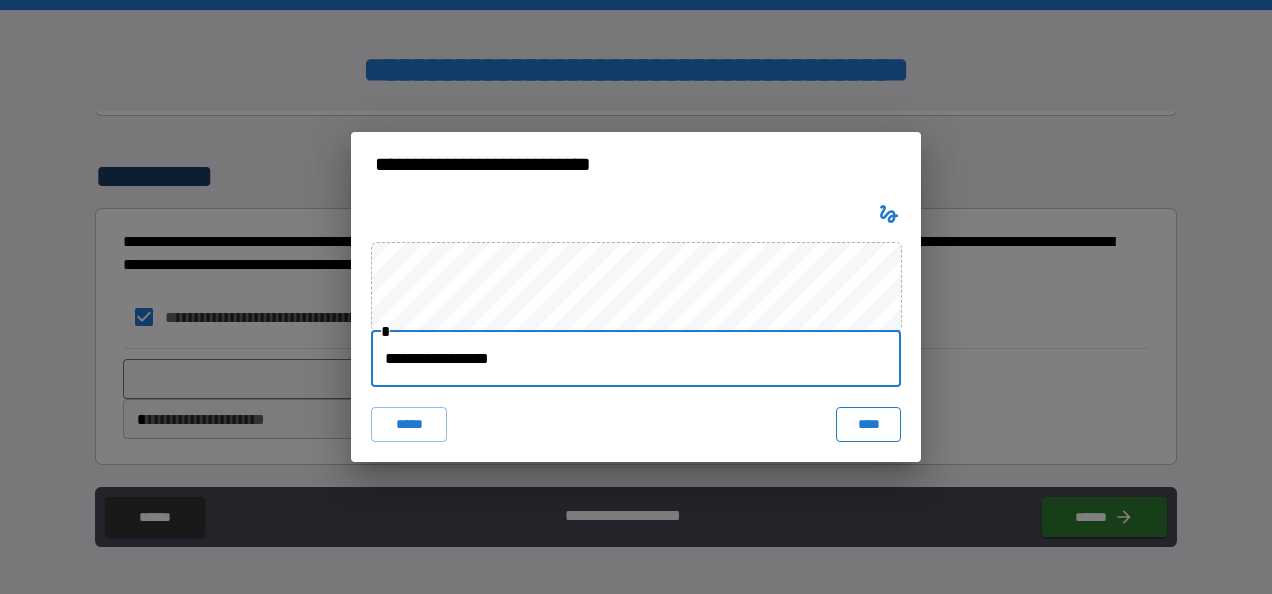 click on "****" at bounding box center (868, 425) 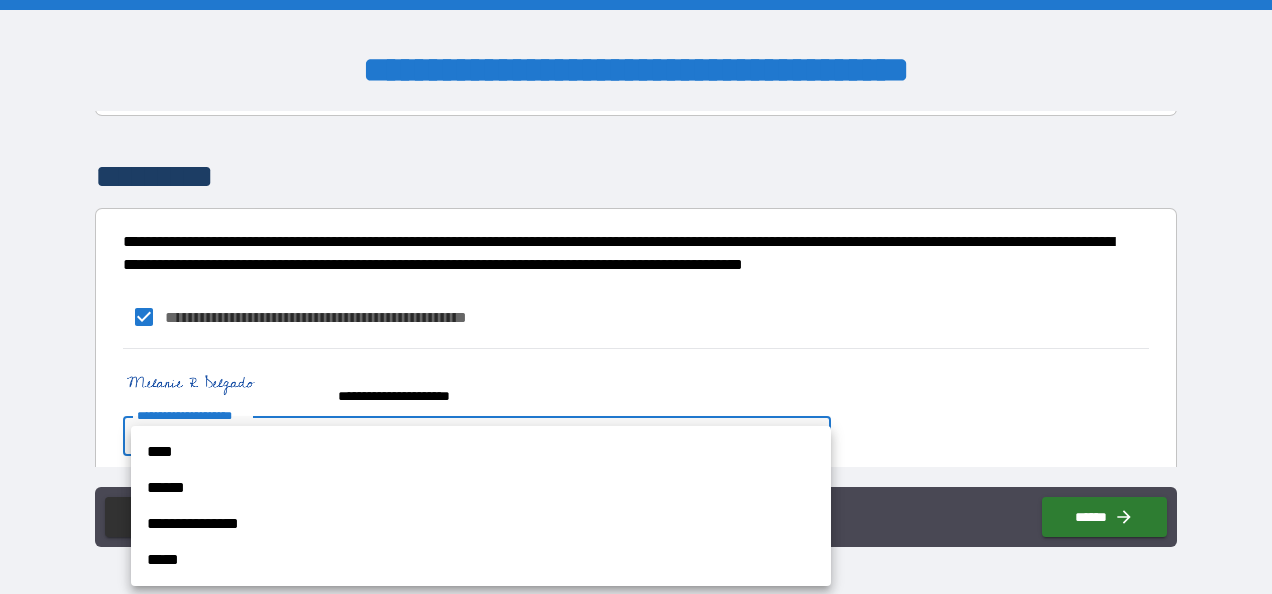 click on "**********" at bounding box center (636, 297) 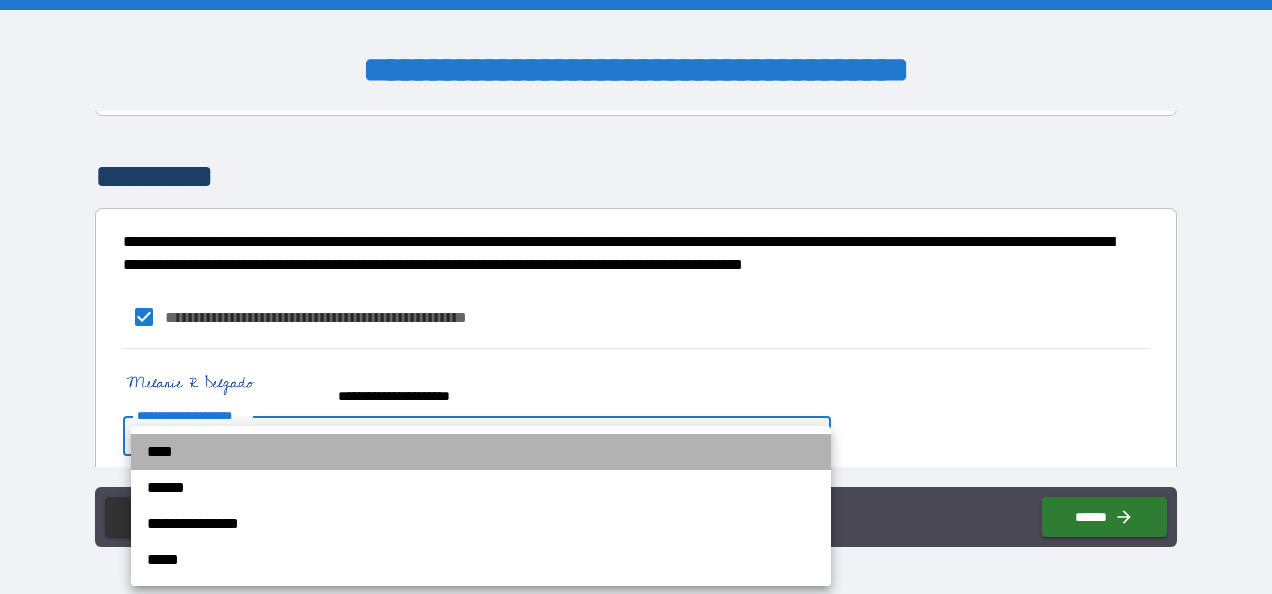 click on "****" at bounding box center (481, 452) 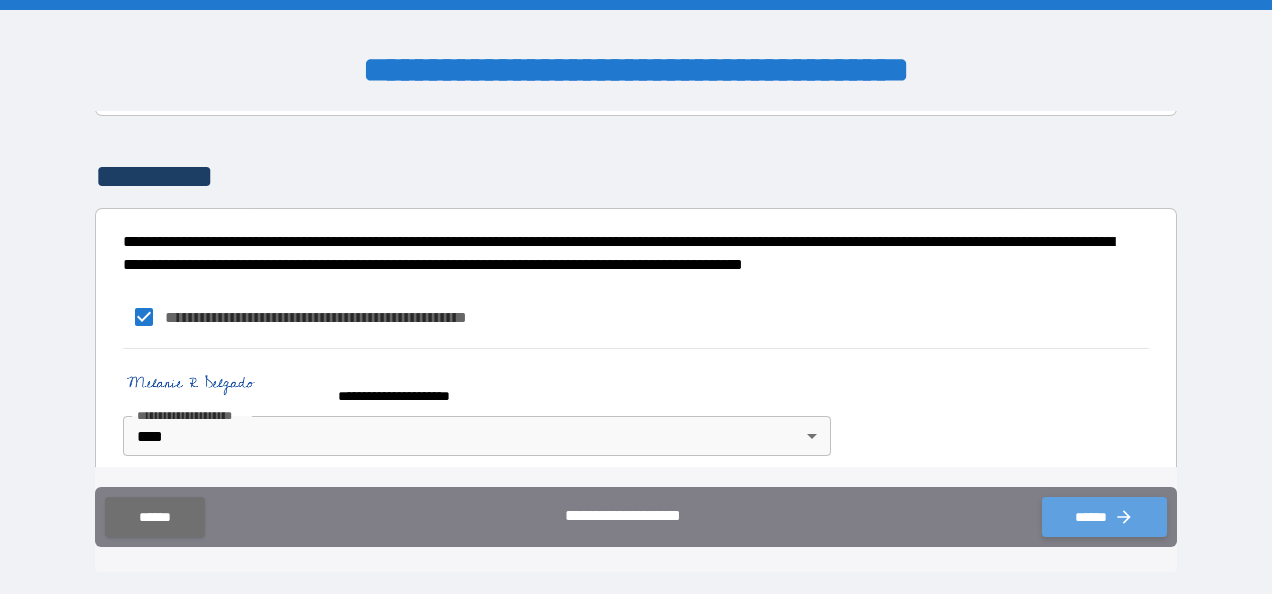 click on "******" at bounding box center (1104, 517) 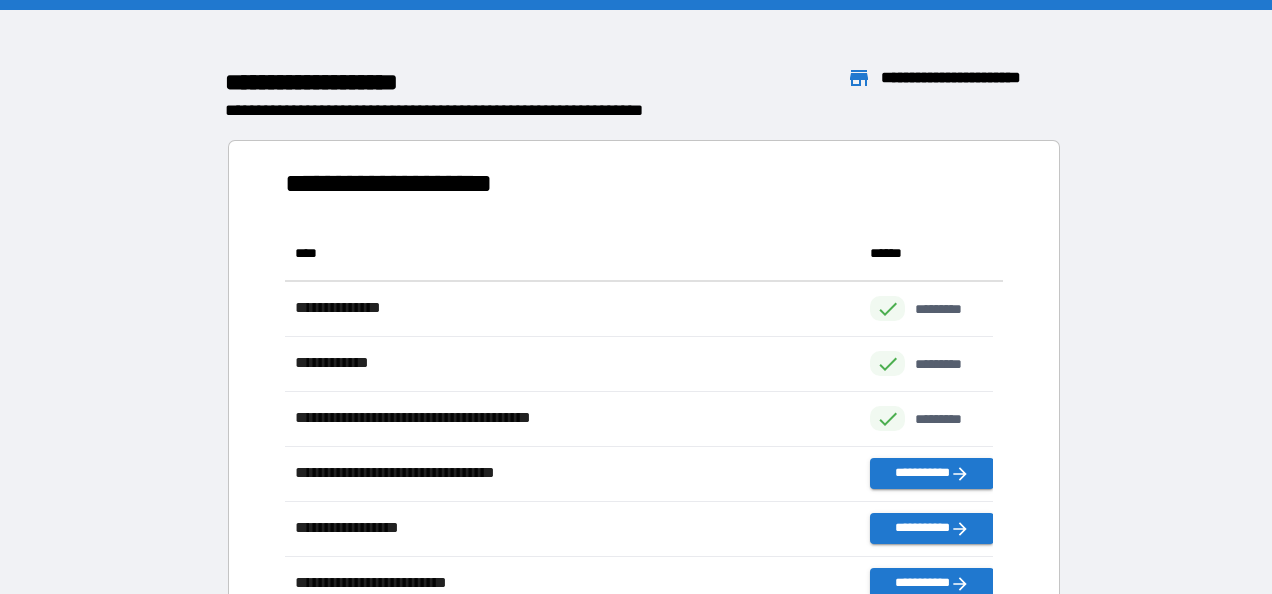scroll, scrollTop: 16, scrollLeft: 16, axis: both 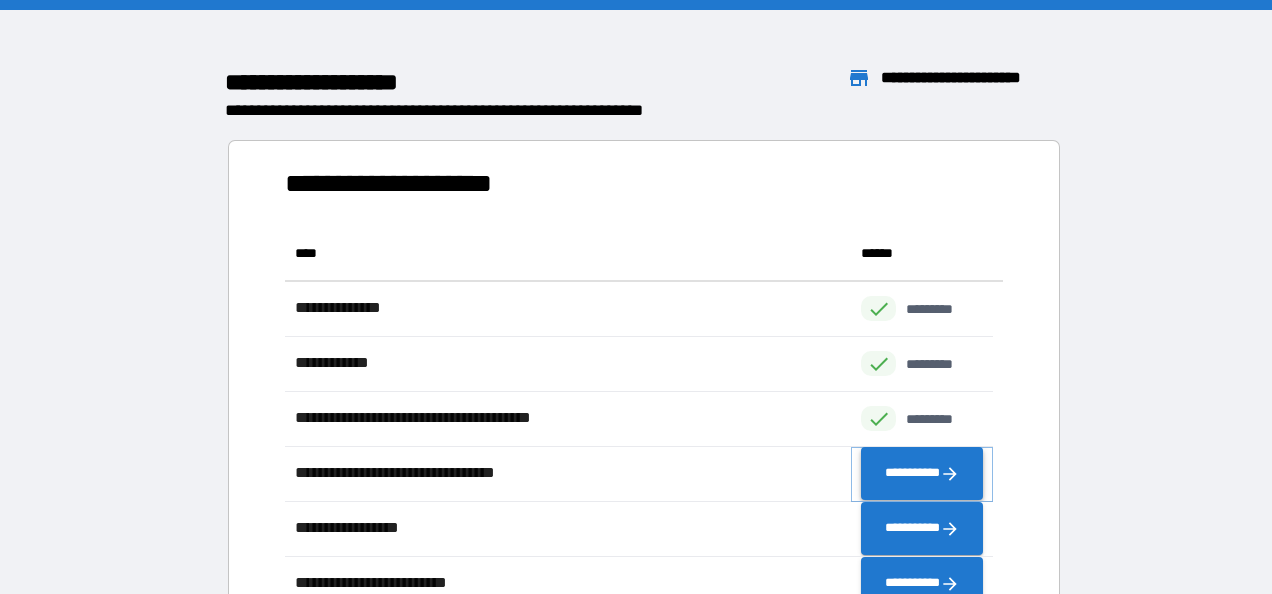 click on "**********" at bounding box center (922, 474) 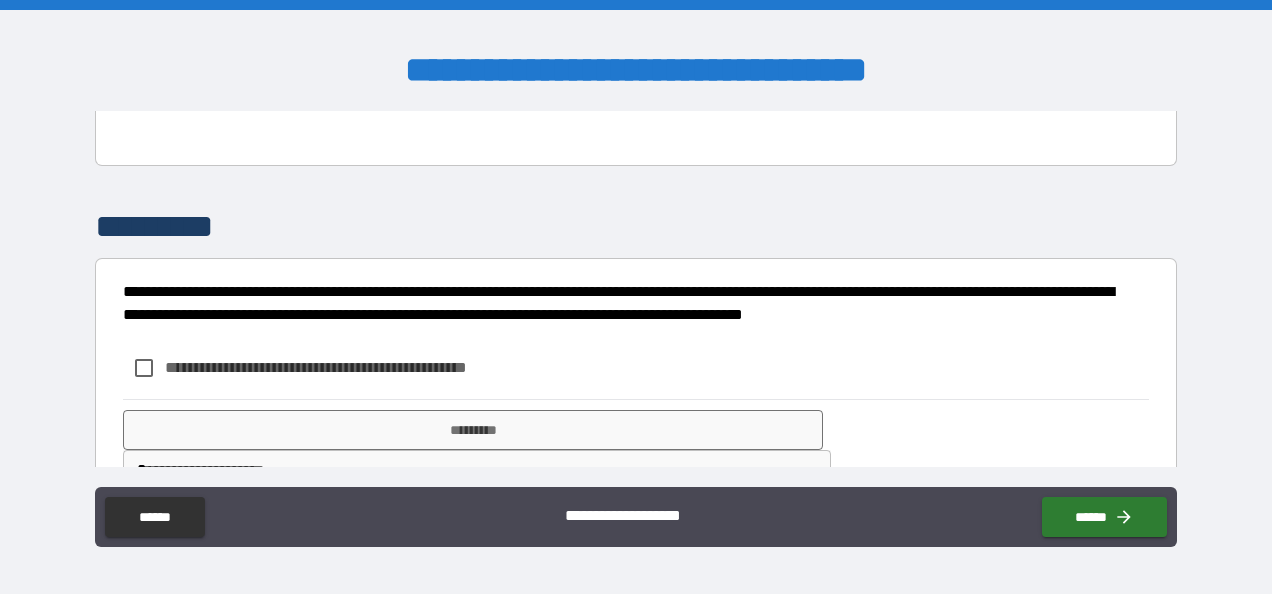 scroll, scrollTop: 3045, scrollLeft: 0, axis: vertical 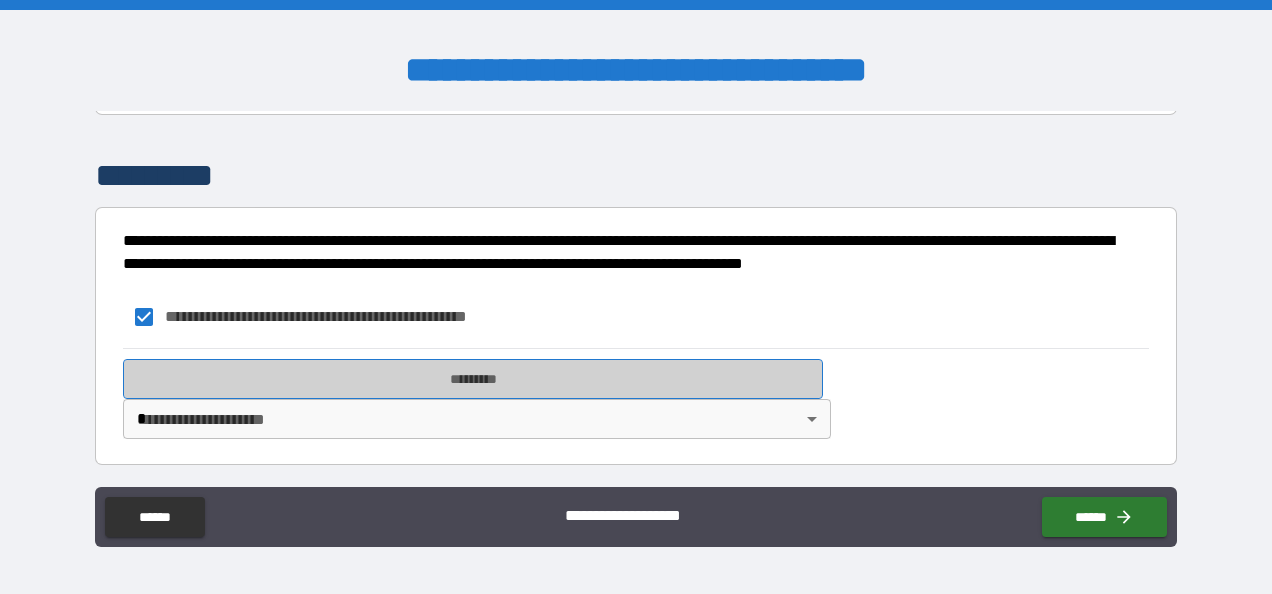 click on "*********" at bounding box center [473, 379] 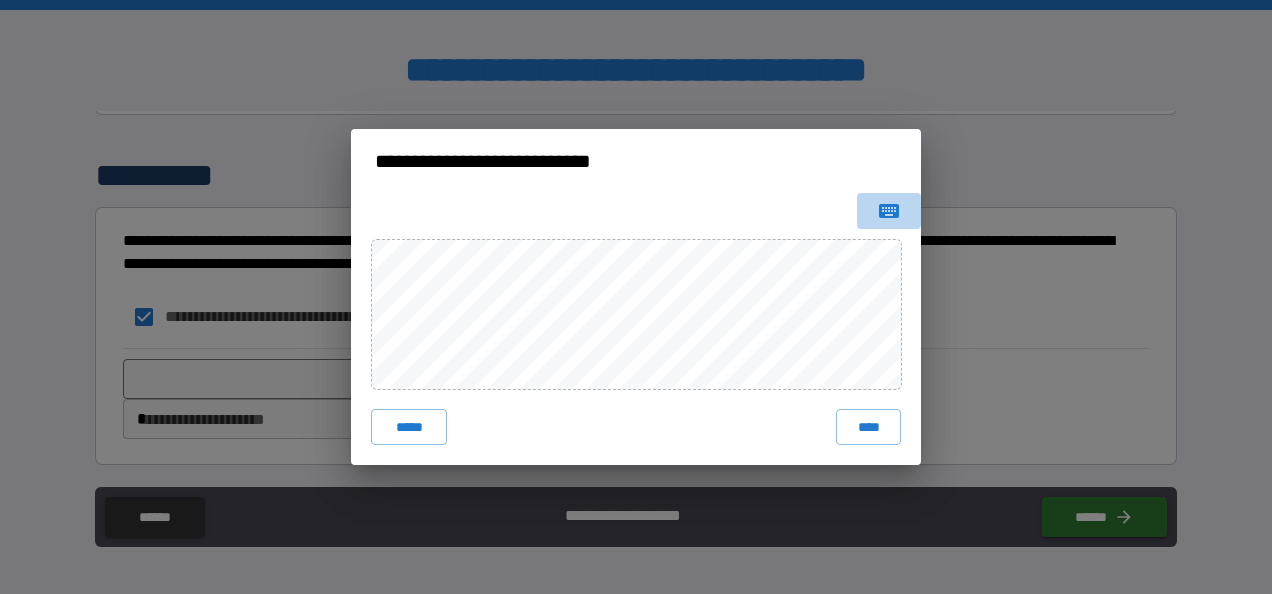 click at bounding box center [889, 211] 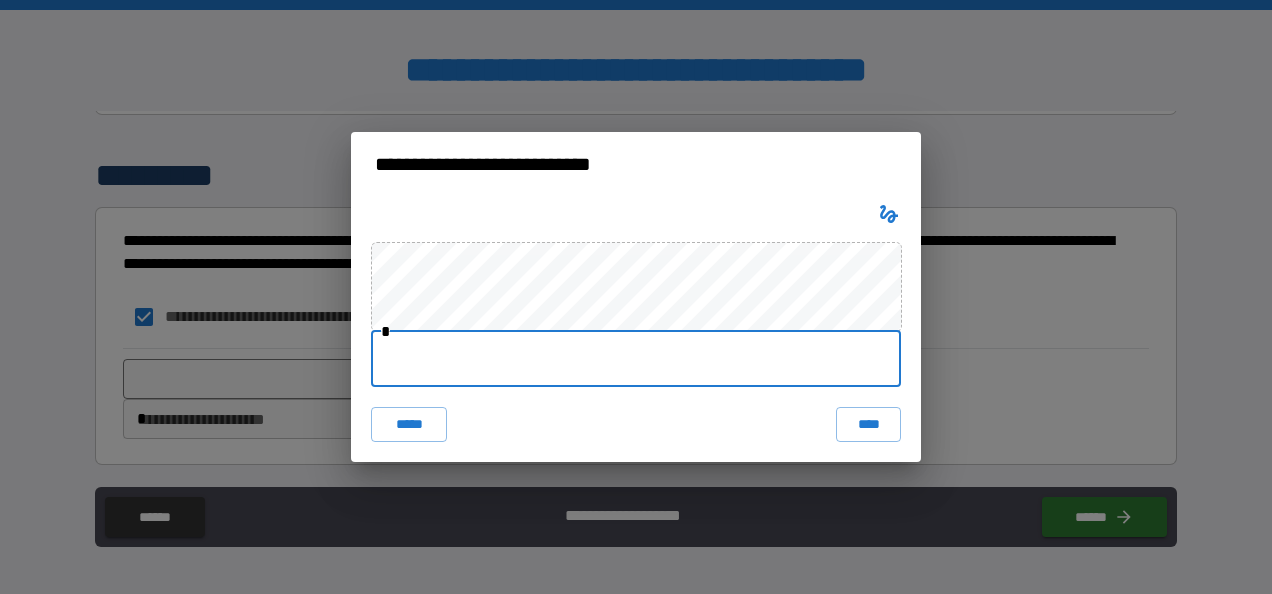 click at bounding box center (636, 359) 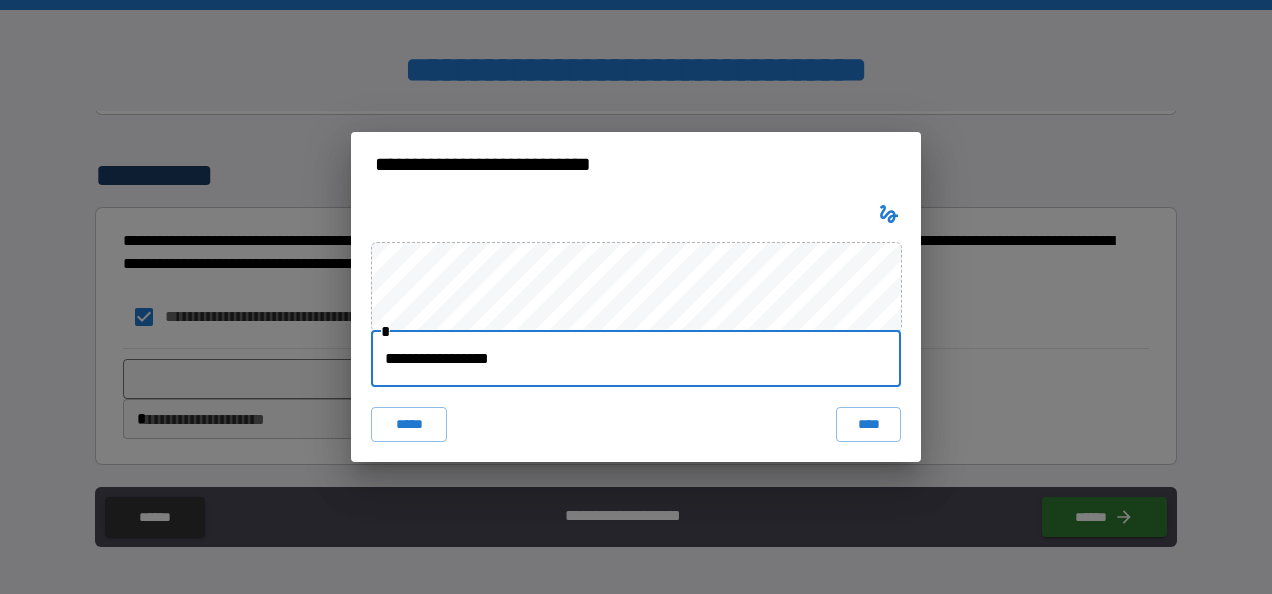 type on "****" 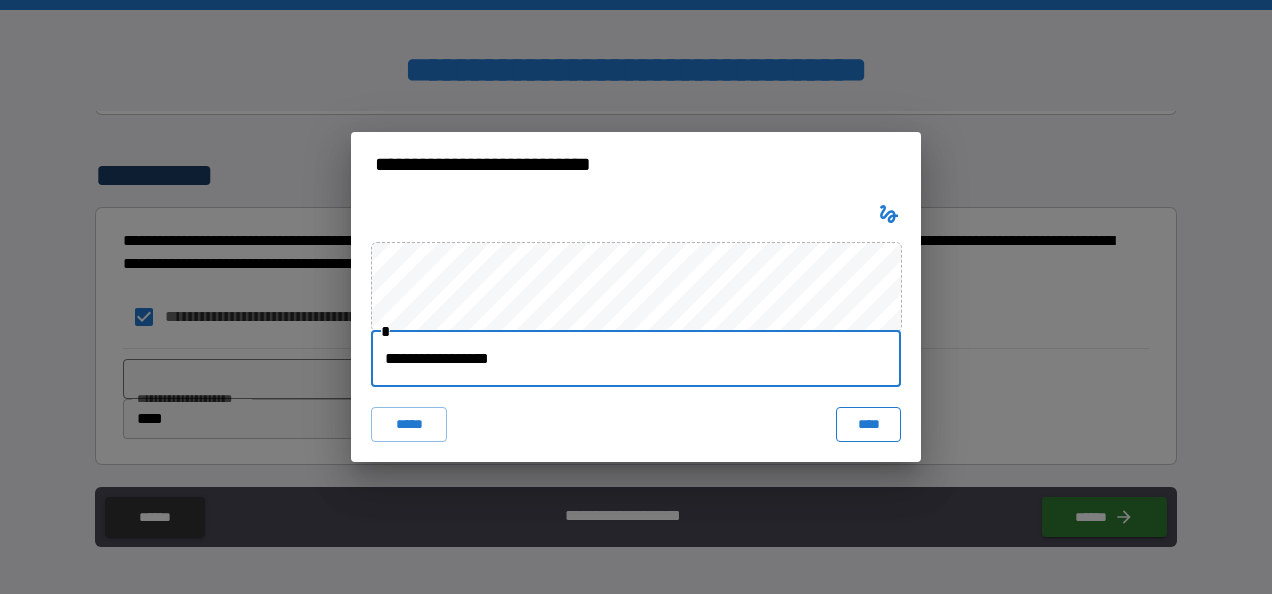 click on "****" at bounding box center (868, 425) 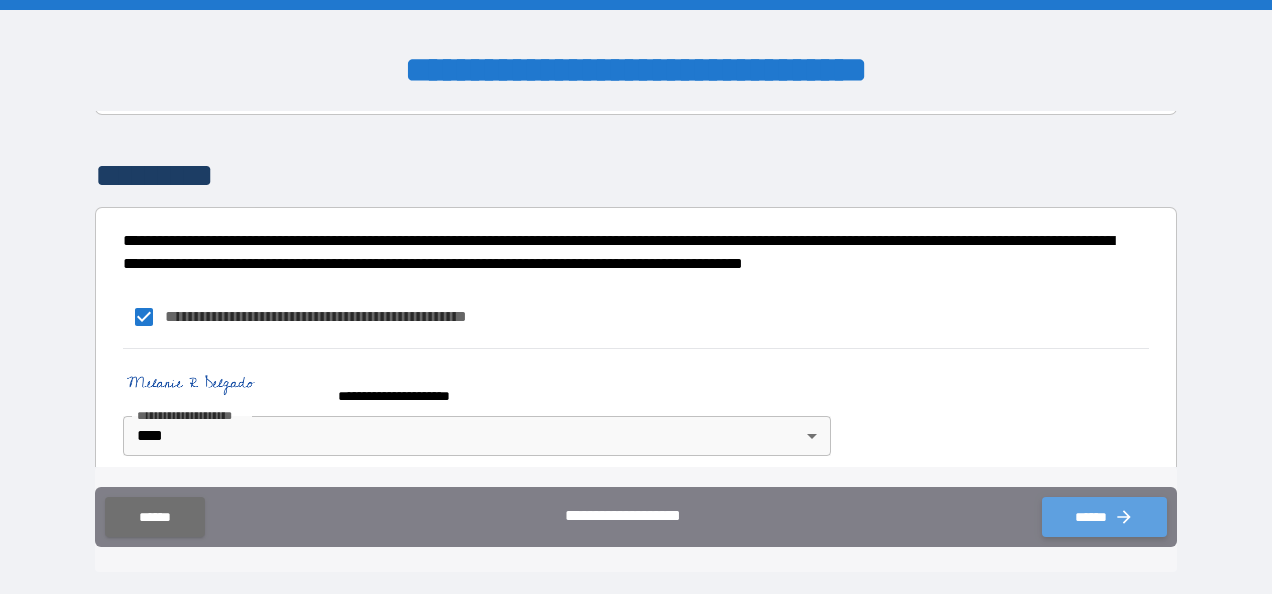 click on "******" at bounding box center (1104, 517) 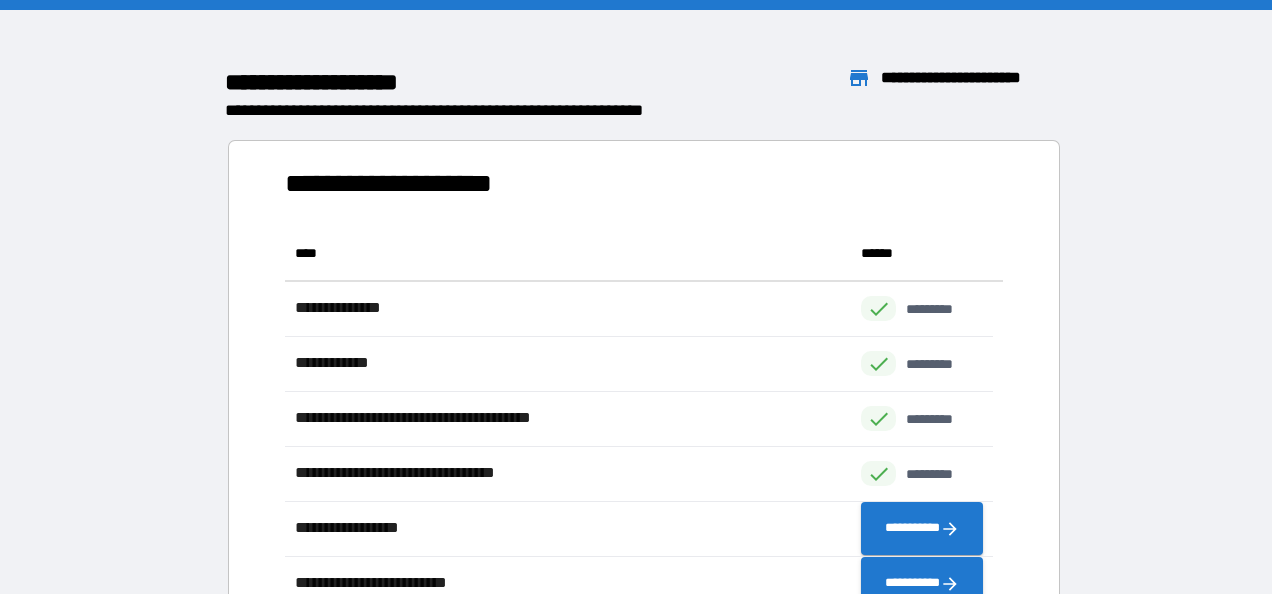 scroll, scrollTop: 16, scrollLeft: 16, axis: both 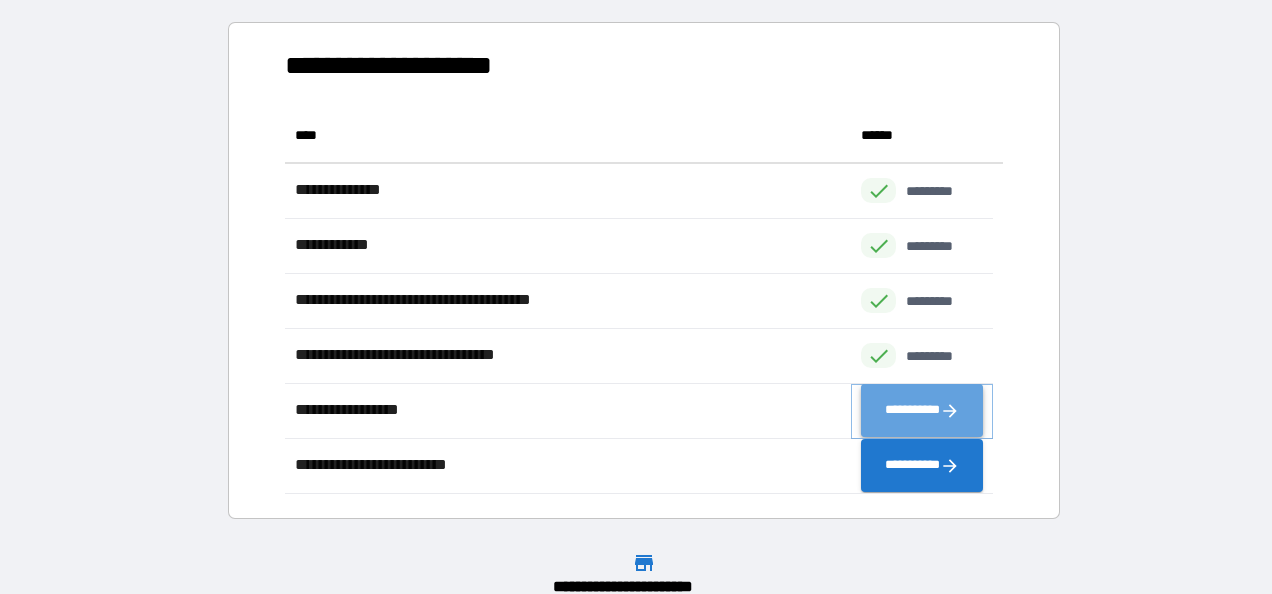 click on "**********" at bounding box center [922, 411] 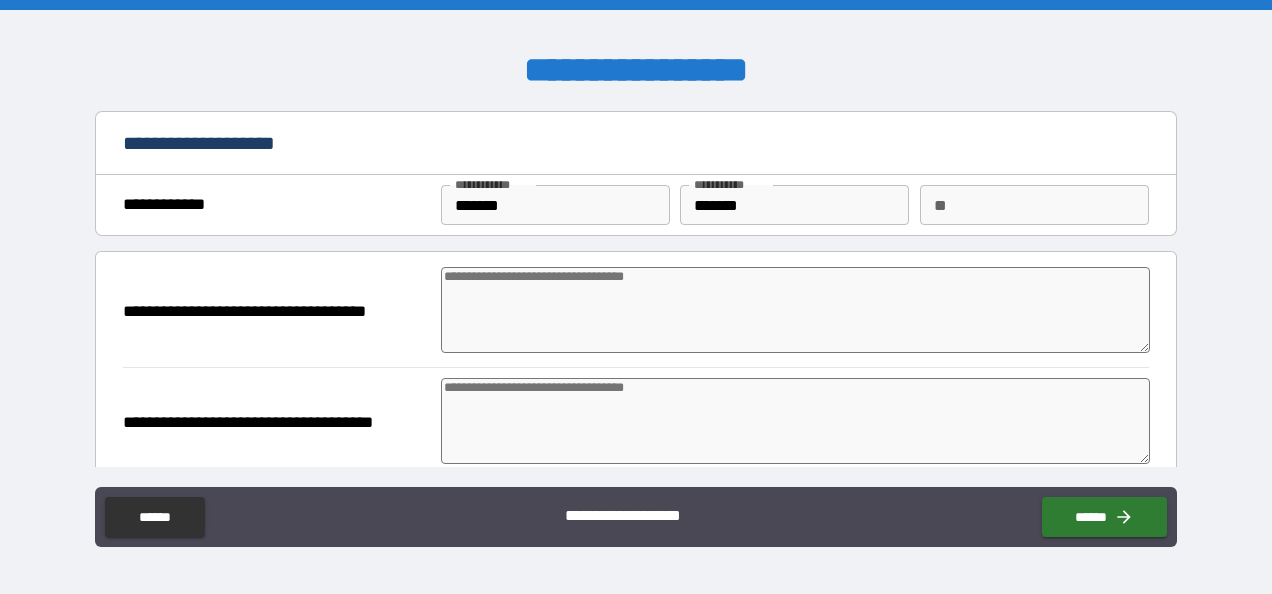 type on "*" 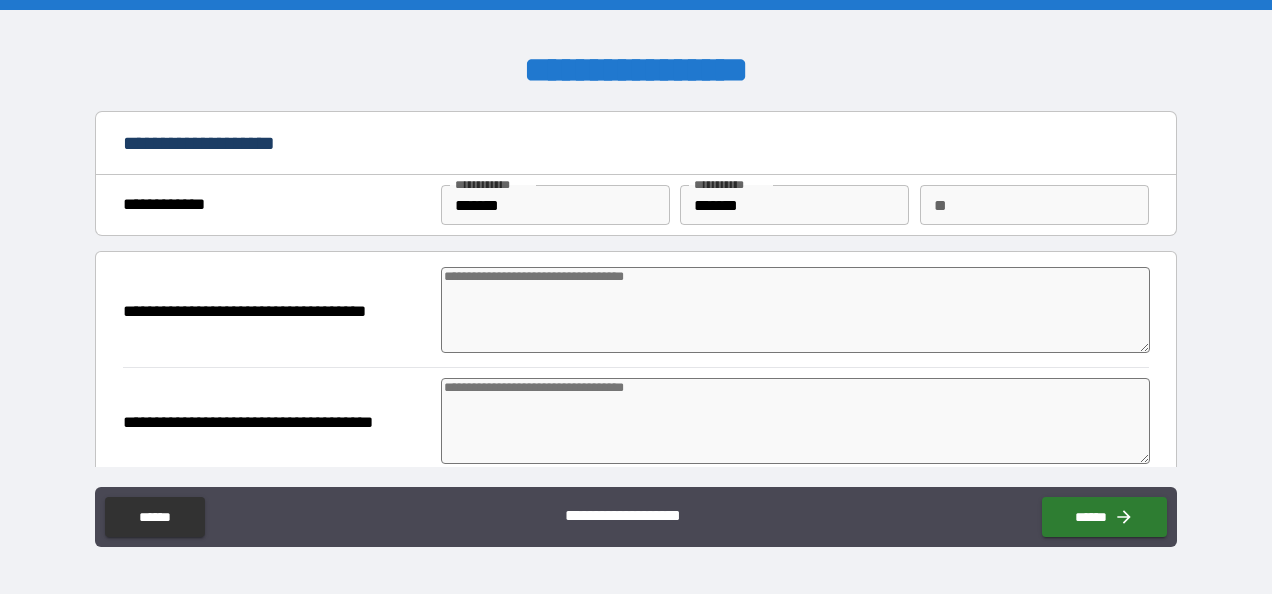 type on "*" 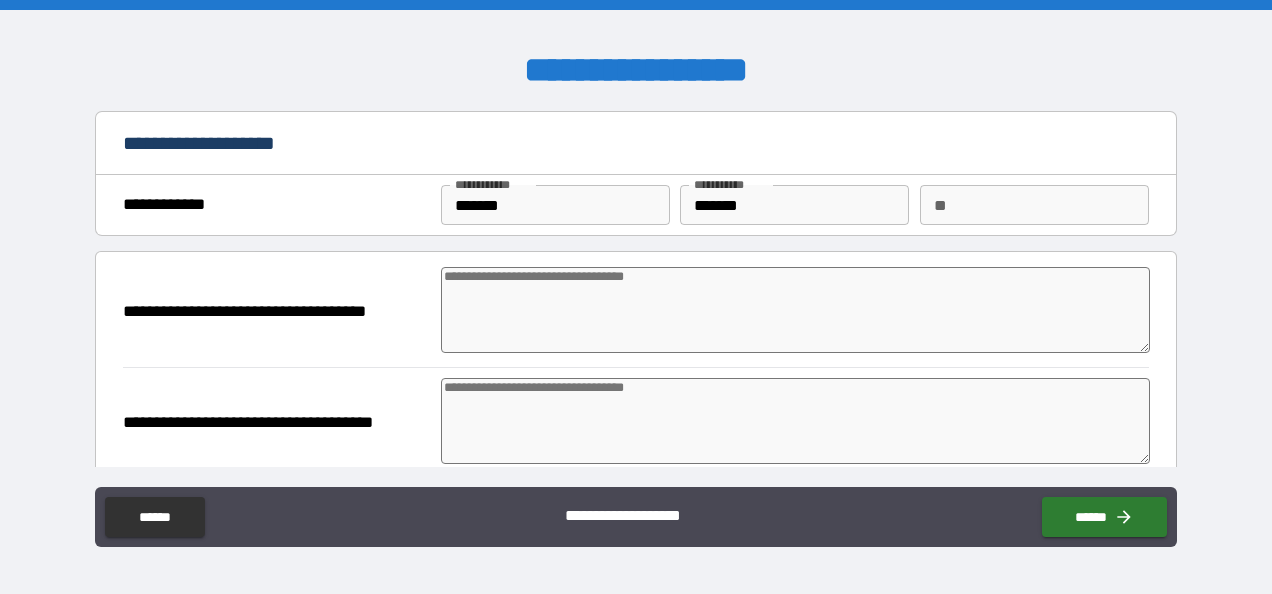 type on "*" 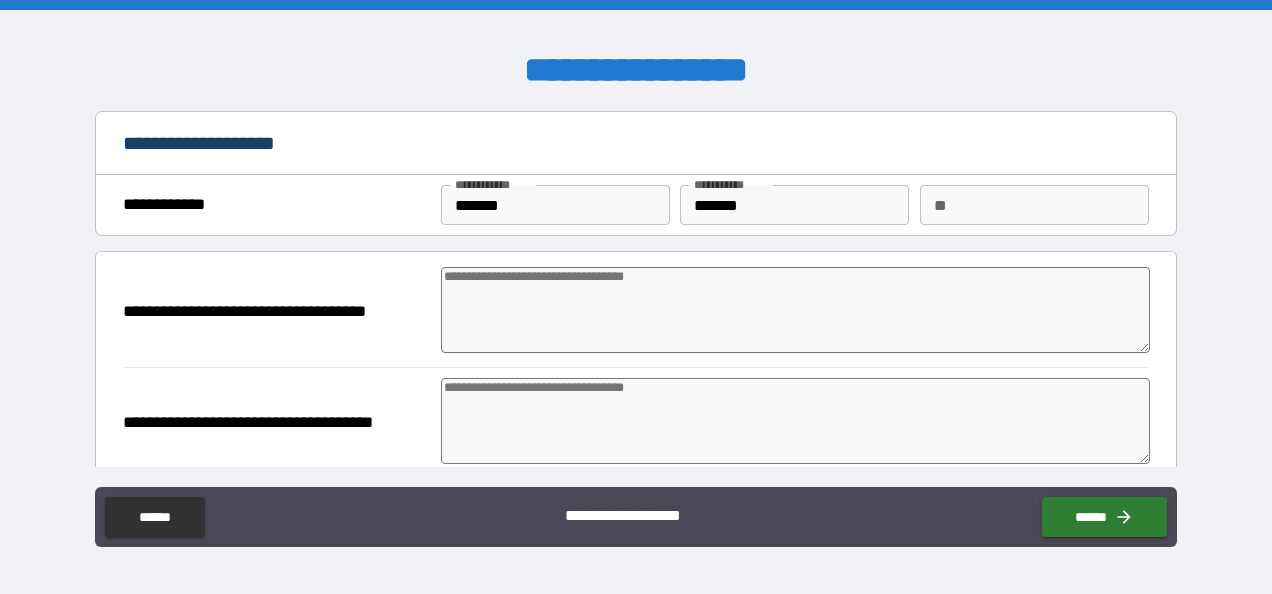 type on "*" 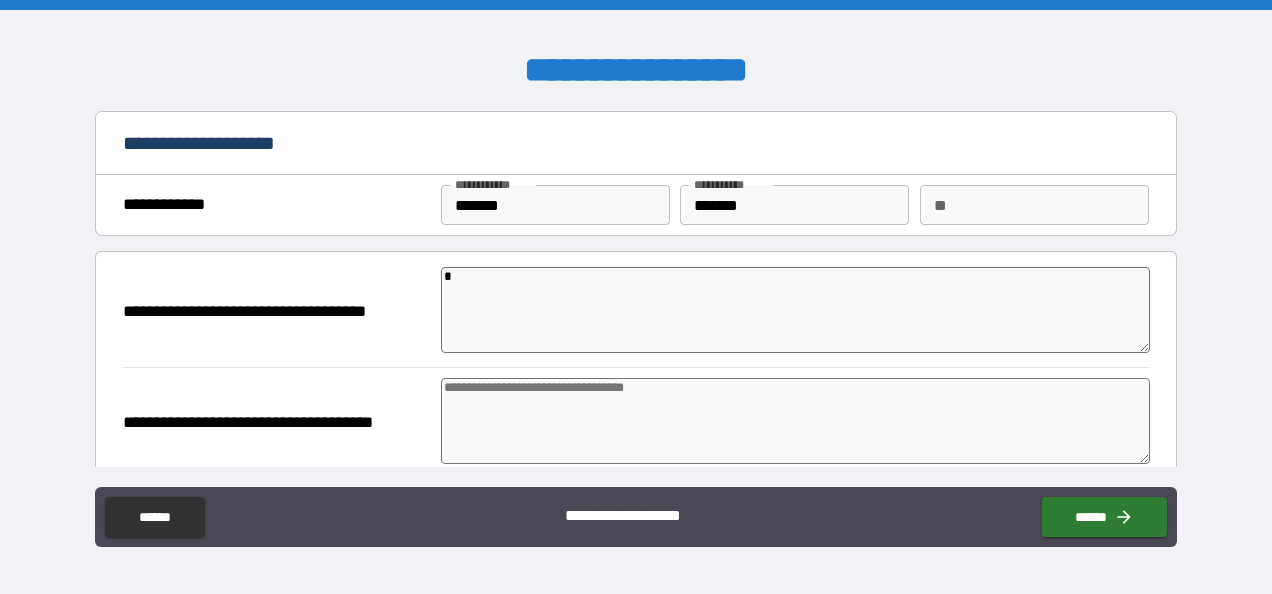 type on "*" 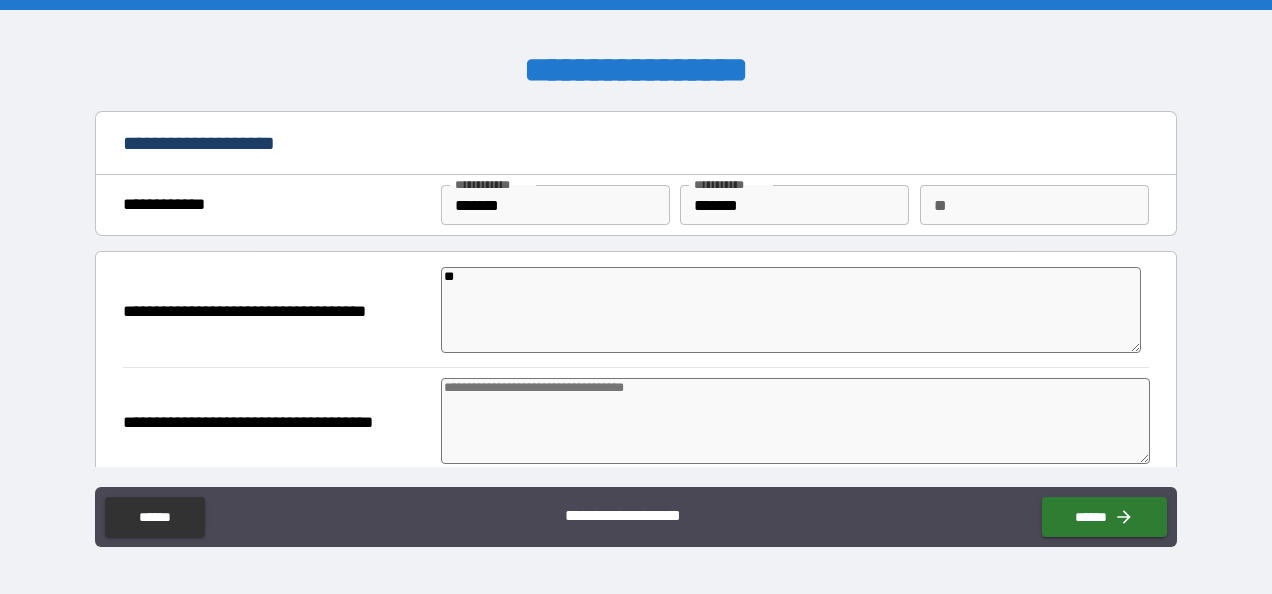 type on "*" 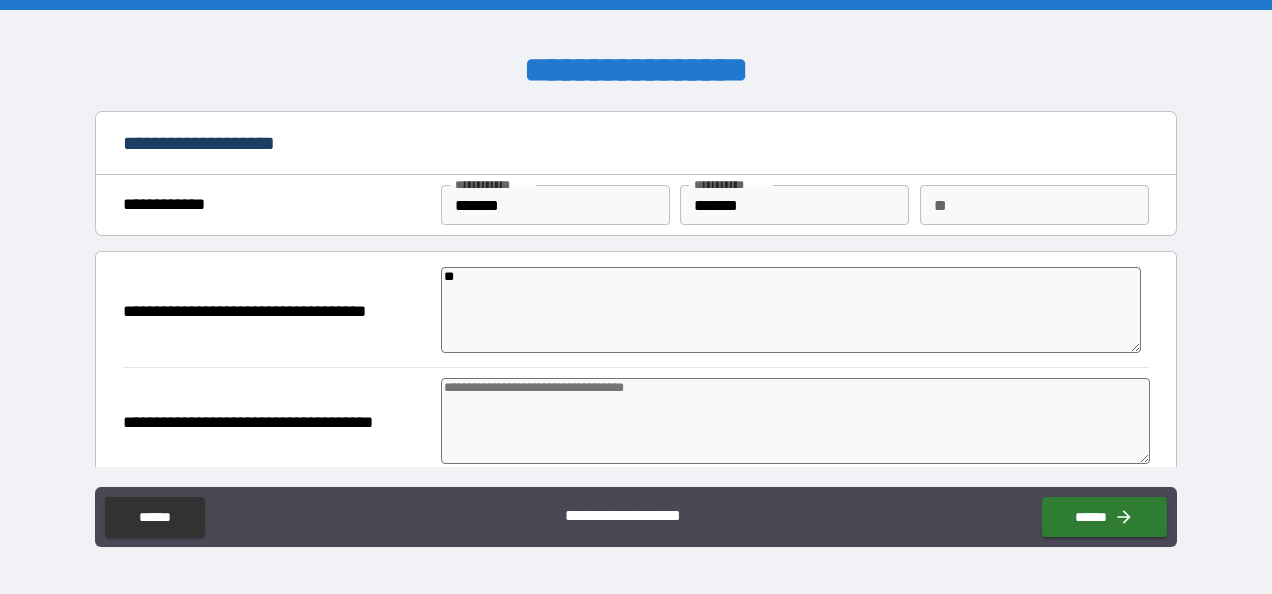 type on "*" 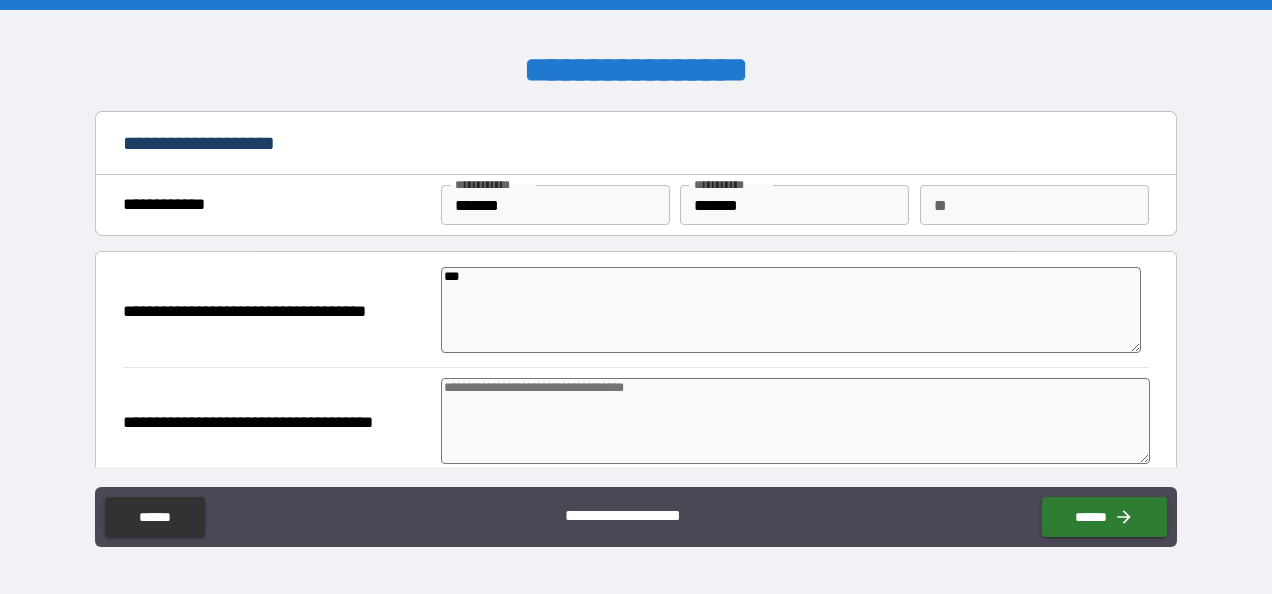 type on "****" 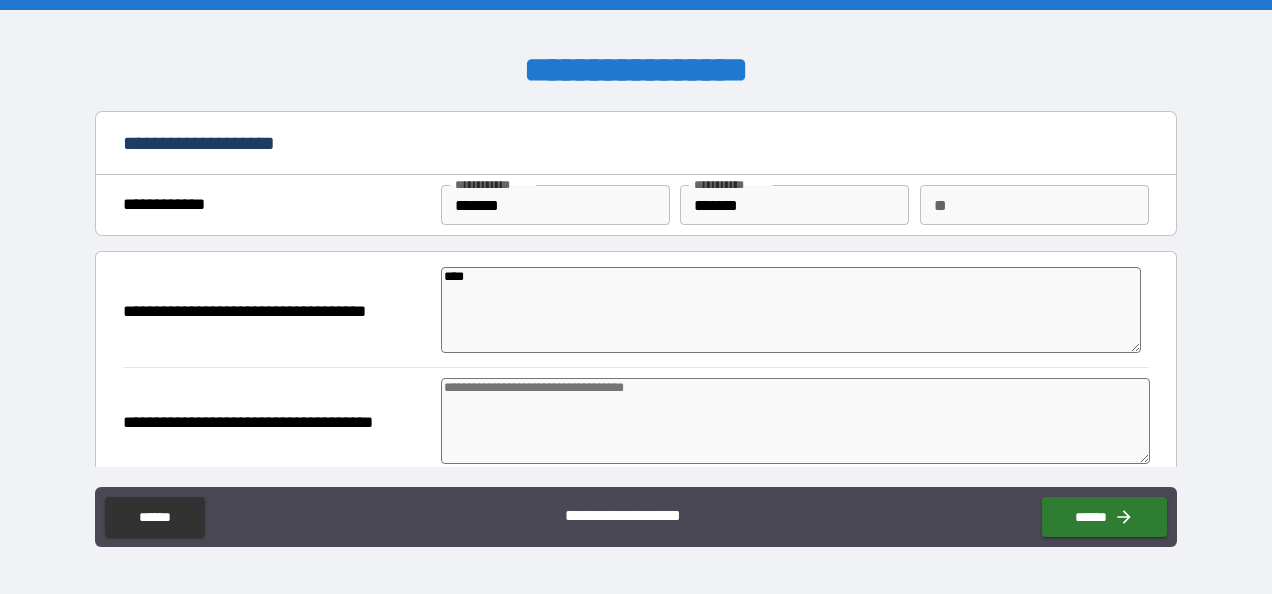 type on "*****" 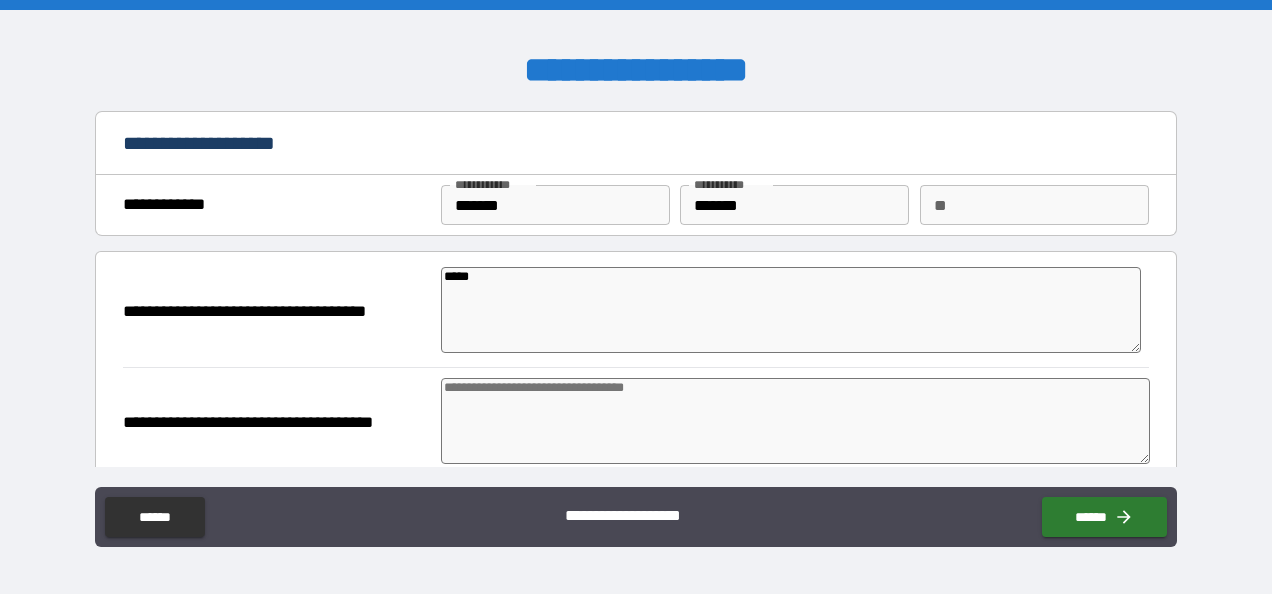 type on "******" 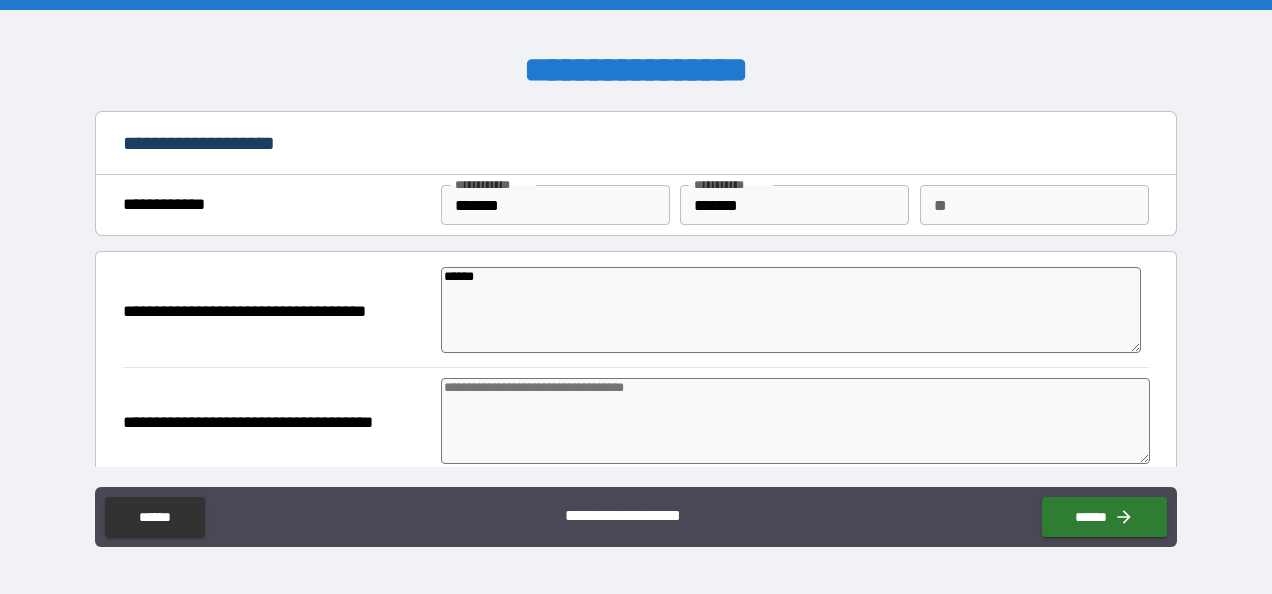 type on "*" 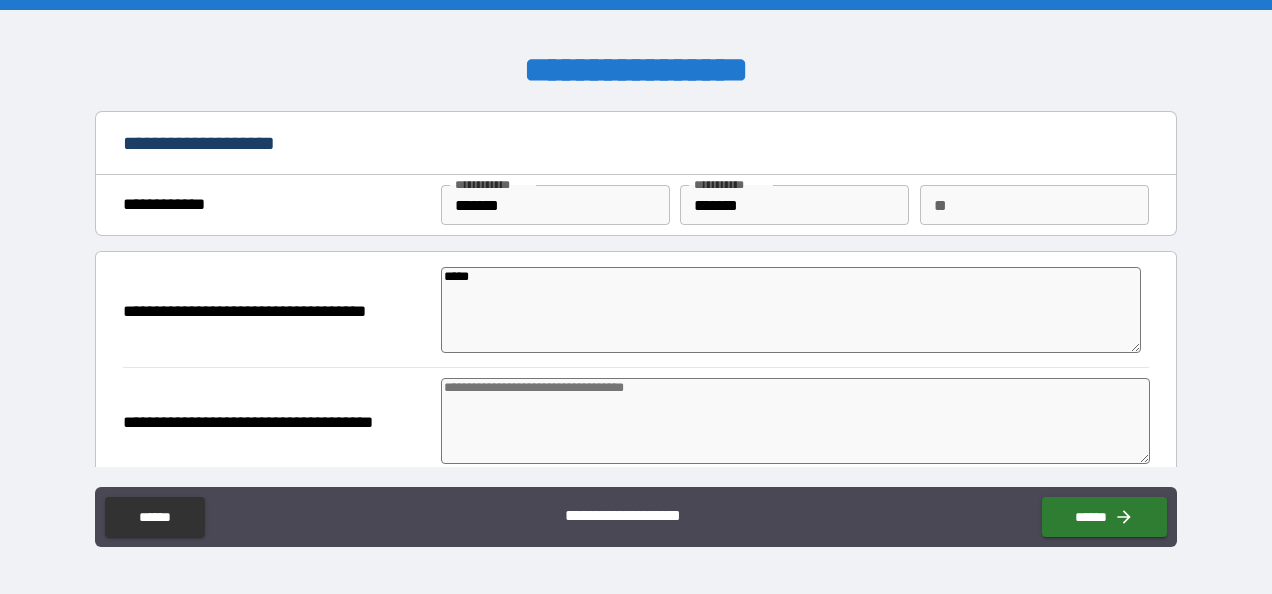 type on "****" 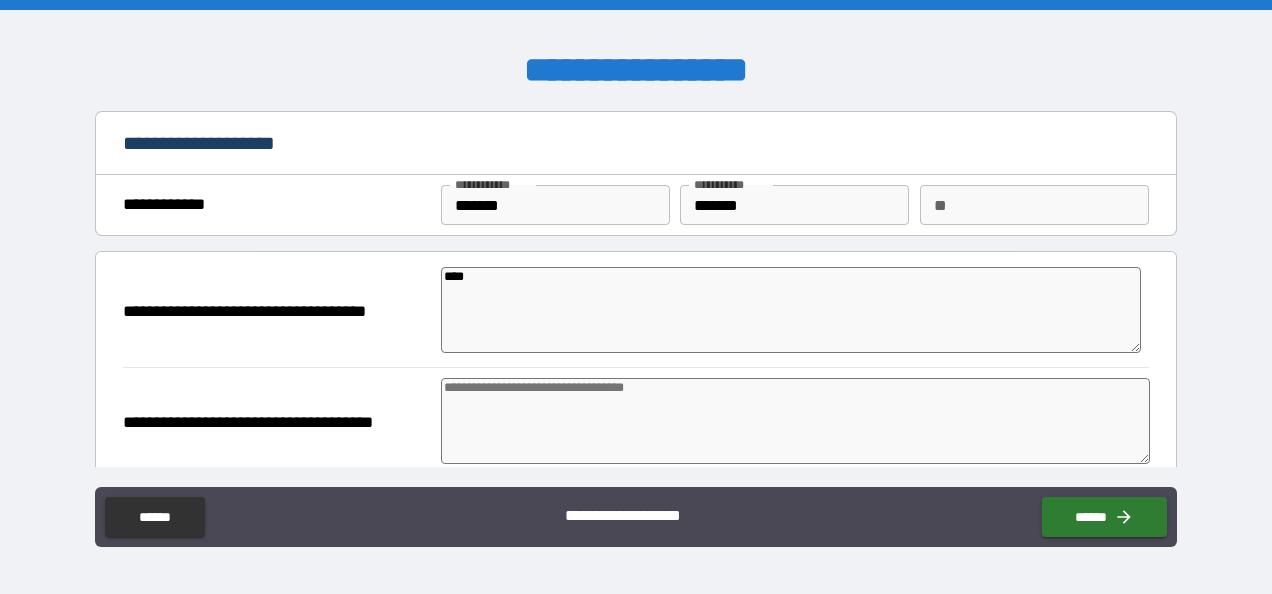 type on "*" 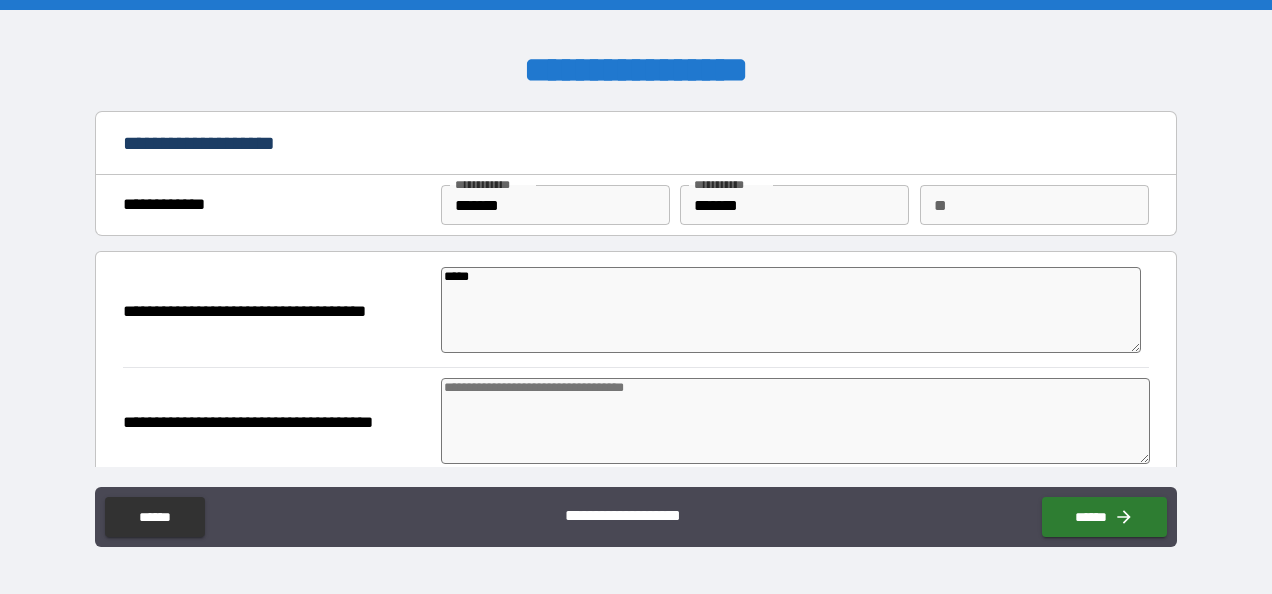 type on "*" 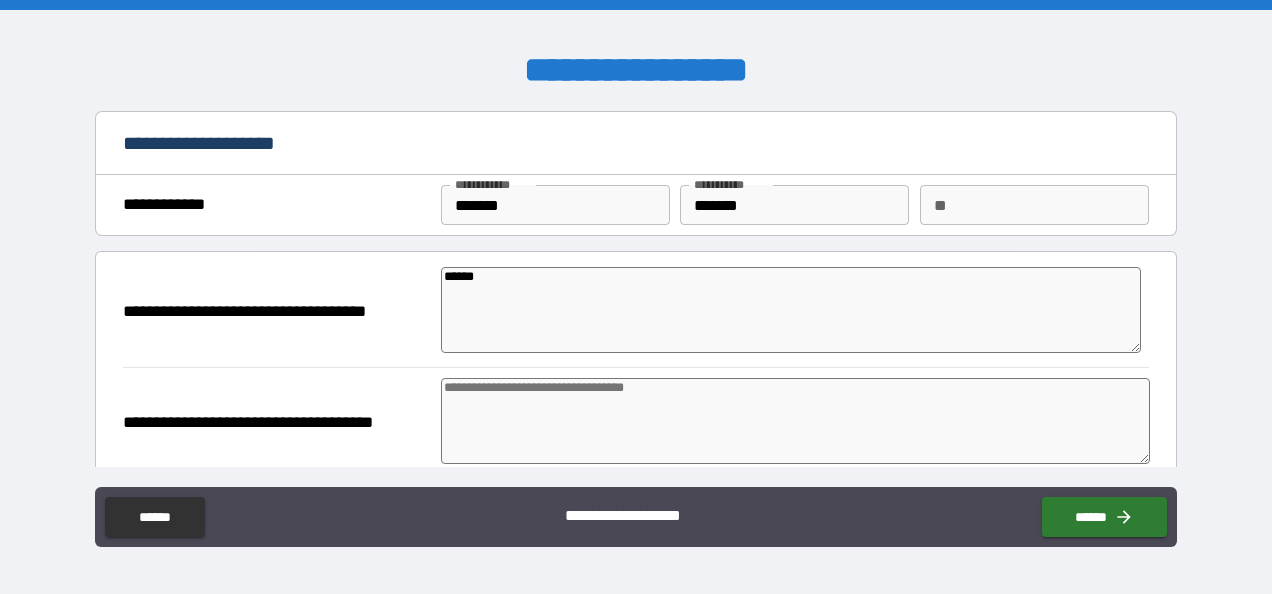 type on "*******" 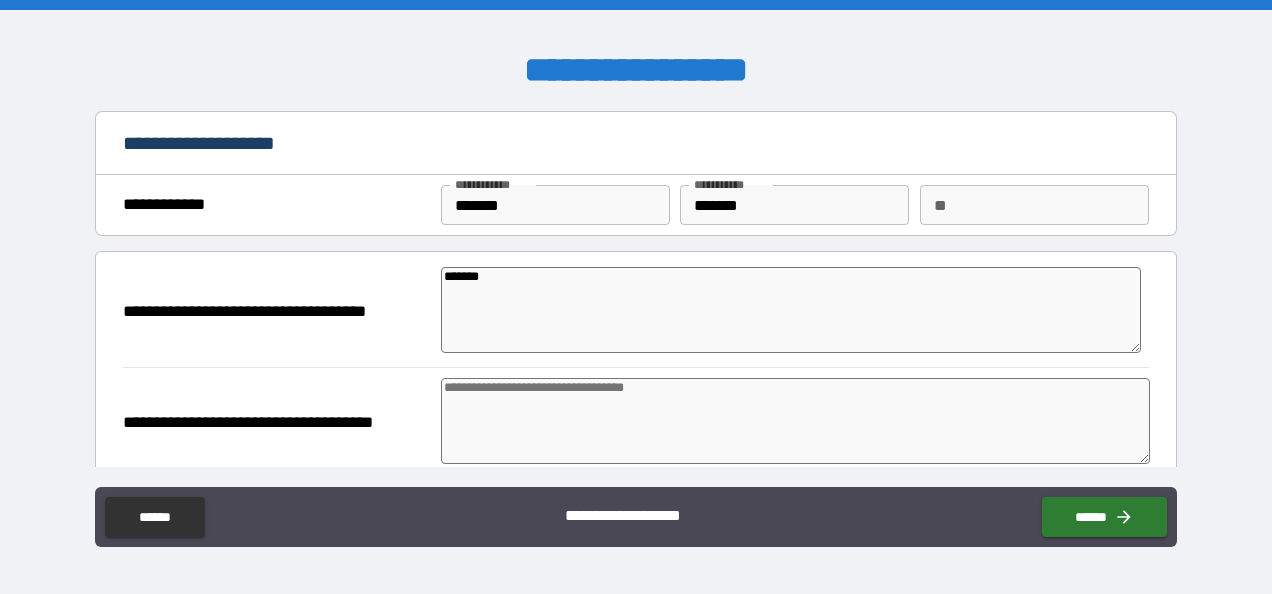 type on "********" 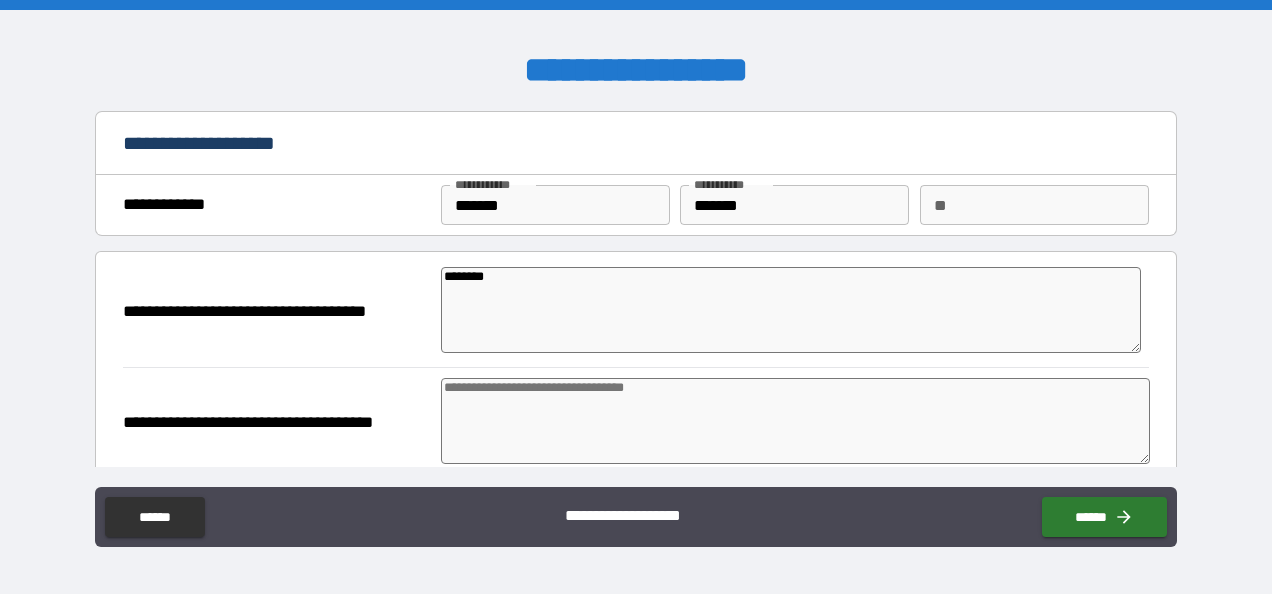 type on "*********" 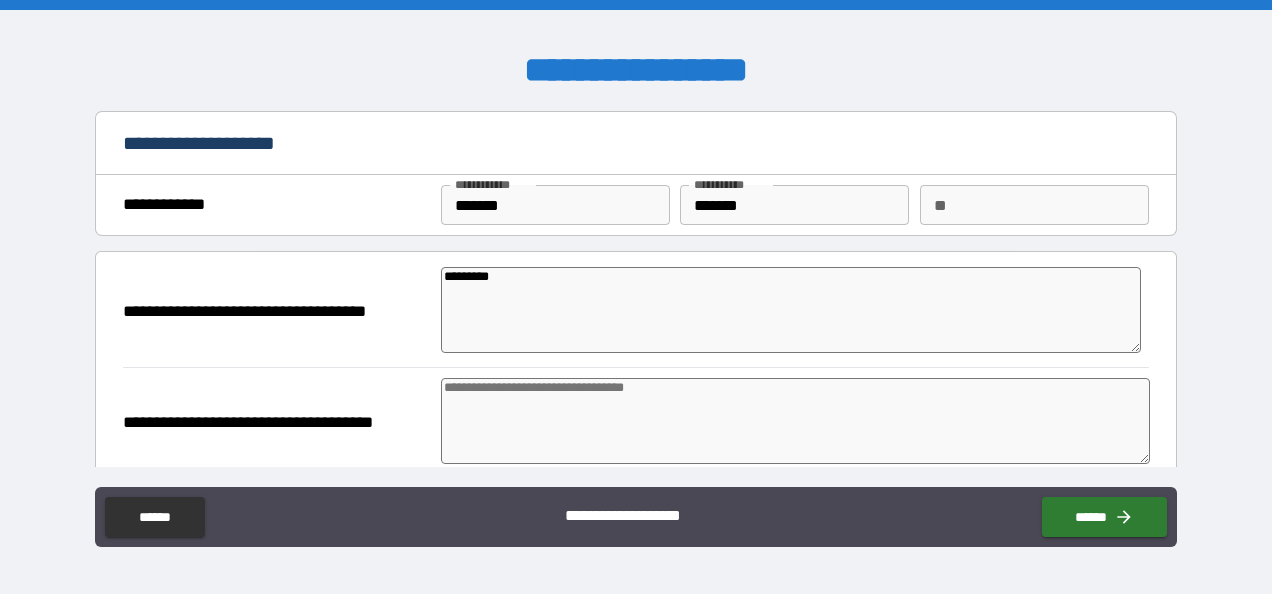 type on "*" 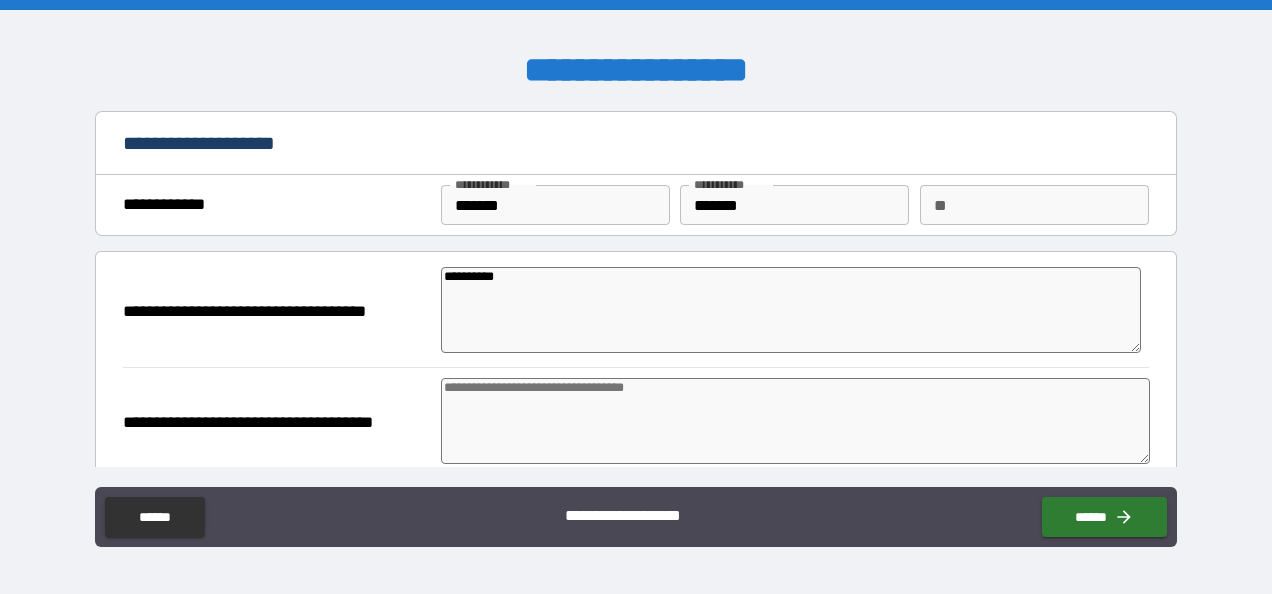 type on "**********" 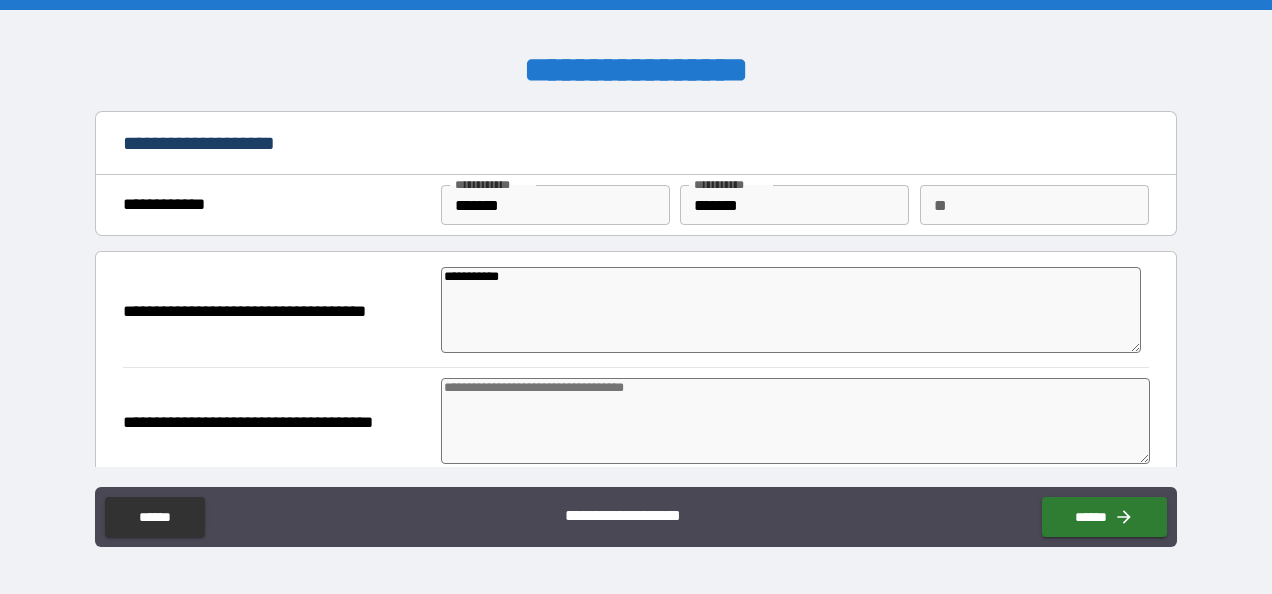 type on "*" 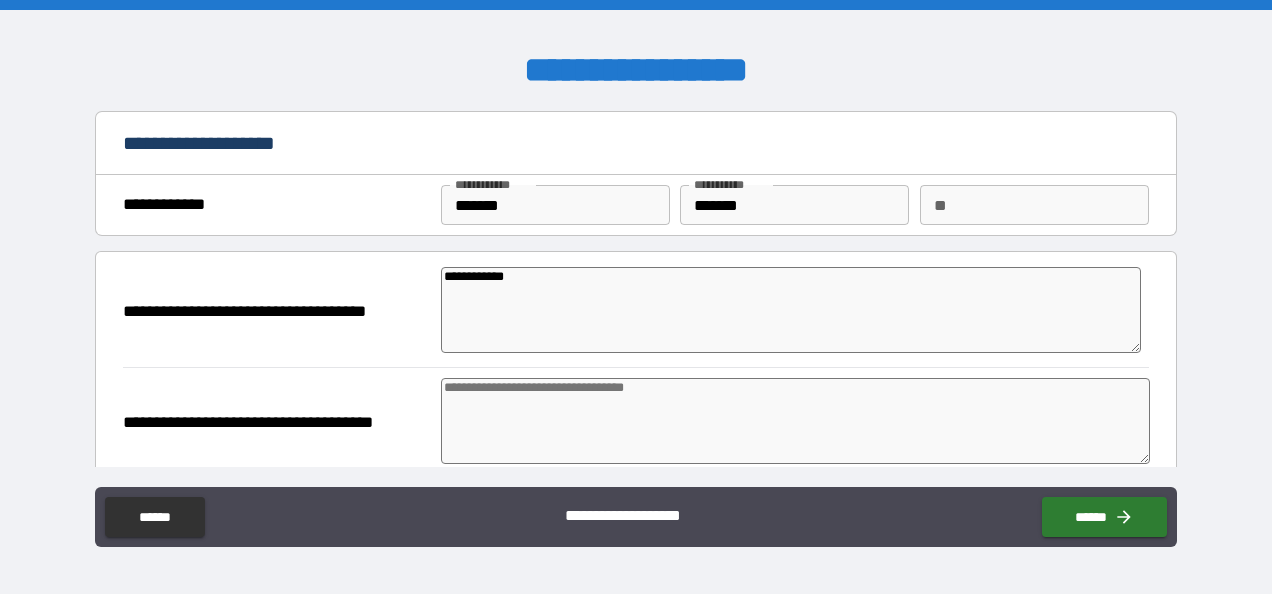type on "**********" 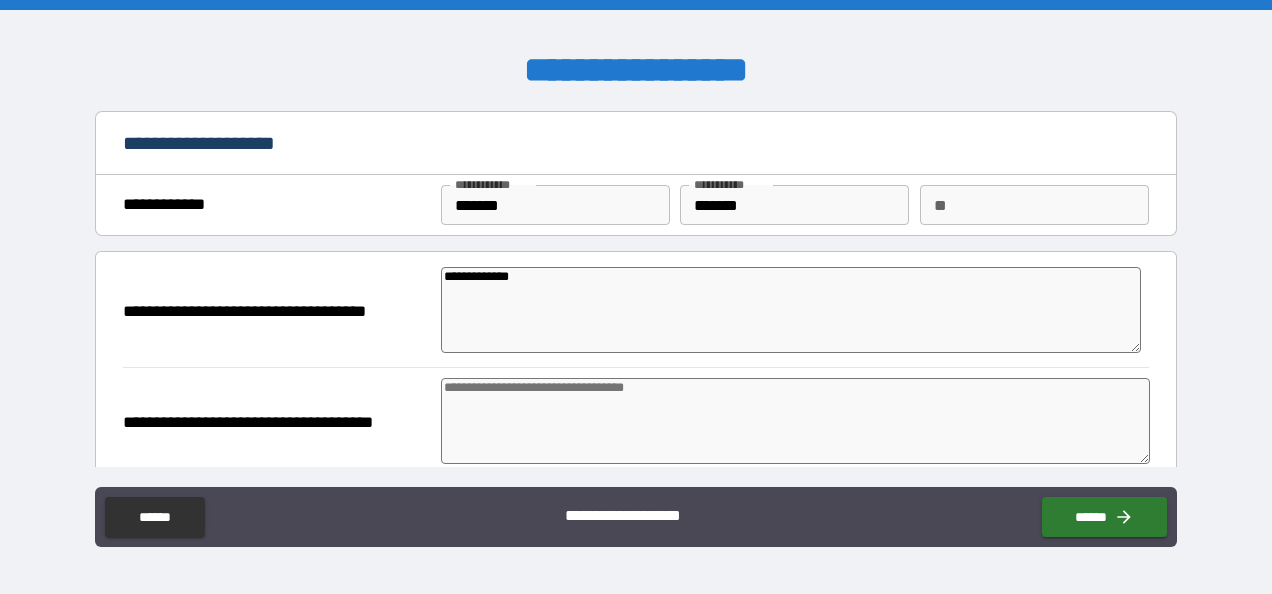 type on "*" 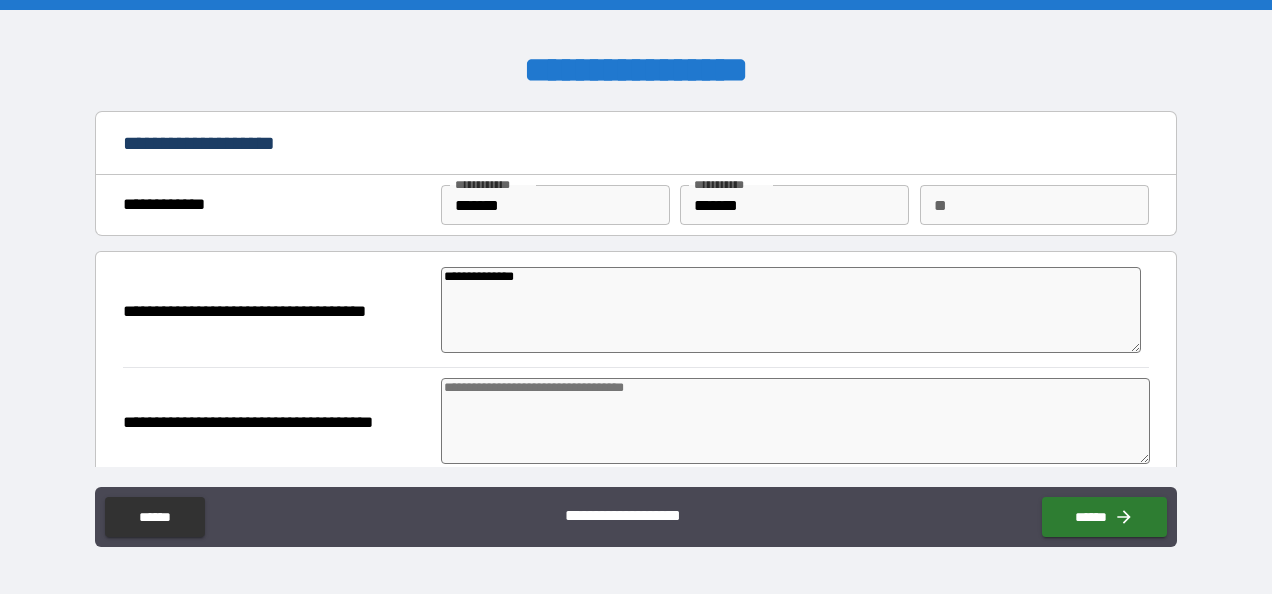 type 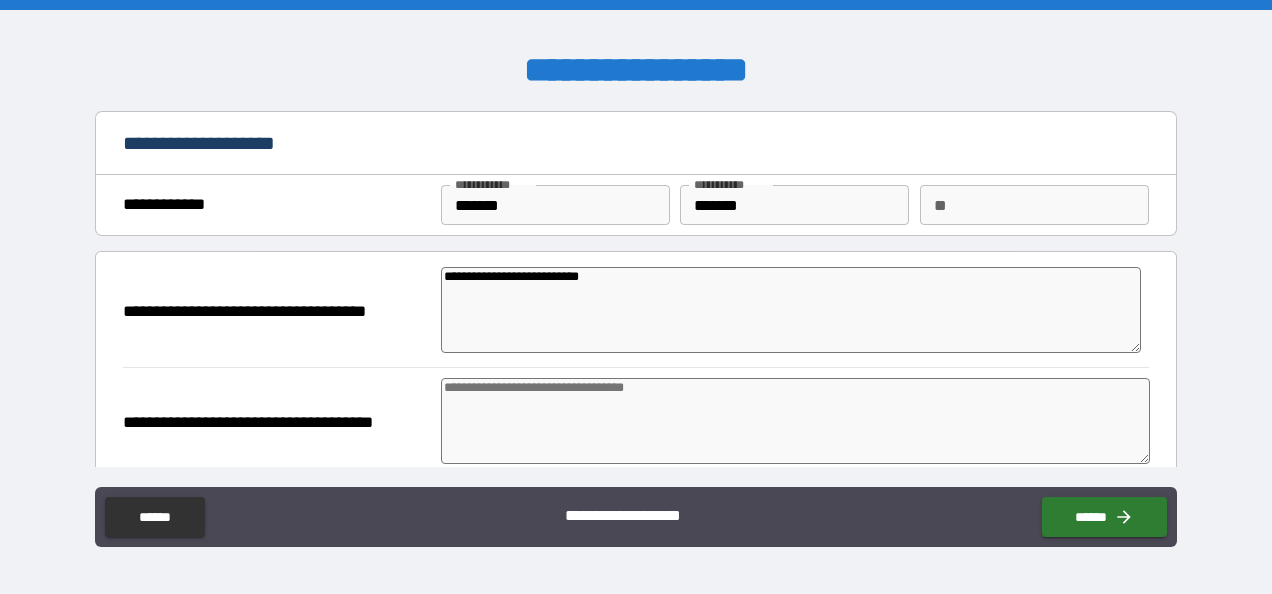 click at bounding box center [795, 421] 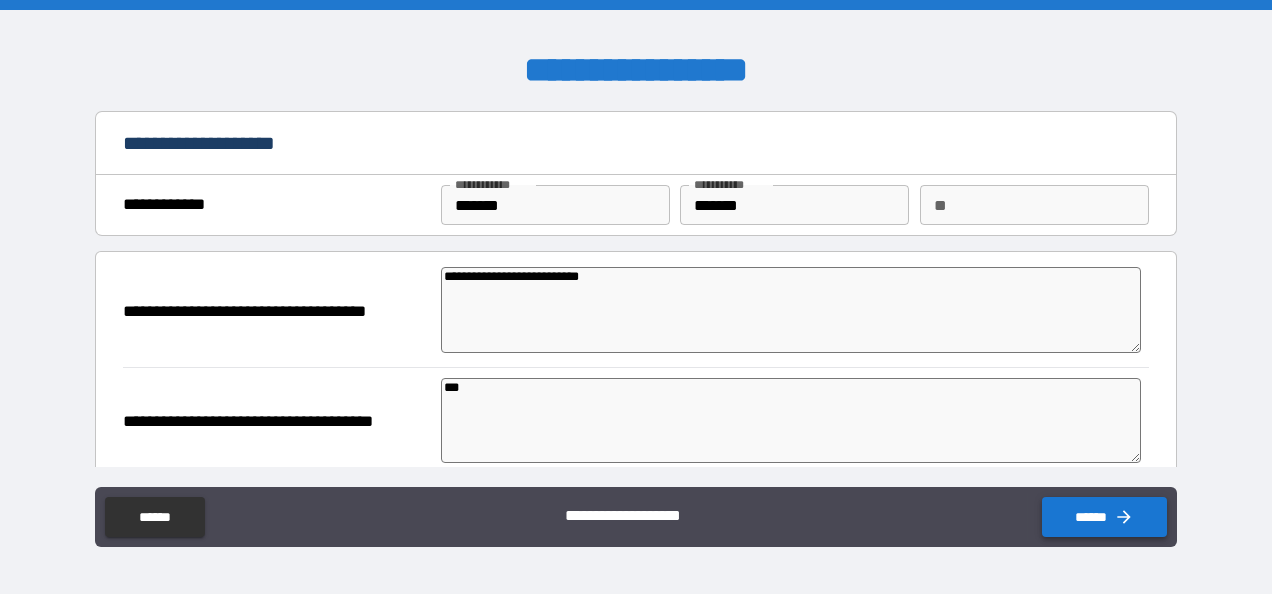click on "******" at bounding box center (1104, 517) 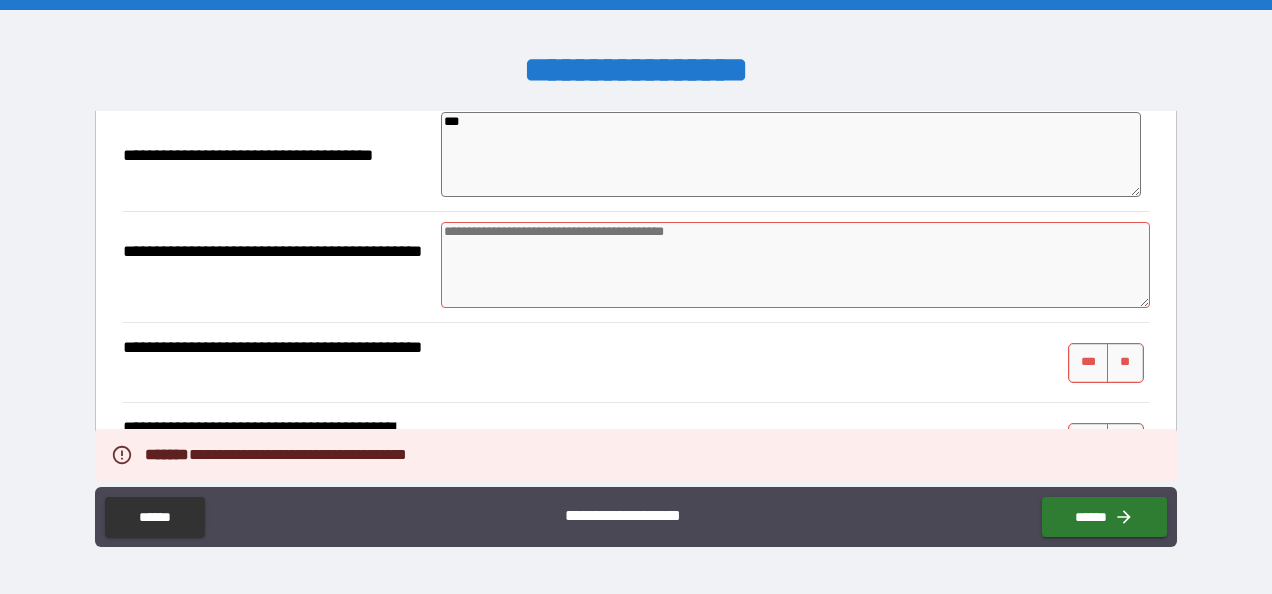 scroll, scrollTop: 270, scrollLeft: 0, axis: vertical 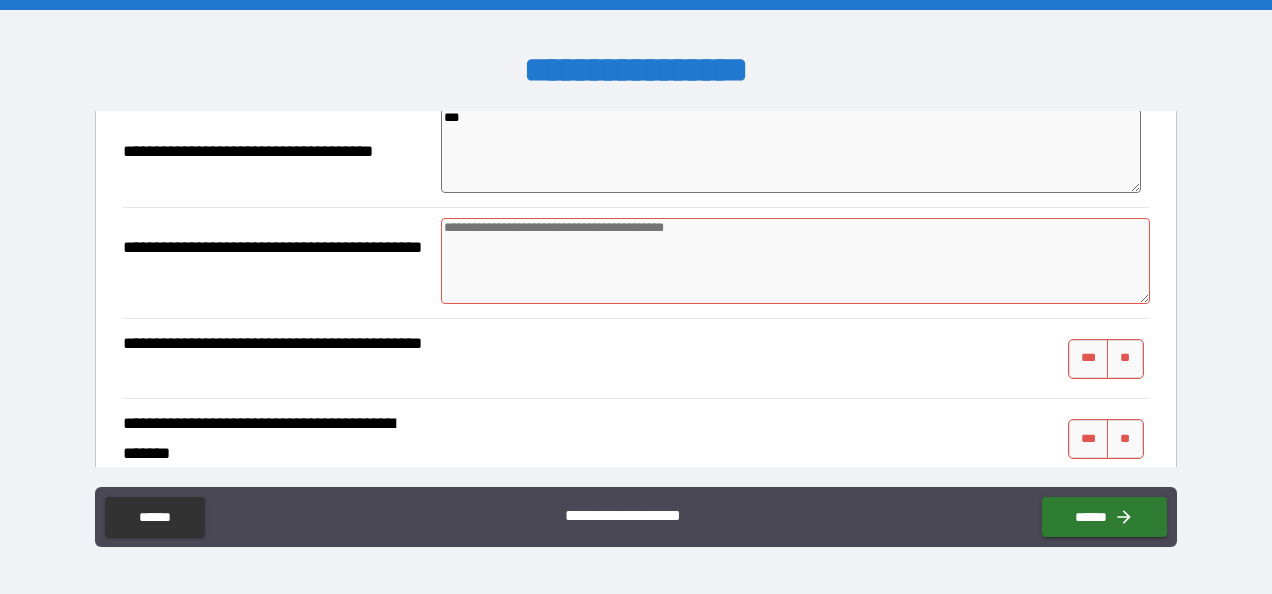 click at bounding box center (795, 261) 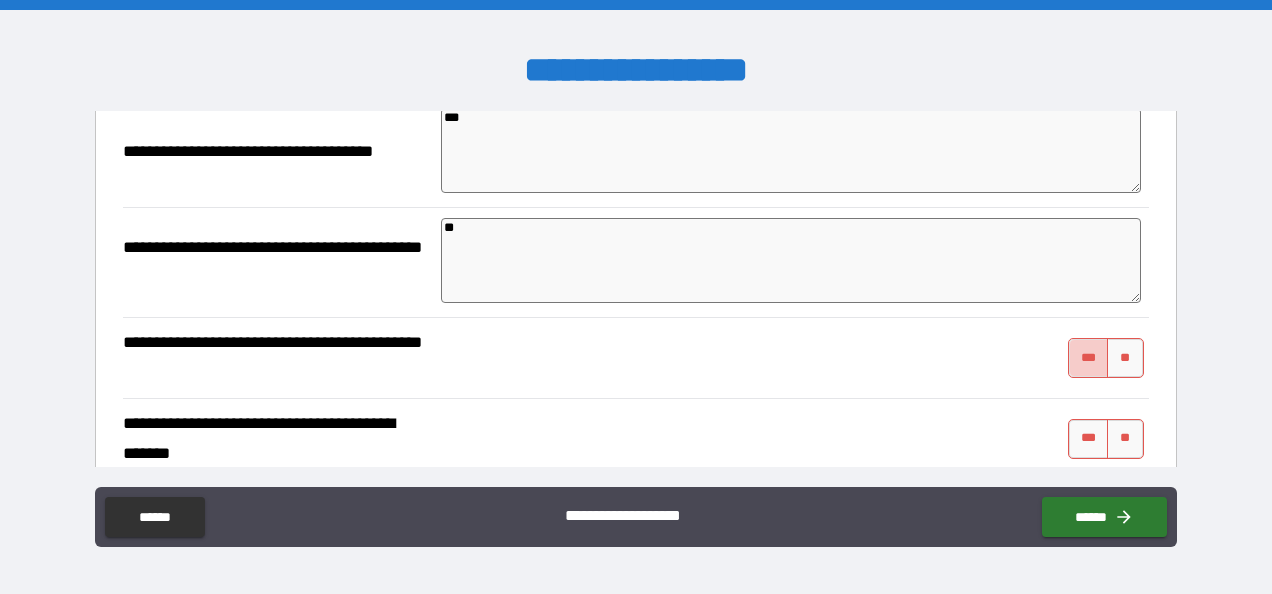 click on "***" at bounding box center (1089, 358) 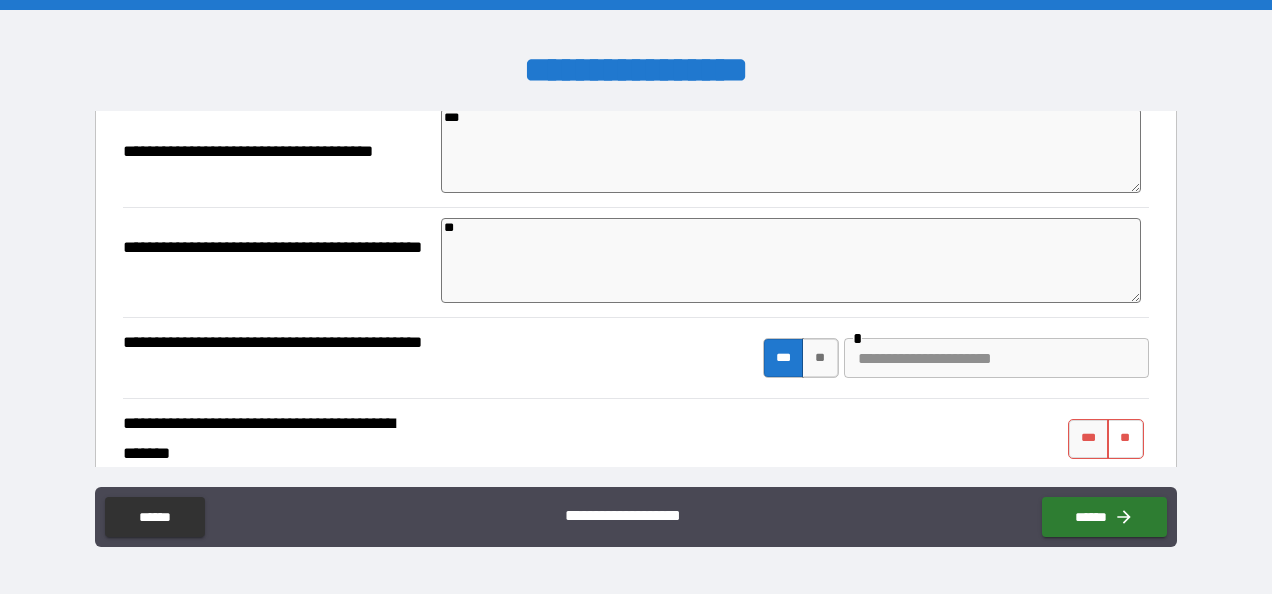 click on "**" at bounding box center [1125, 439] 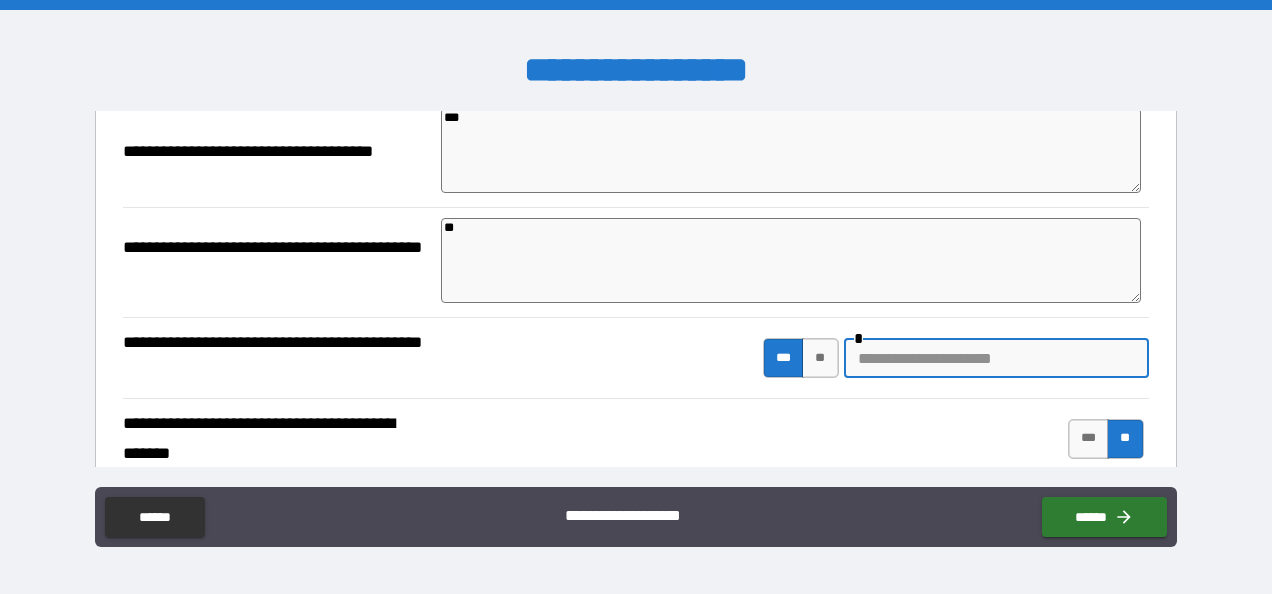 click at bounding box center [996, 358] 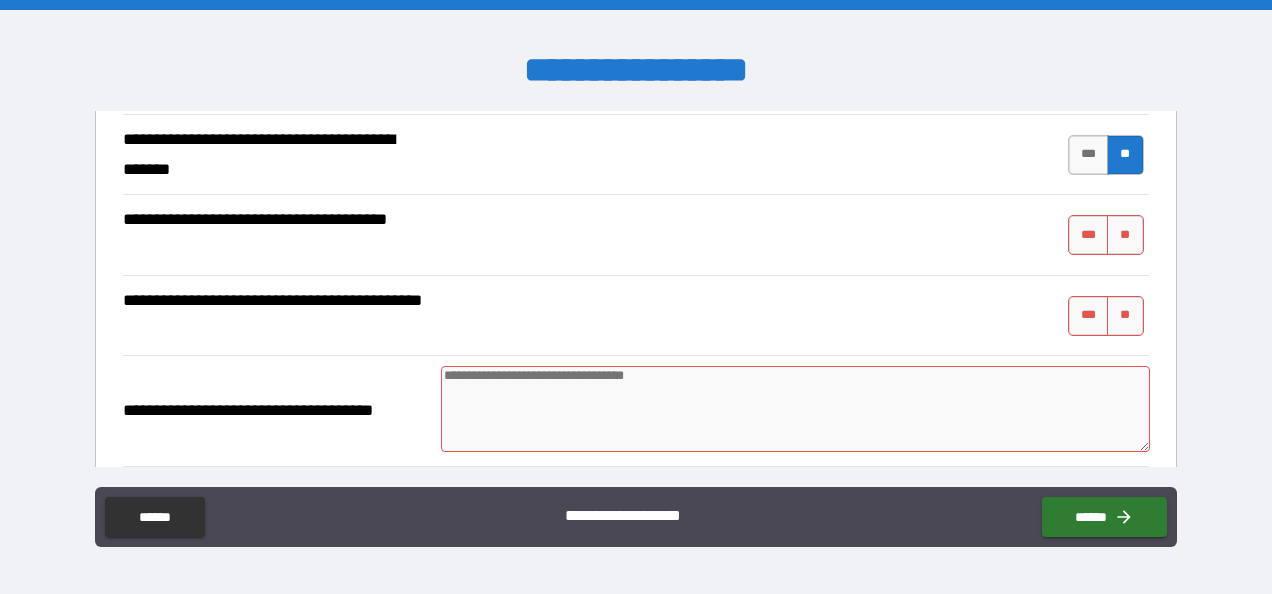 scroll, scrollTop: 564, scrollLeft: 0, axis: vertical 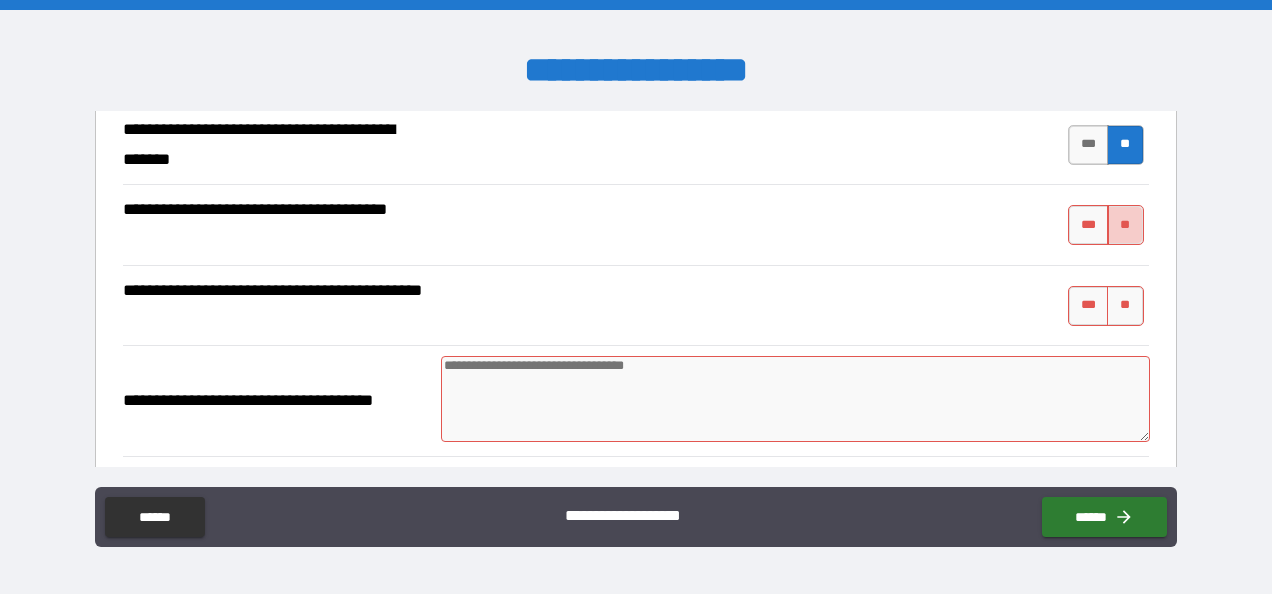 click on "**" at bounding box center [1125, 225] 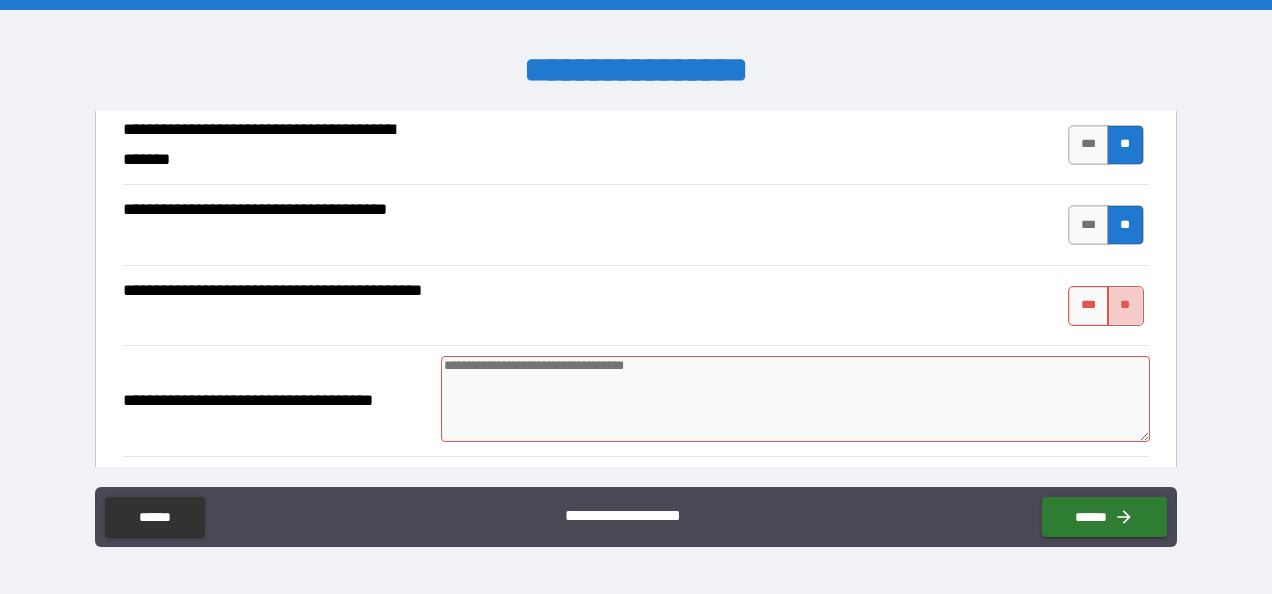 click on "**" at bounding box center [1125, 306] 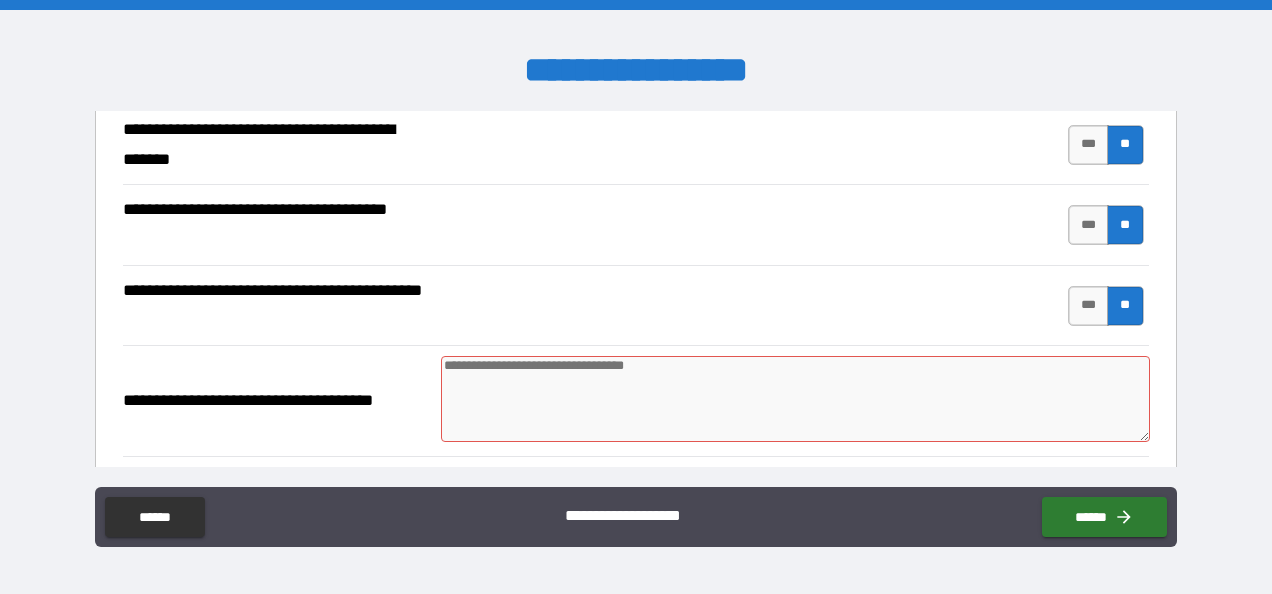 click at bounding box center (795, 399) 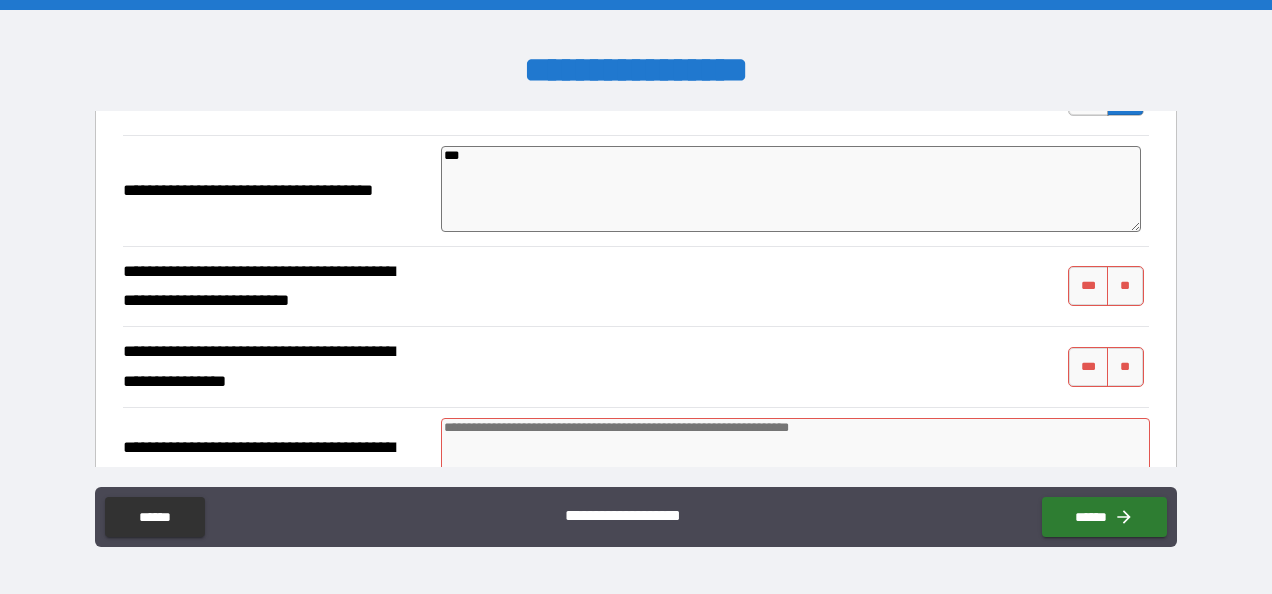 scroll, scrollTop: 796, scrollLeft: 0, axis: vertical 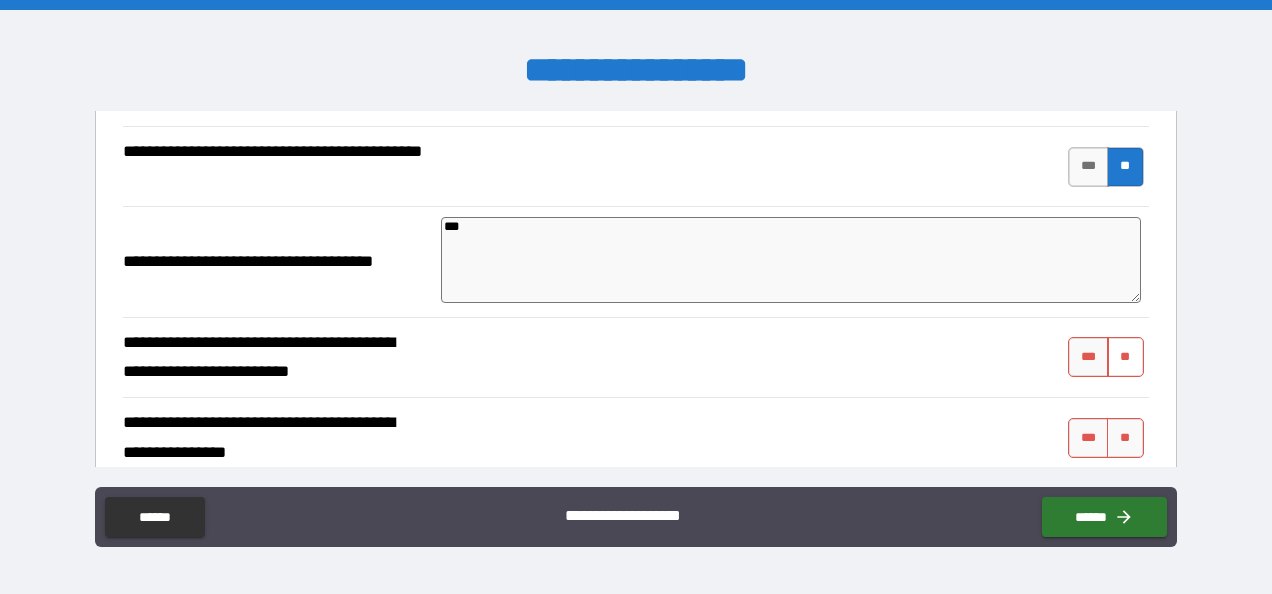 click on "**" at bounding box center [1125, 357] 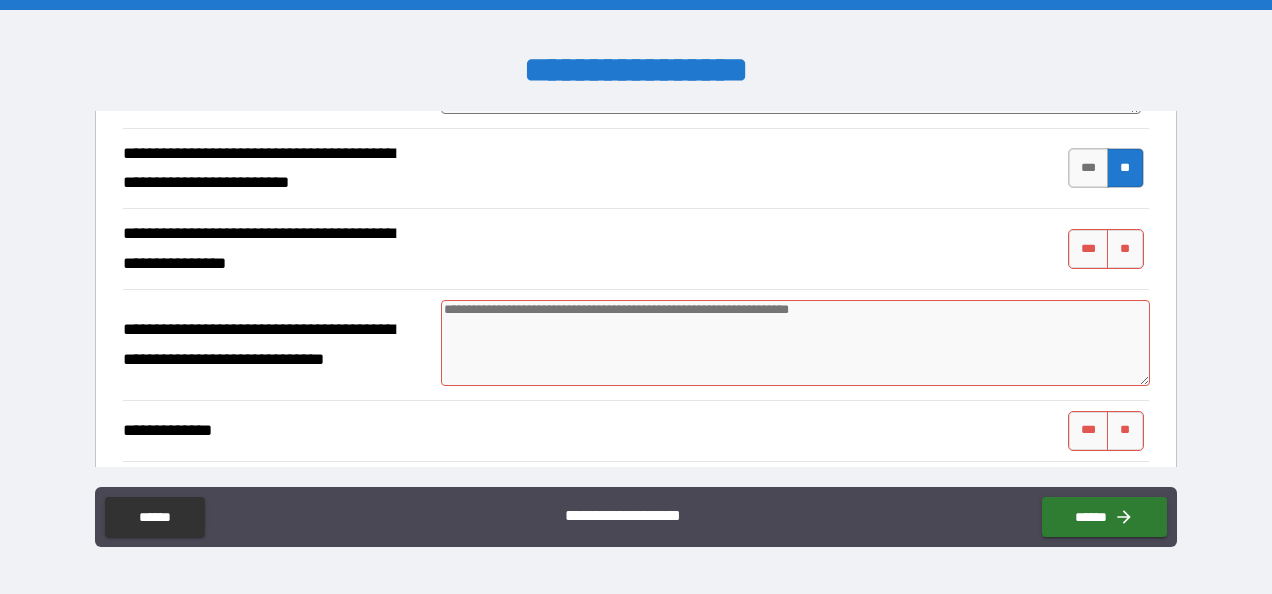 scroll, scrollTop: 898, scrollLeft: 0, axis: vertical 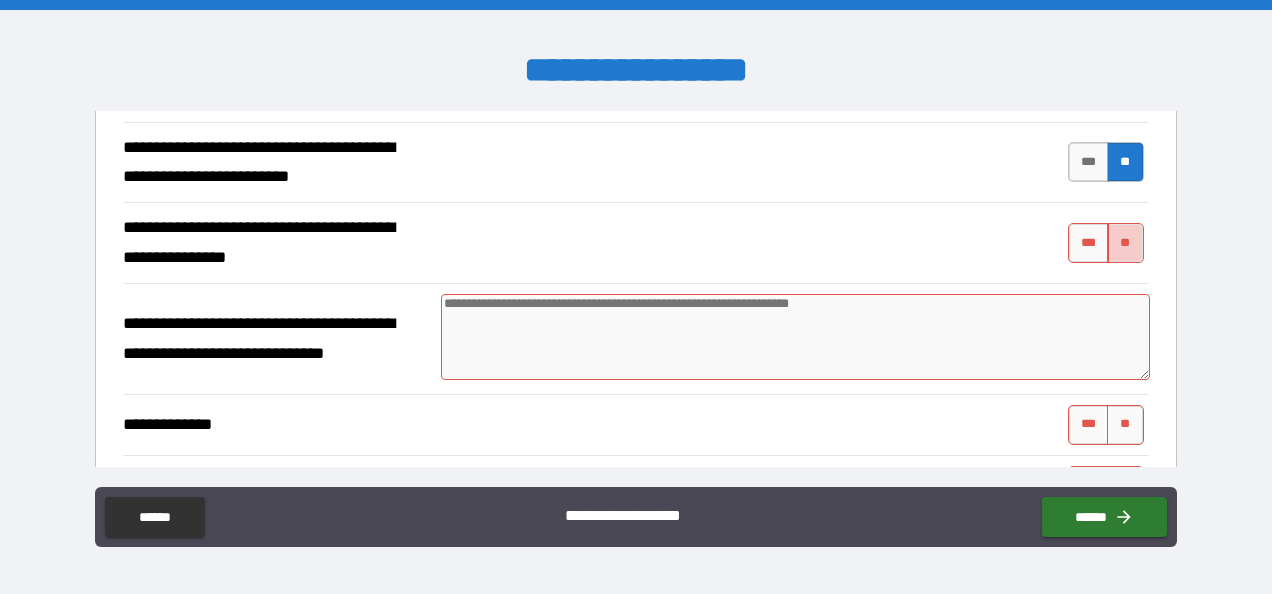 click on "**" at bounding box center (1125, 243) 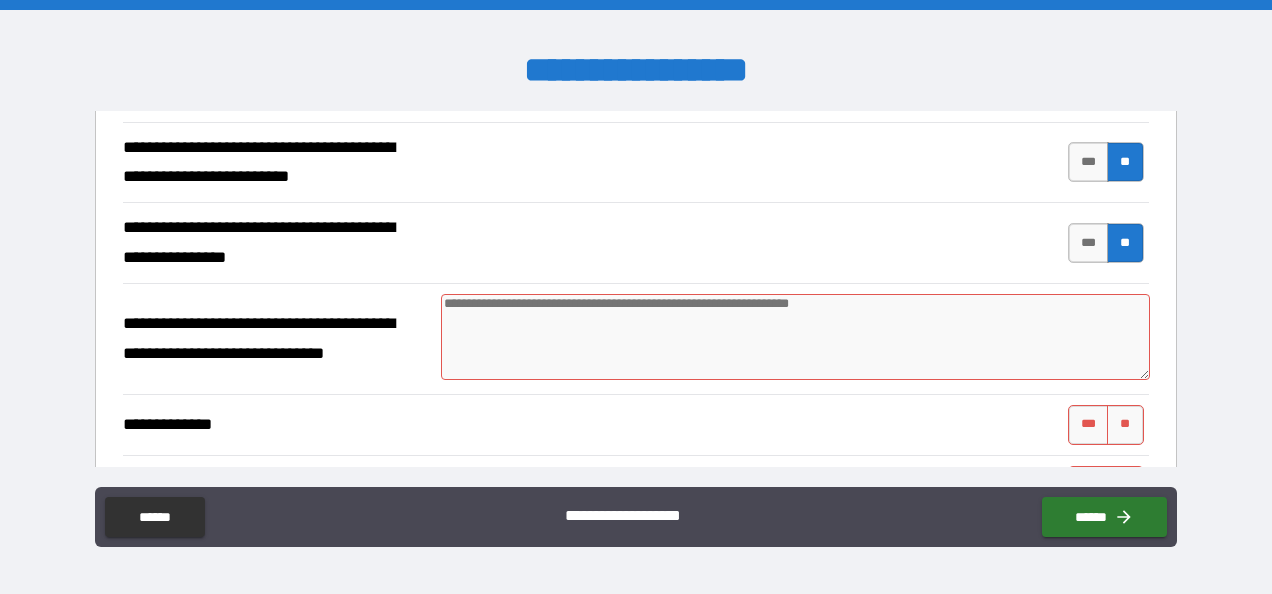 click at bounding box center [795, 337] 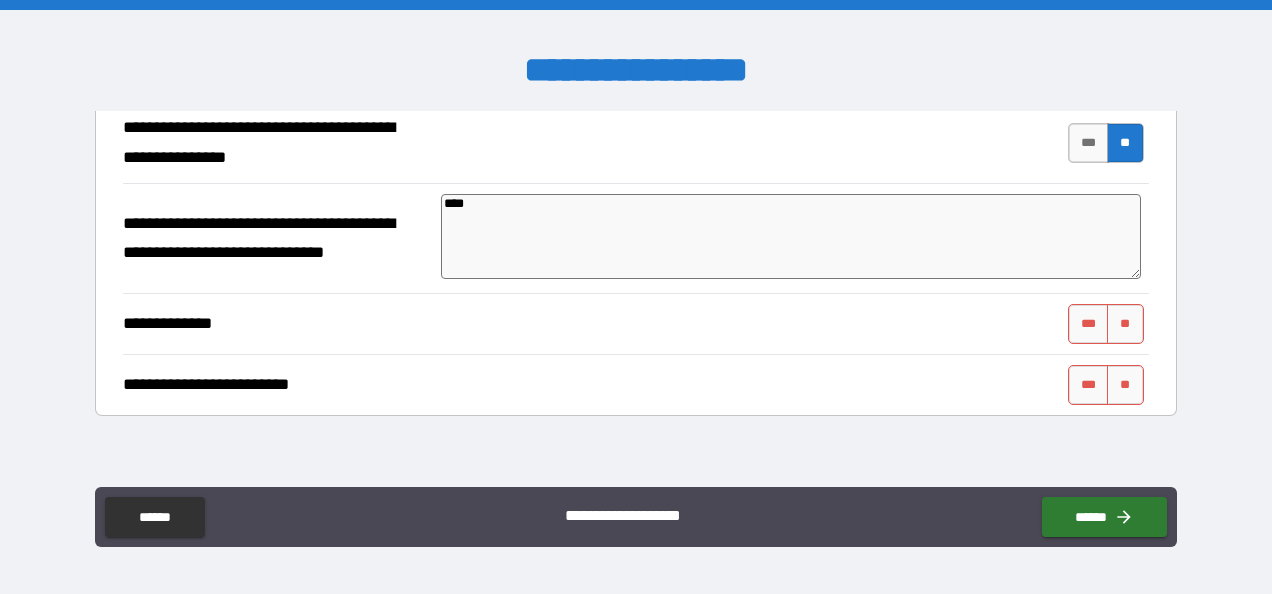scroll, scrollTop: 1010, scrollLeft: 0, axis: vertical 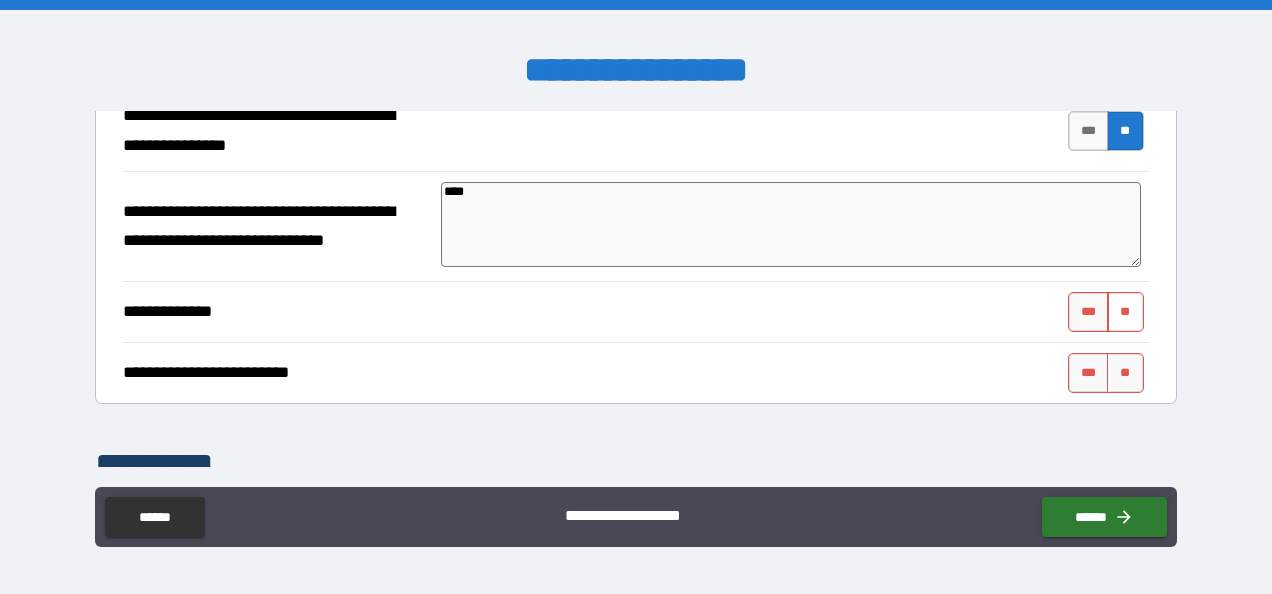 click on "**" at bounding box center (1125, 312) 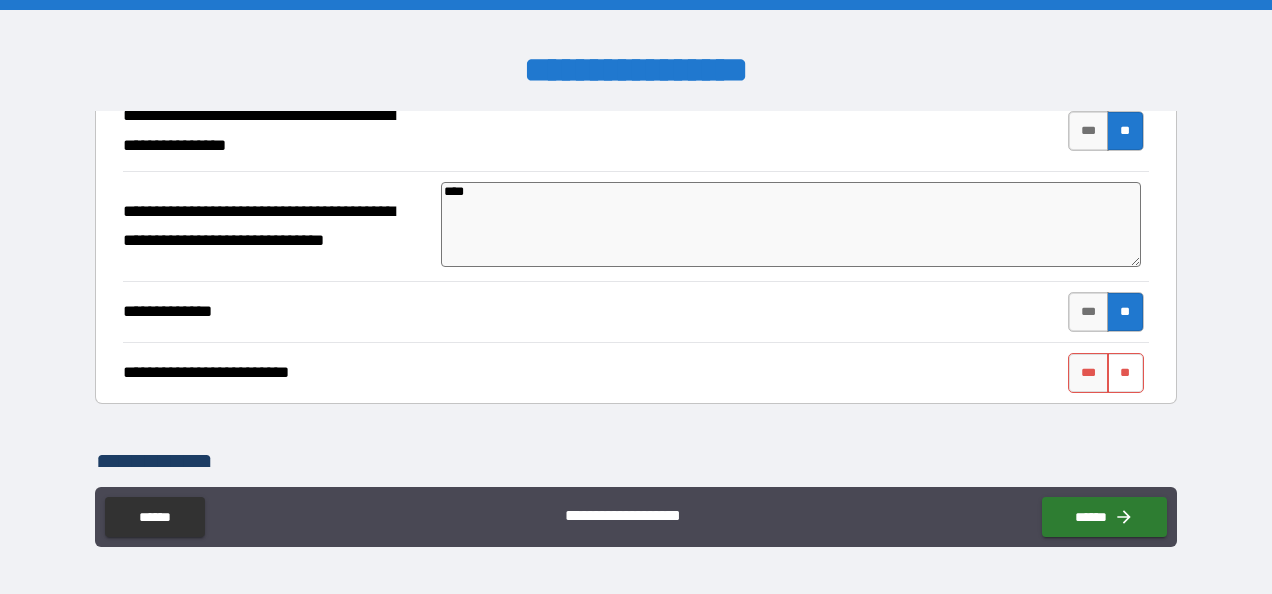click on "**" at bounding box center (1125, 373) 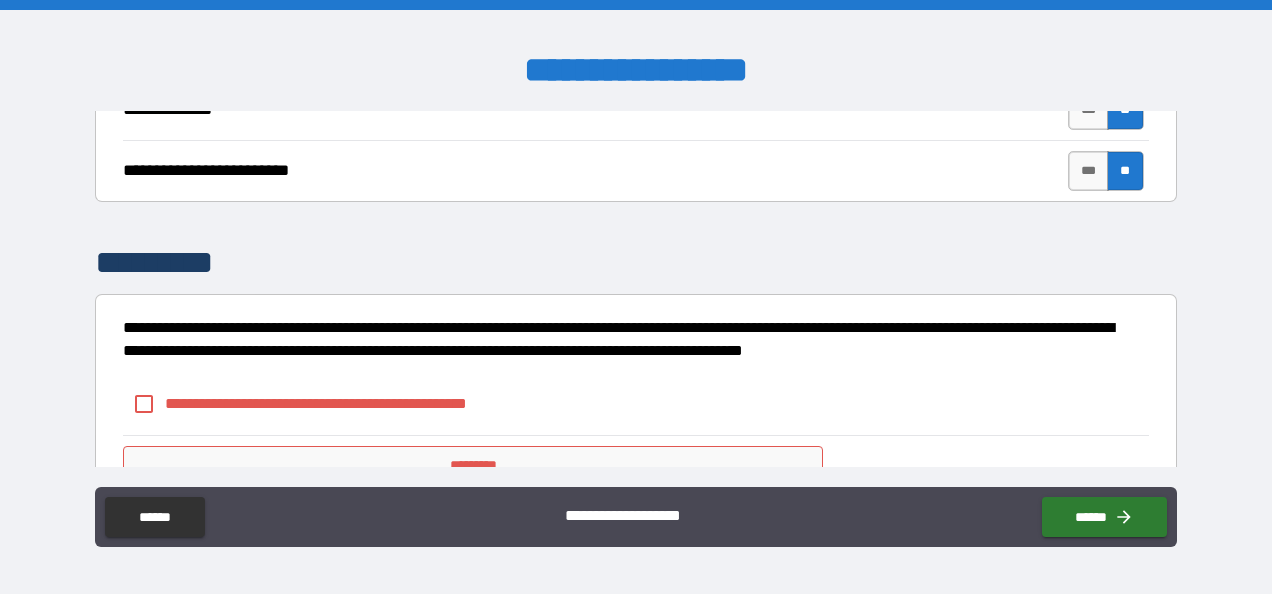 scroll, scrollTop: 1246, scrollLeft: 0, axis: vertical 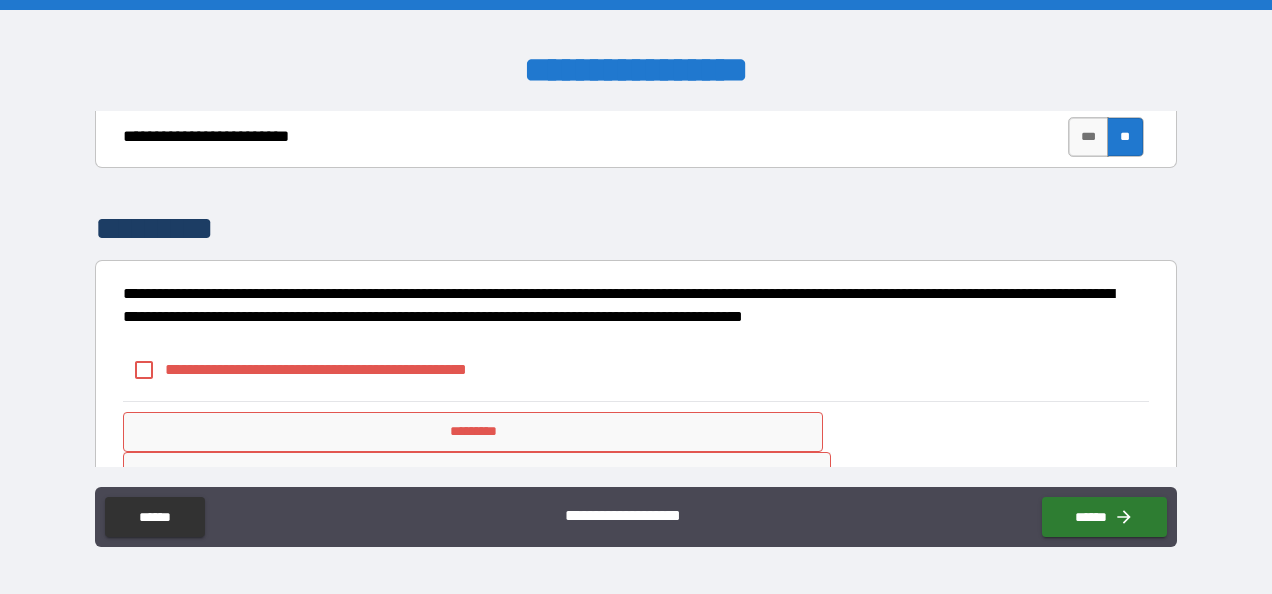 click on "**********" at bounding box center [349, 369] 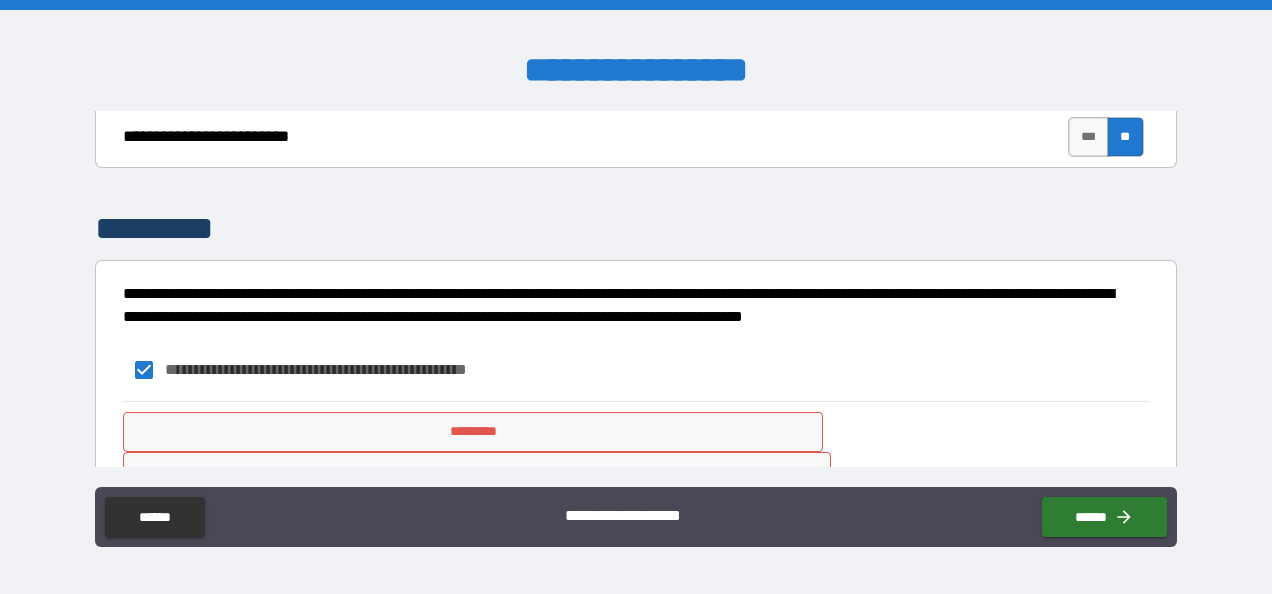 click on "*********" at bounding box center [473, 432] 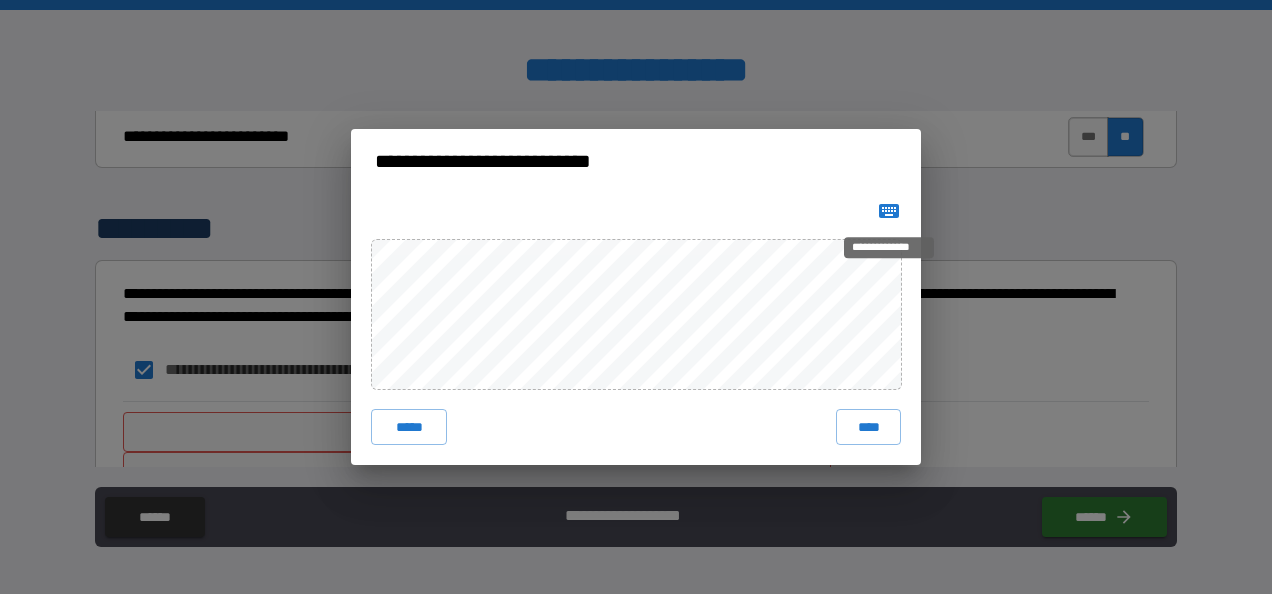 click 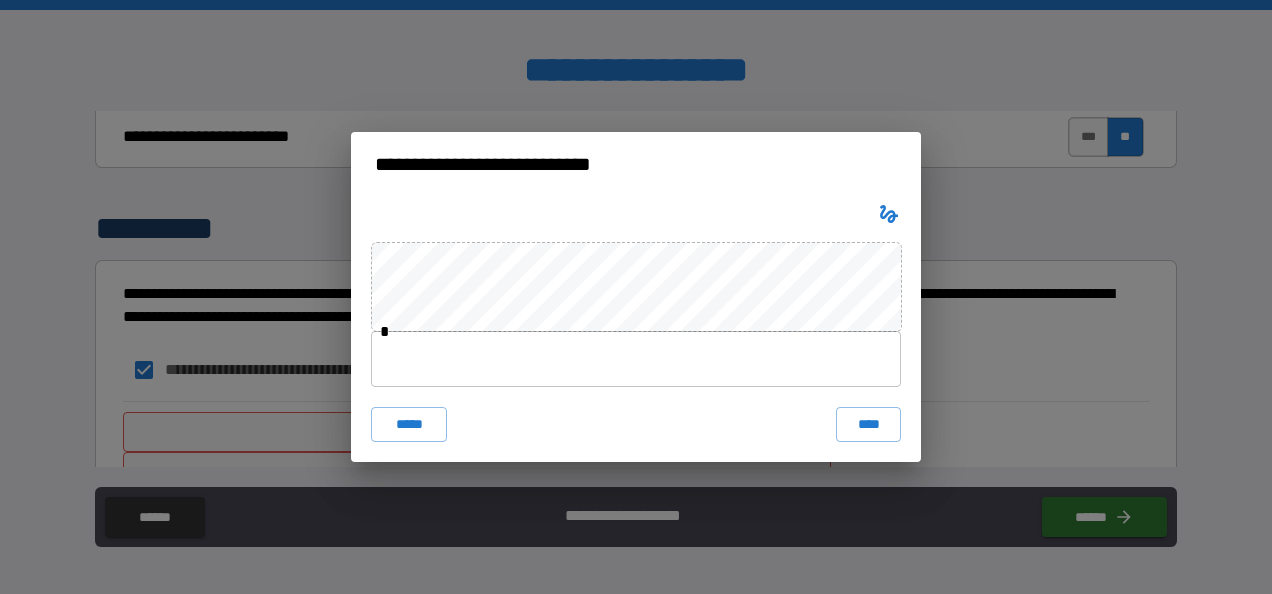 click at bounding box center [636, 359] 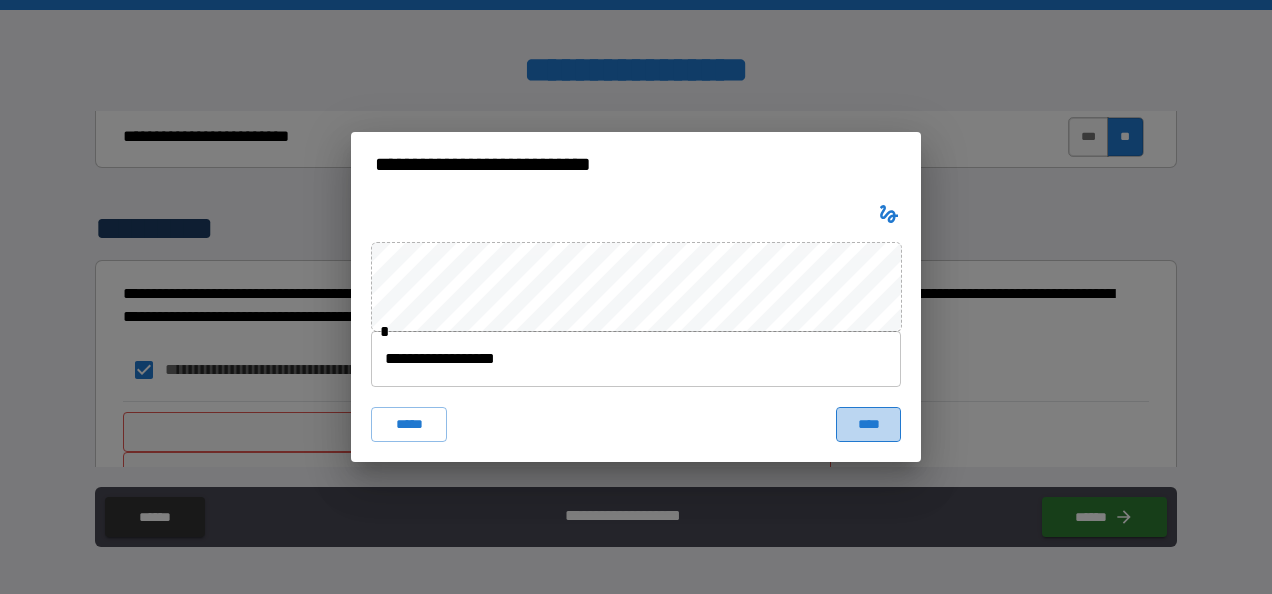 click on "****" at bounding box center [868, 425] 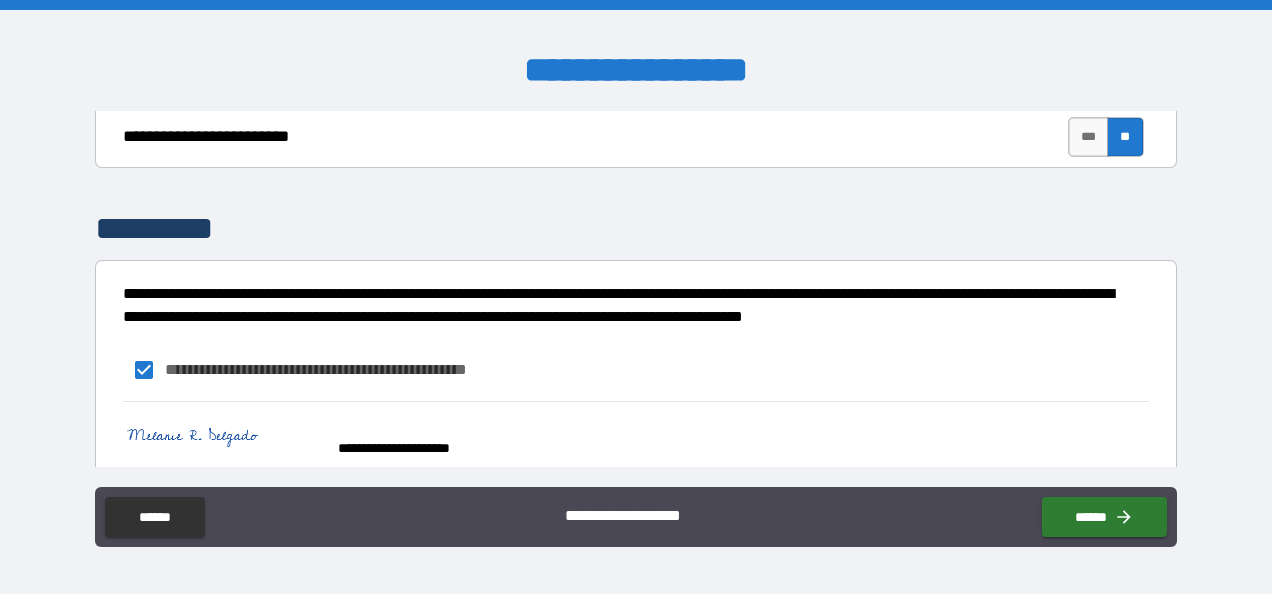scroll, scrollTop: 1312, scrollLeft: 0, axis: vertical 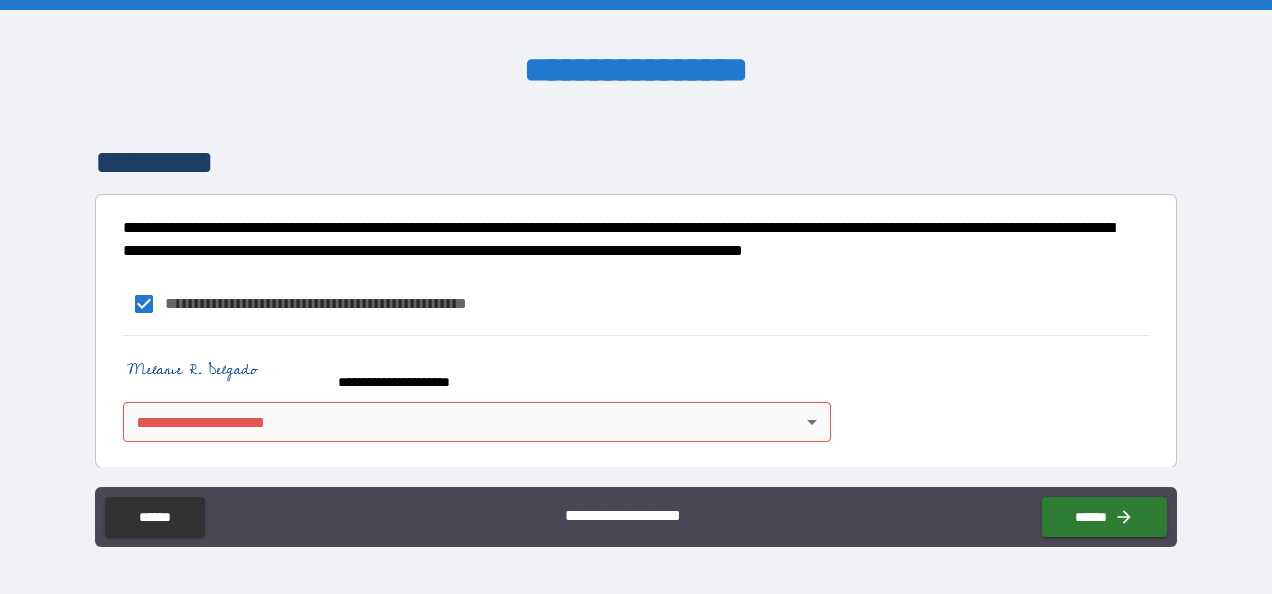 click on "**********" at bounding box center [636, 297] 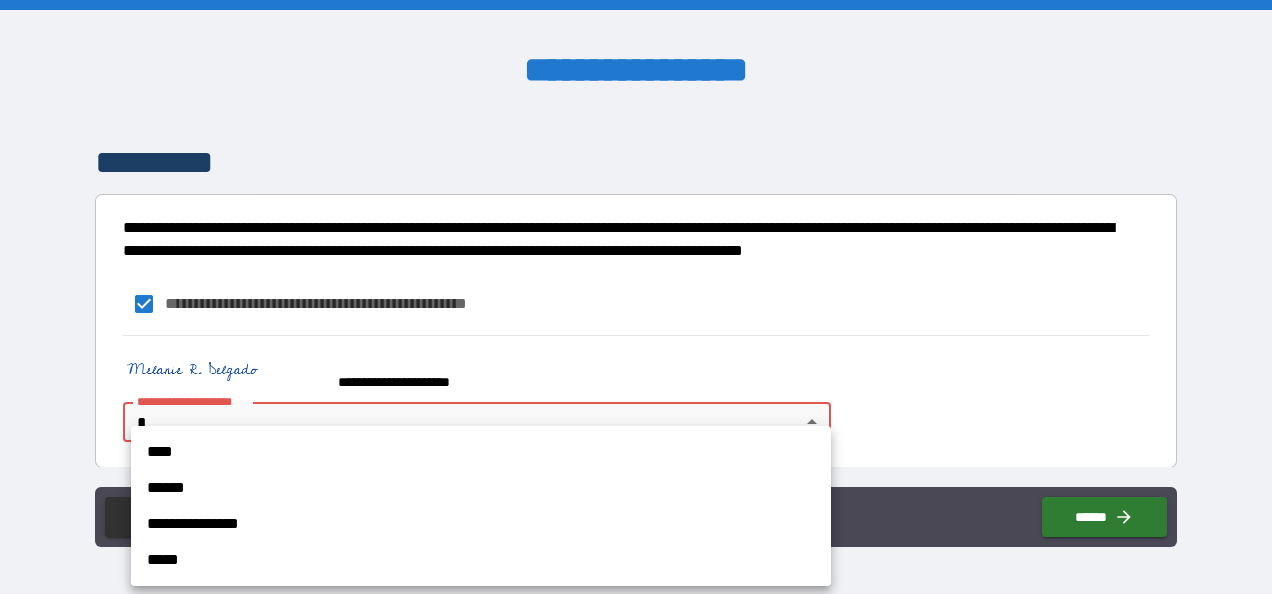 click on "****" at bounding box center [481, 452] 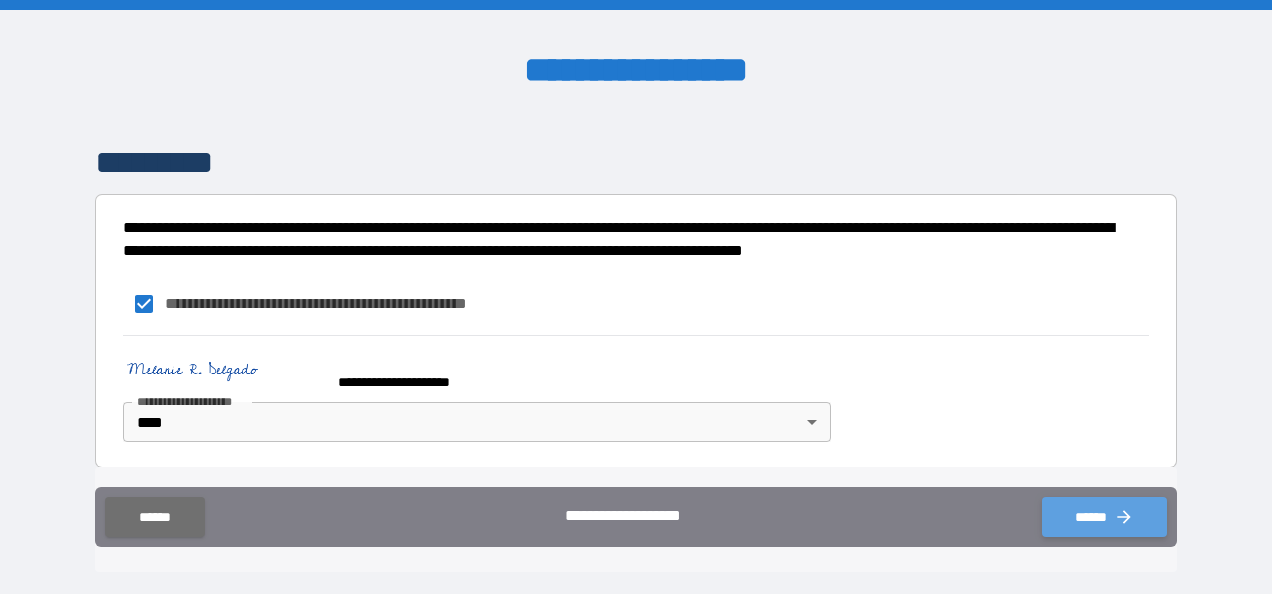 click on "******" at bounding box center [1104, 517] 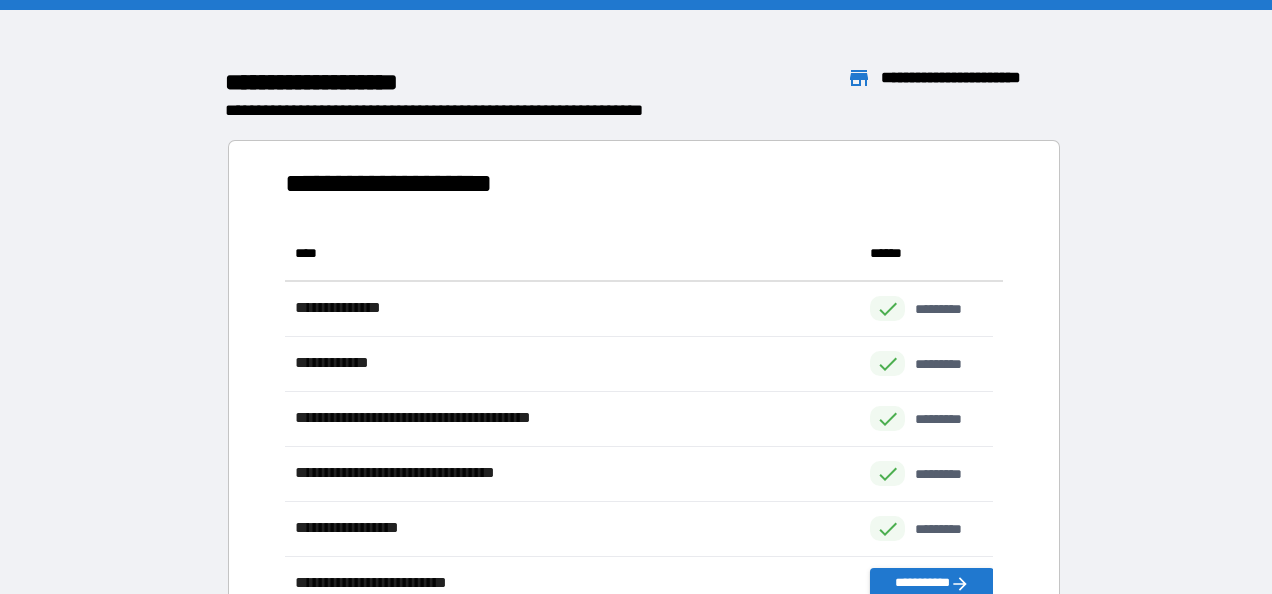 scroll, scrollTop: 370, scrollLeft: 692, axis: both 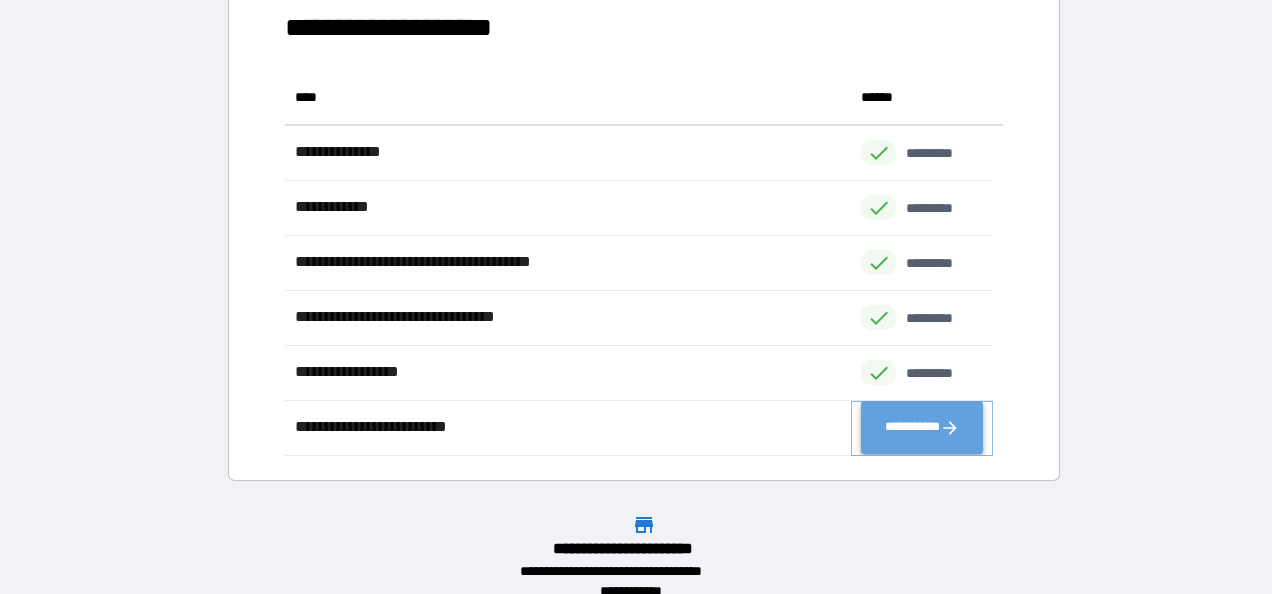 click on "**********" at bounding box center [922, 428] 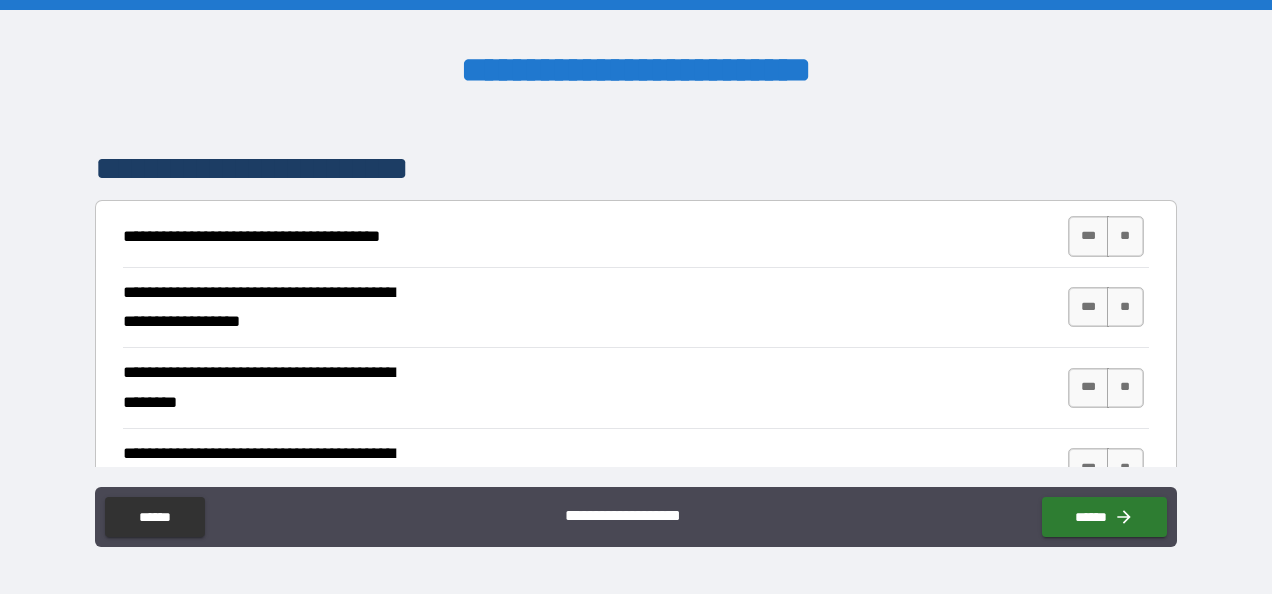 scroll, scrollTop: 352, scrollLeft: 0, axis: vertical 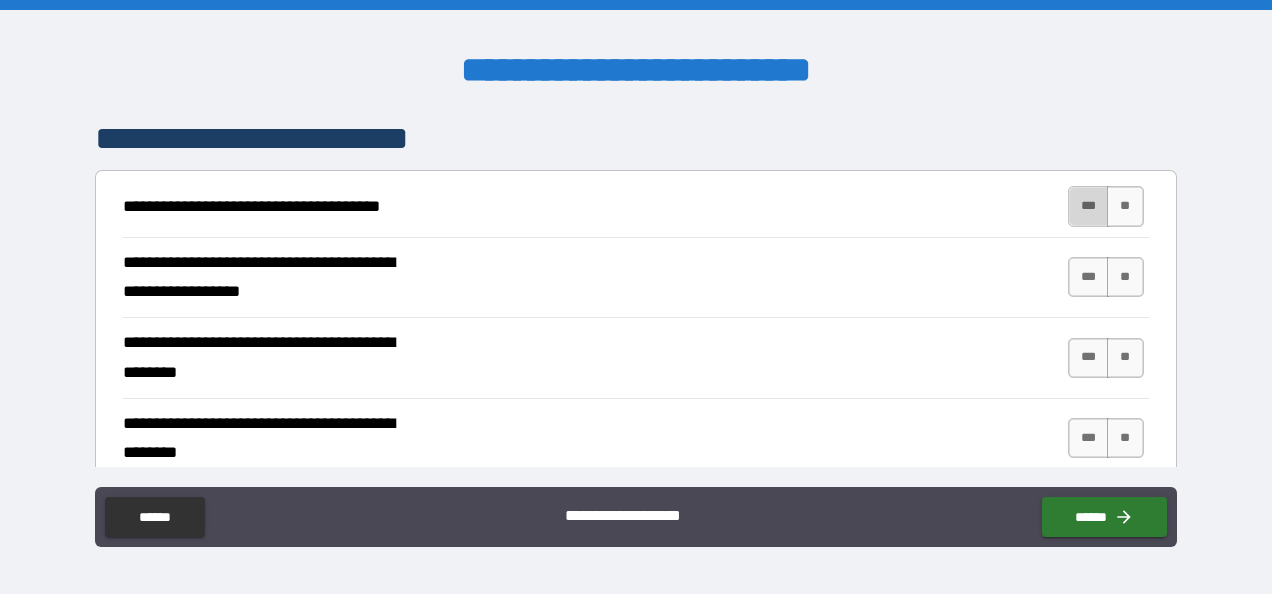 click on "***" at bounding box center (1089, 206) 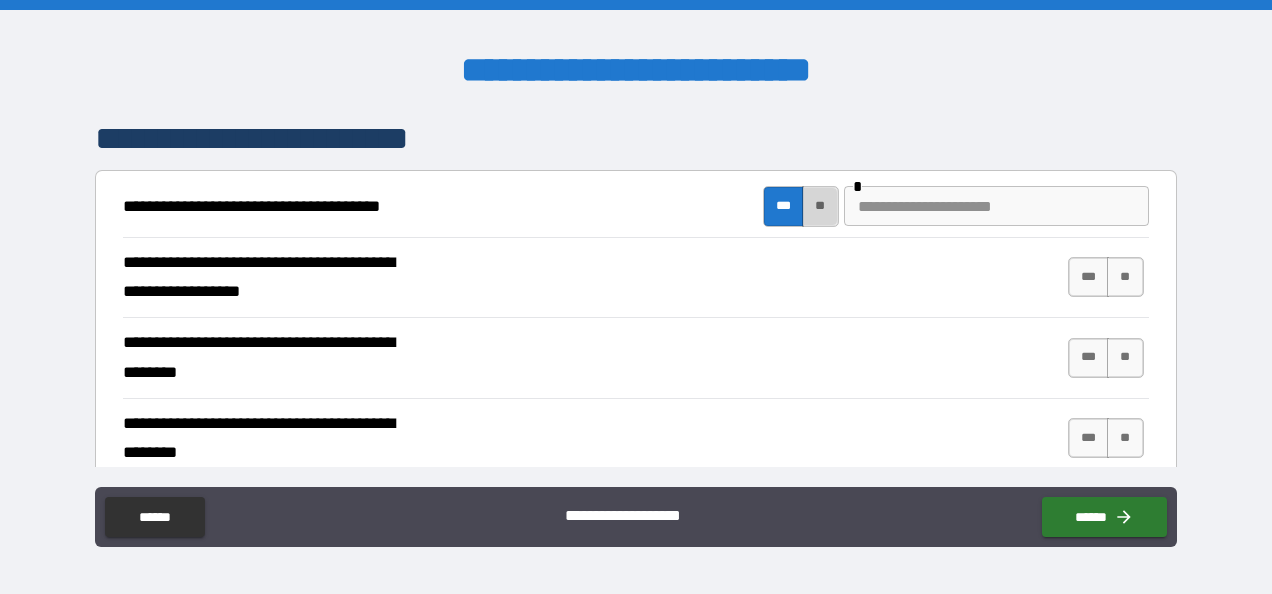 click on "**" at bounding box center [820, 206] 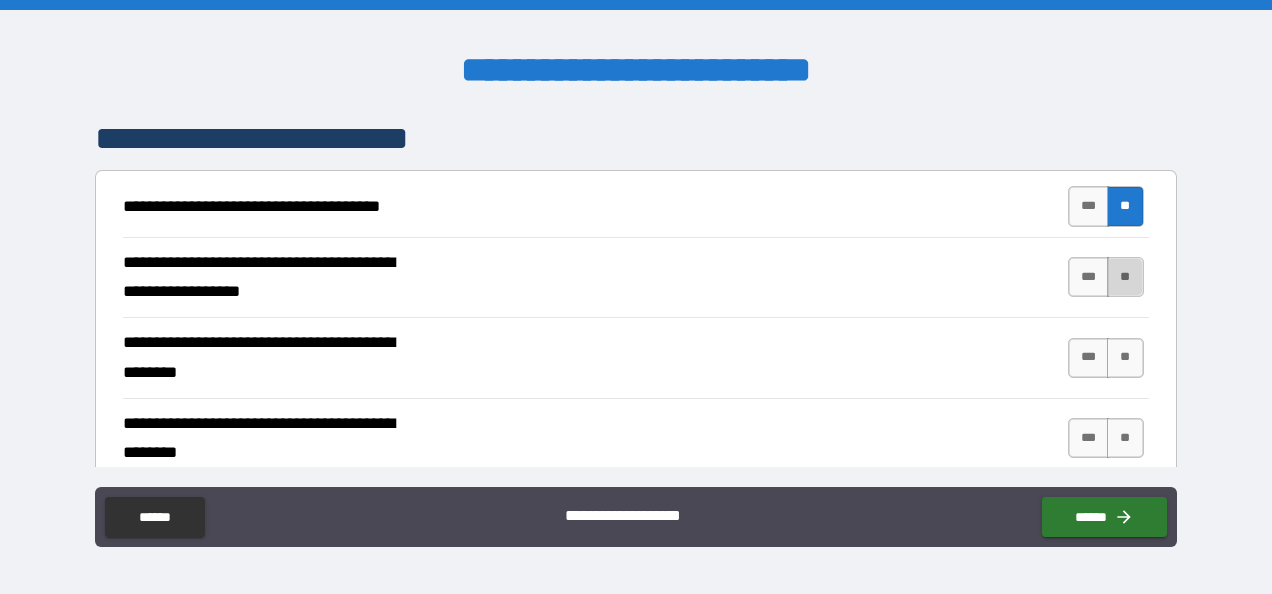 click on "**" at bounding box center (1125, 277) 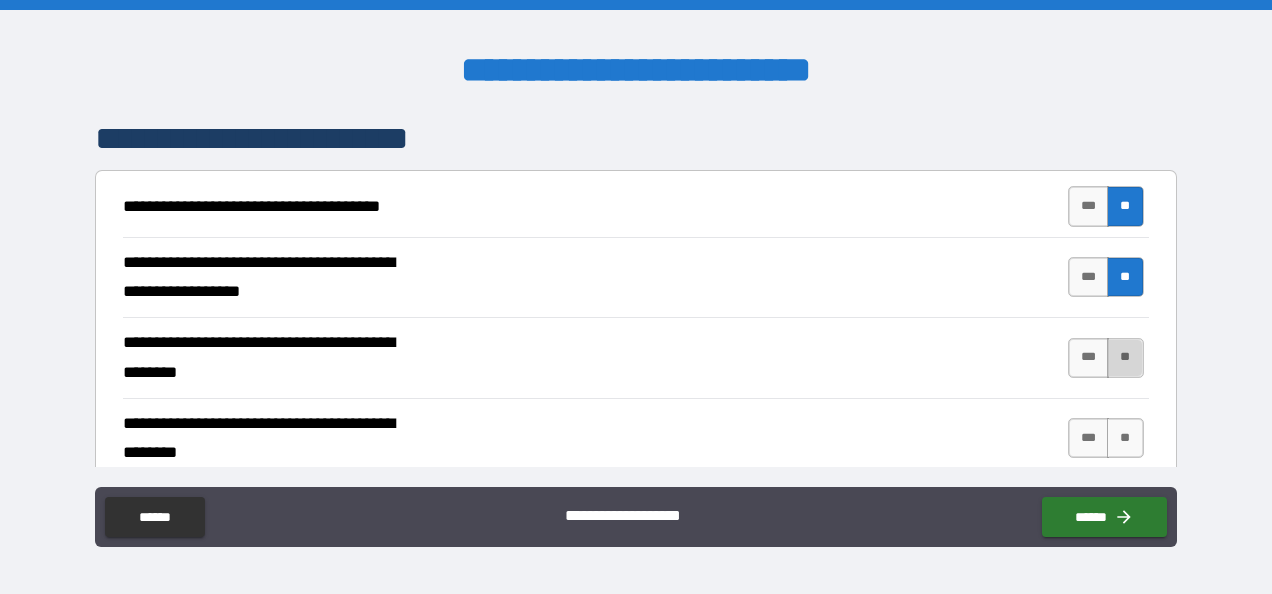 click on "**" at bounding box center [1125, 358] 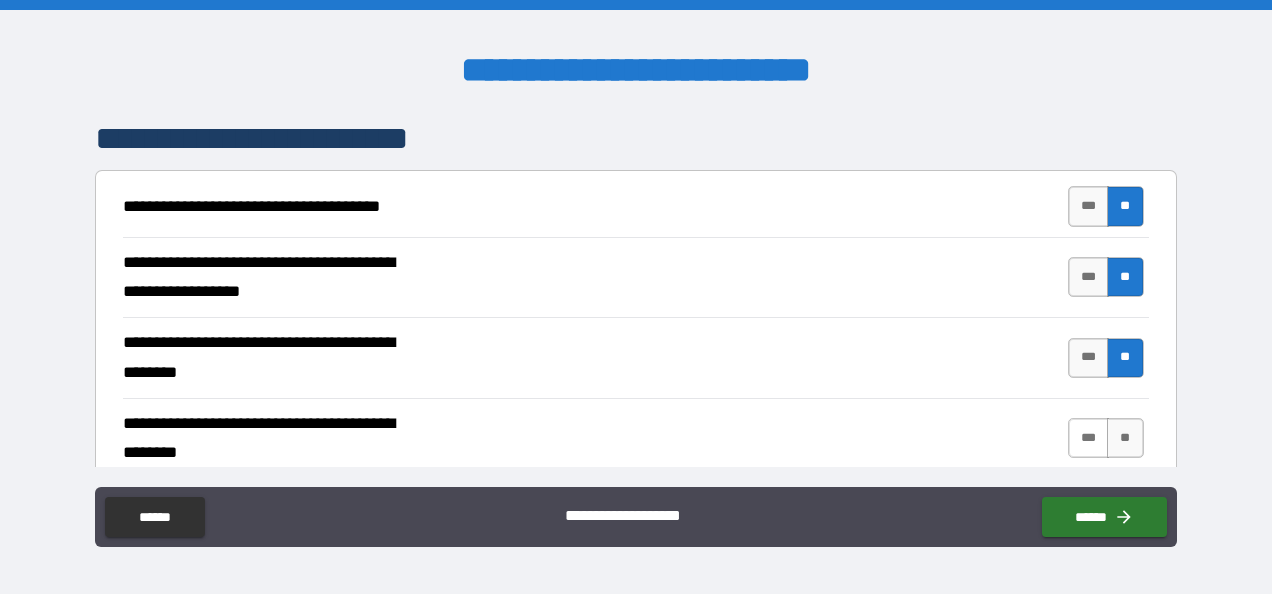 click on "***" at bounding box center (1089, 438) 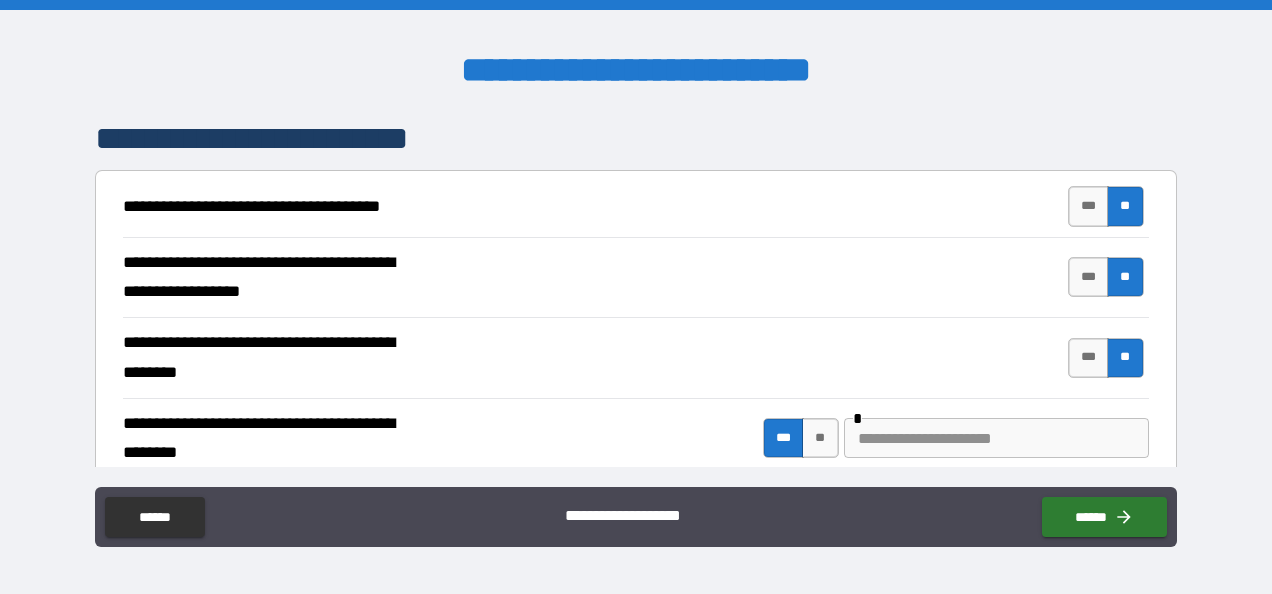 click at bounding box center (996, 438) 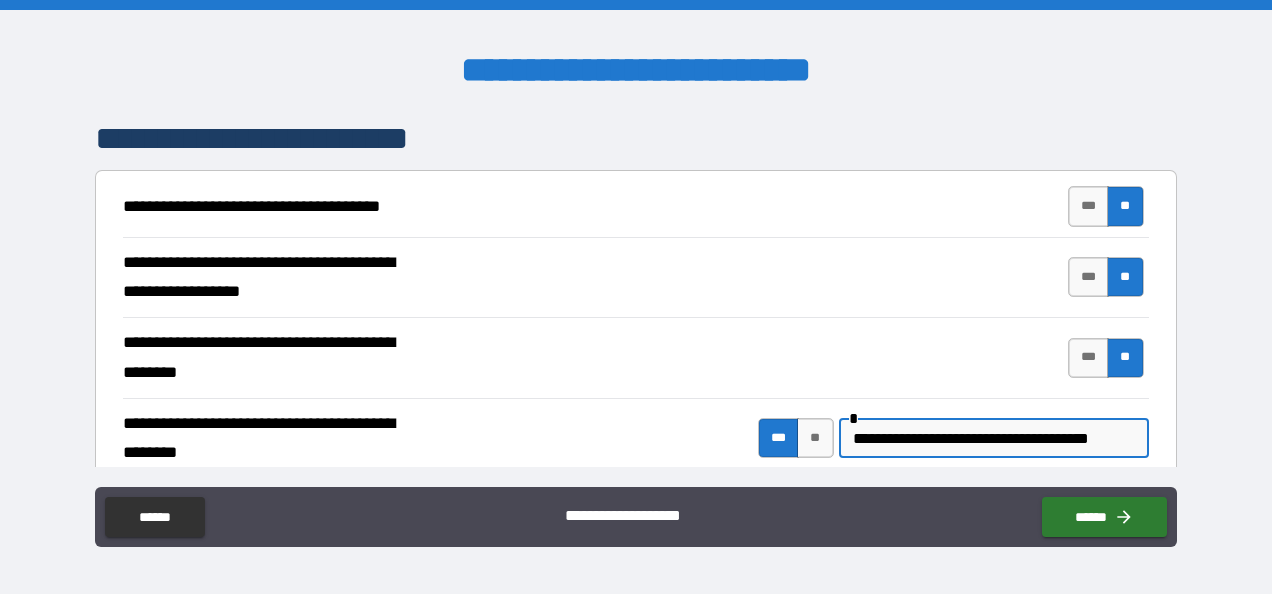 scroll, scrollTop: 0, scrollLeft: 14, axis: horizontal 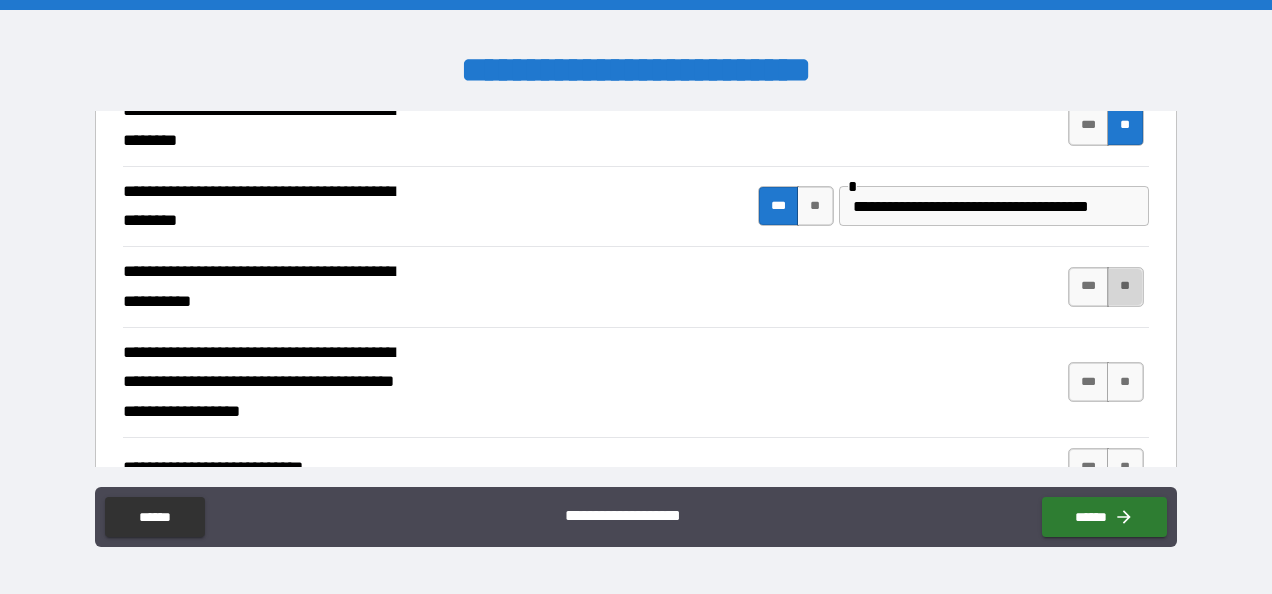 click on "**" at bounding box center (1125, 287) 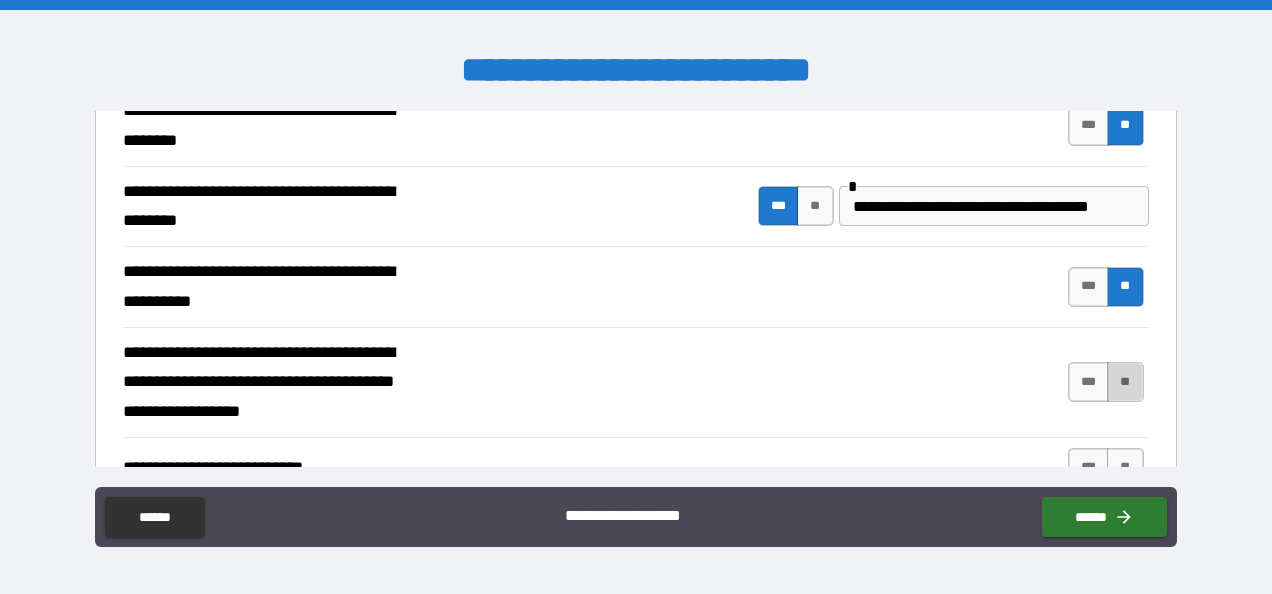 click on "**" at bounding box center [1125, 382] 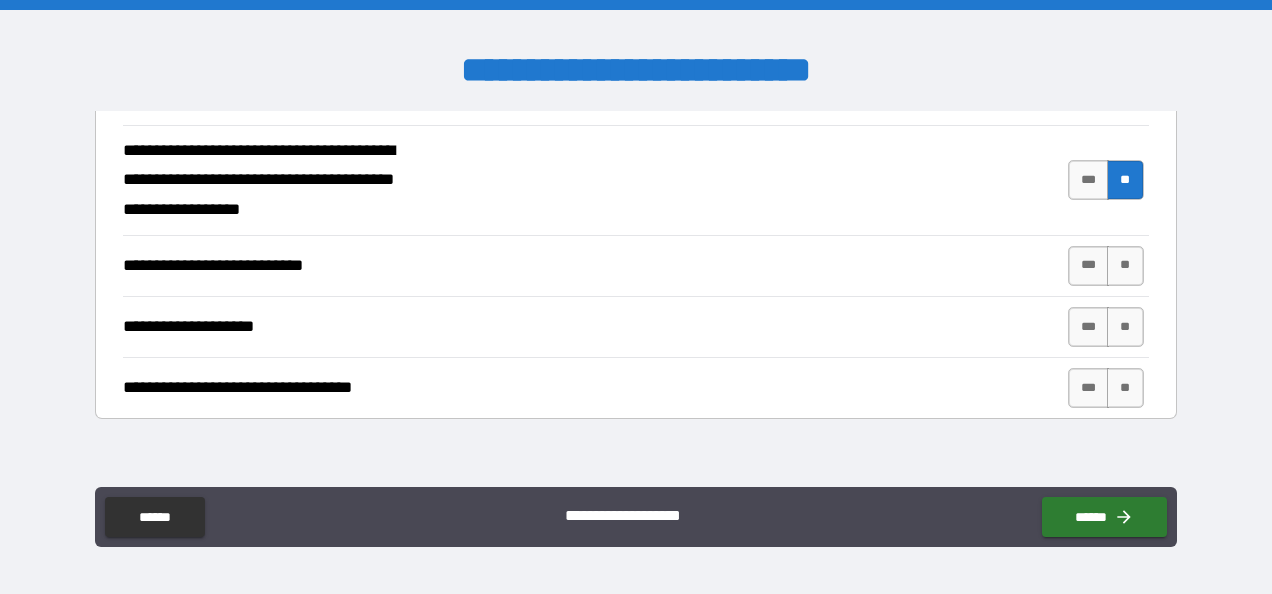 scroll, scrollTop: 846, scrollLeft: 0, axis: vertical 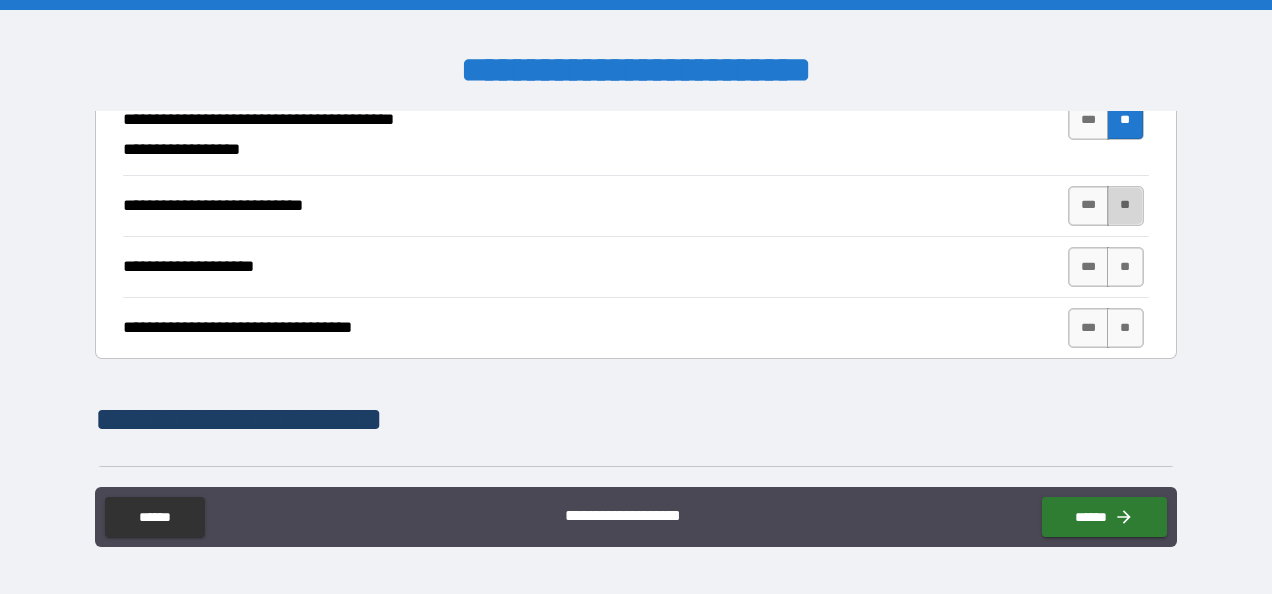 click on "**" at bounding box center [1125, 206] 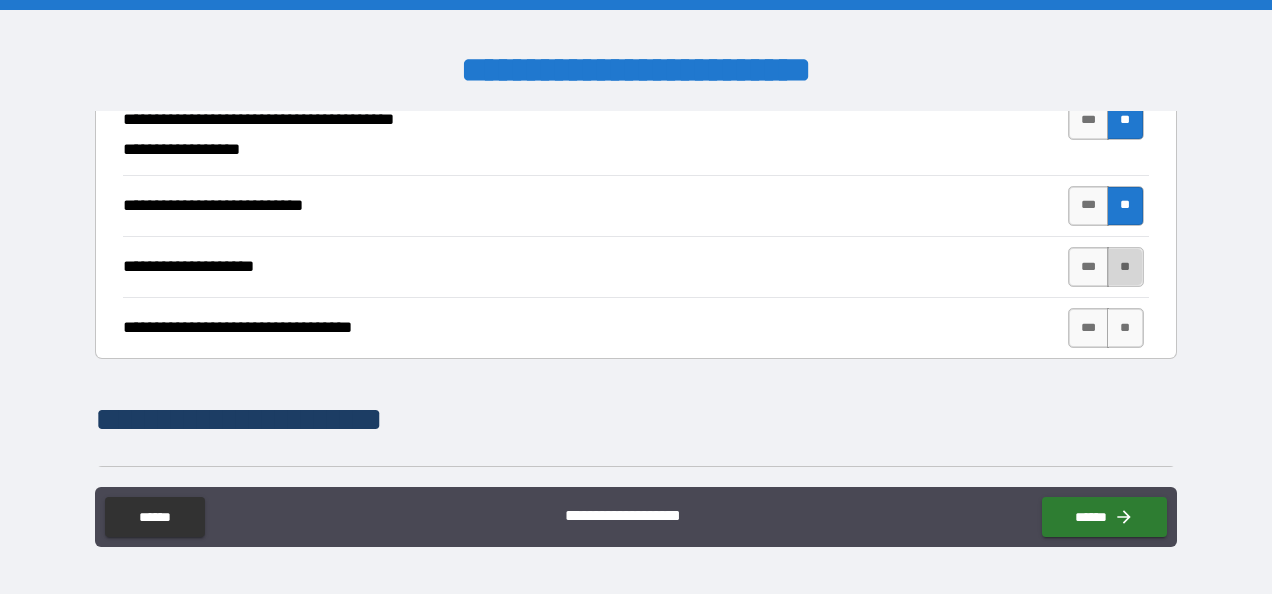 click on "**" at bounding box center (1125, 267) 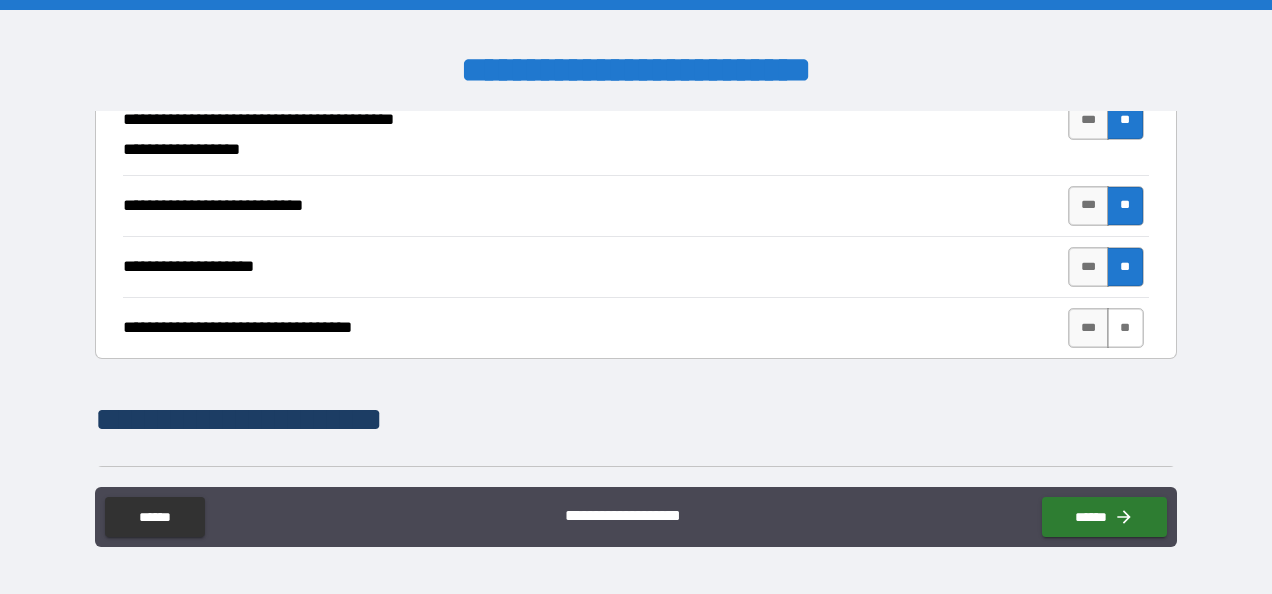 click on "**" at bounding box center [1125, 328] 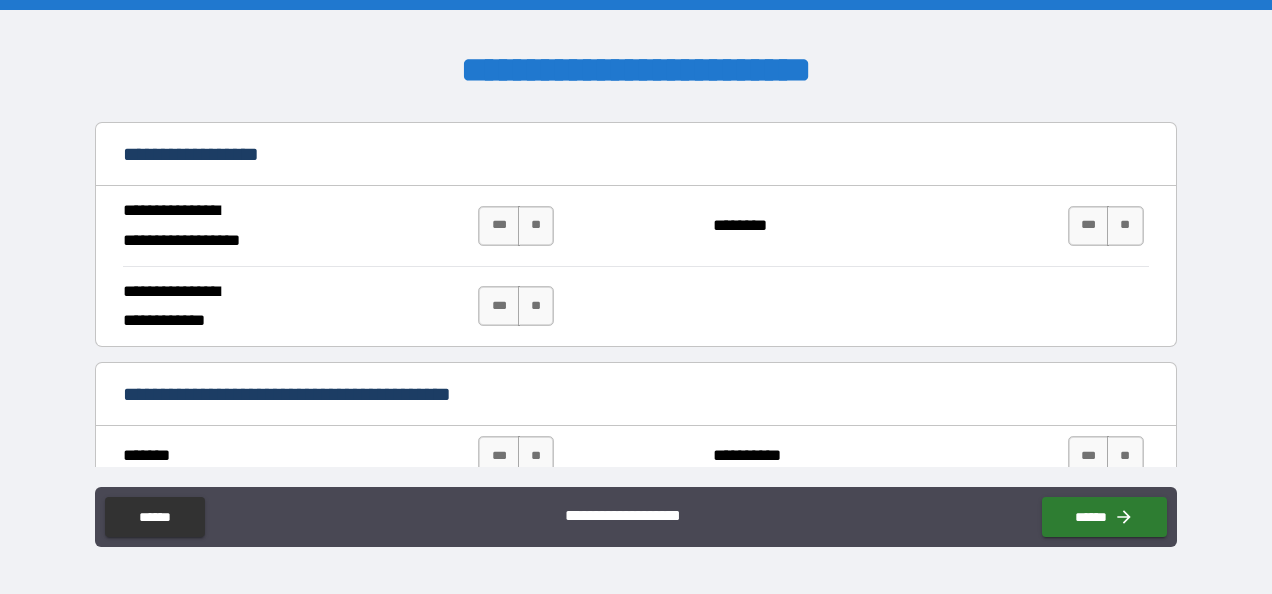 scroll, scrollTop: 1219, scrollLeft: 0, axis: vertical 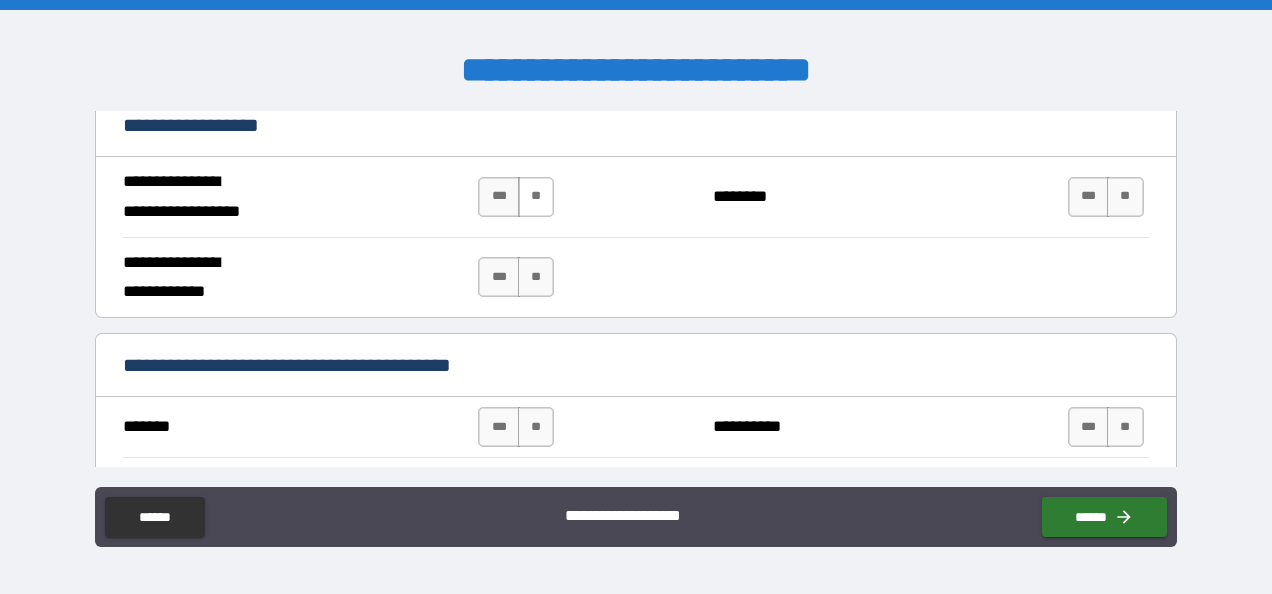 click on "**" at bounding box center [536, 197] 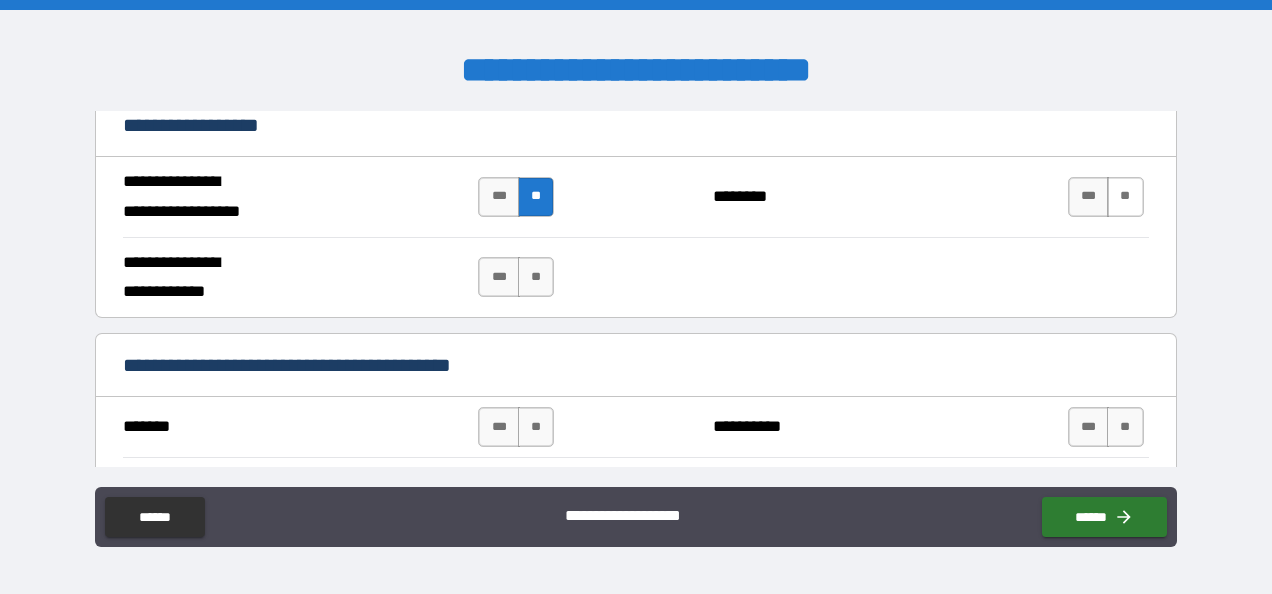 click on "**" at bounding box center [1125, 197] 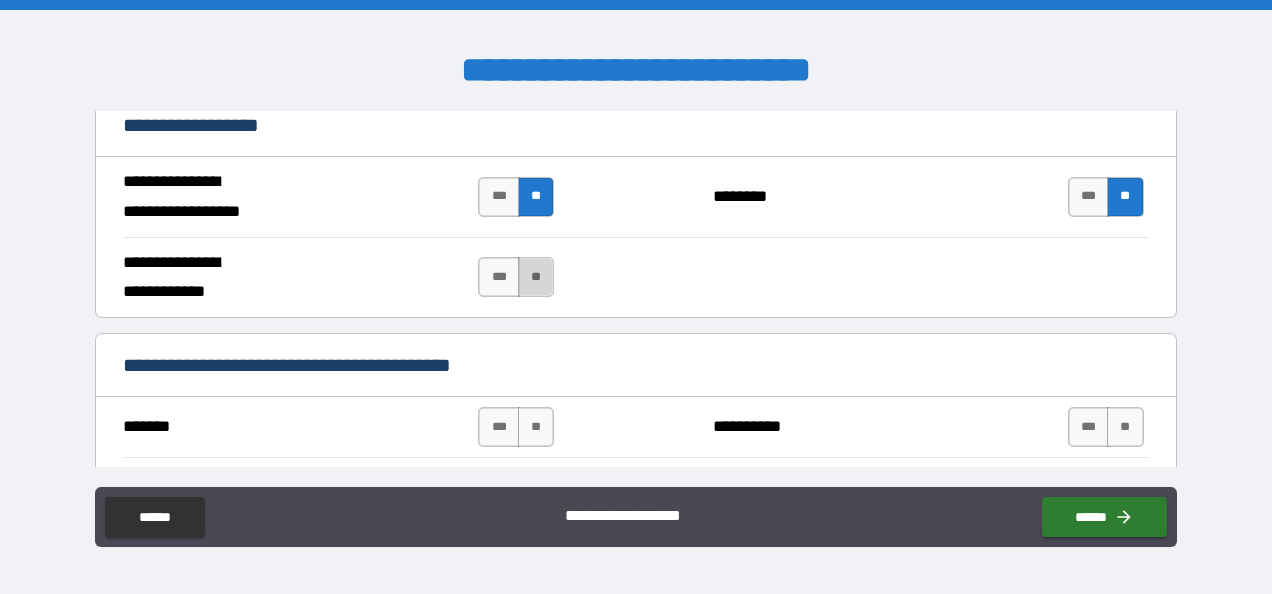 click on "**" at bounding box center [536, 277] 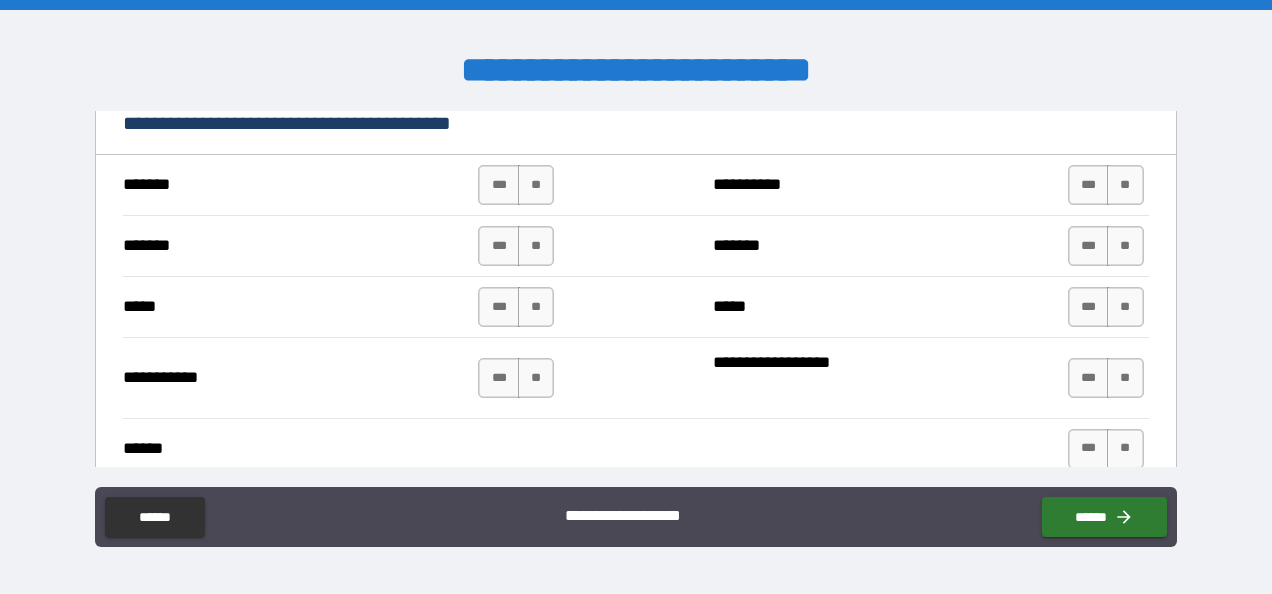 scroll, scrollTop: 1442, scrollLeft: 0, axis: vertical 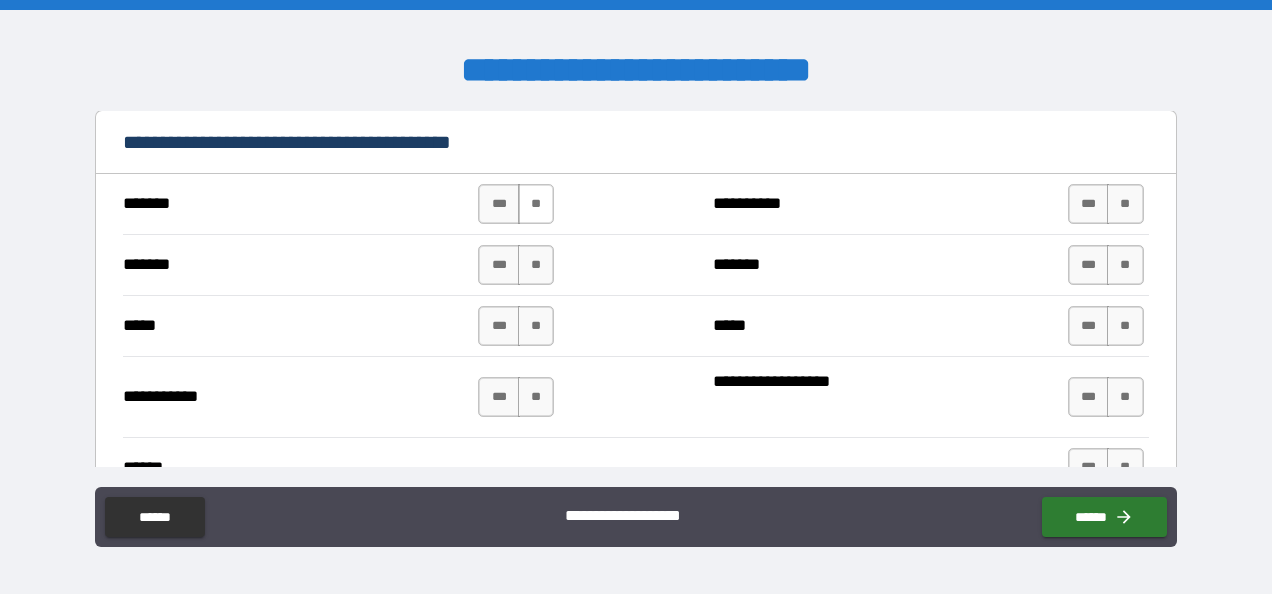 click on "**" at bounding box center (536, 204) 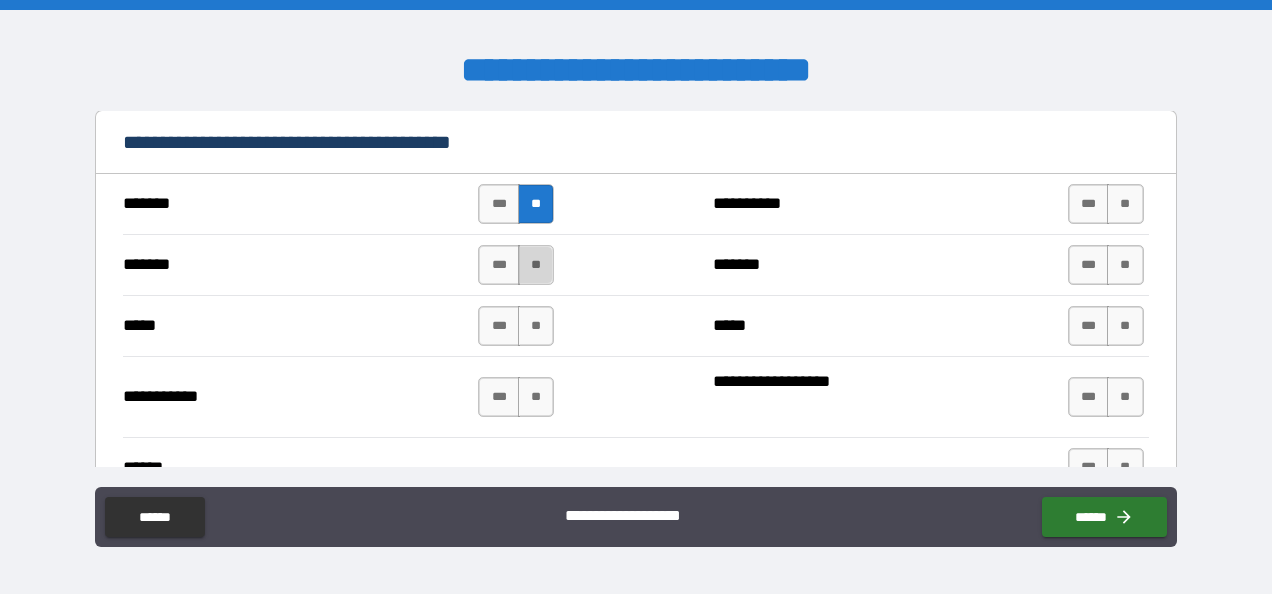 click on "**" at bounding box center (536, 265) 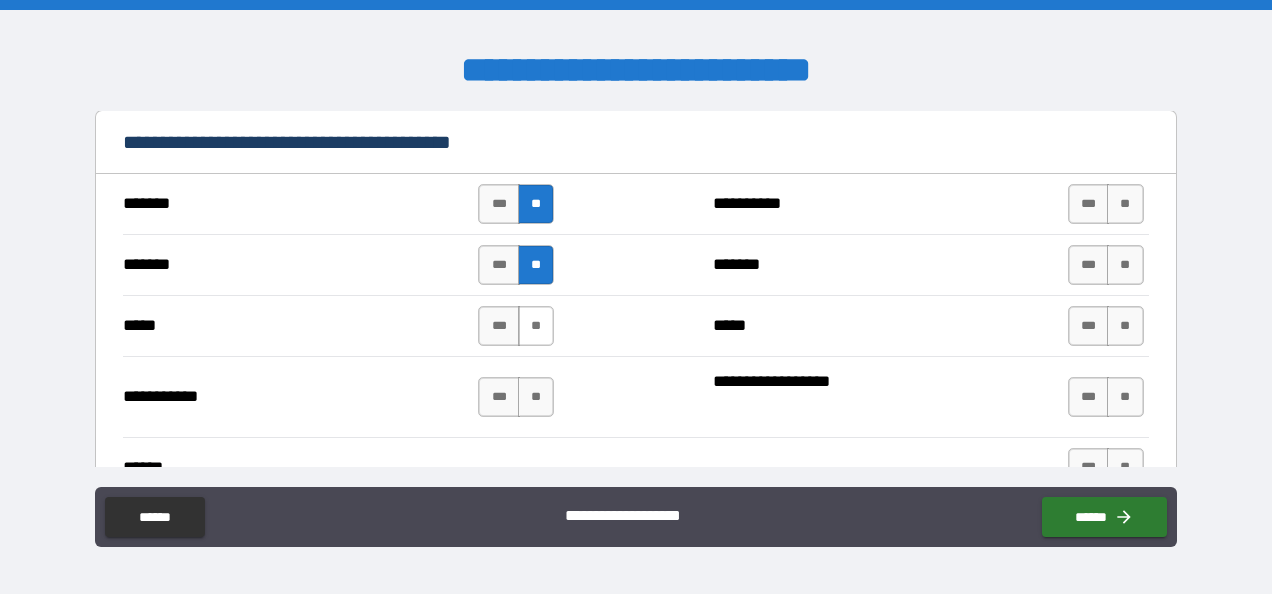 click on "**" at bounding box center (536, 326) 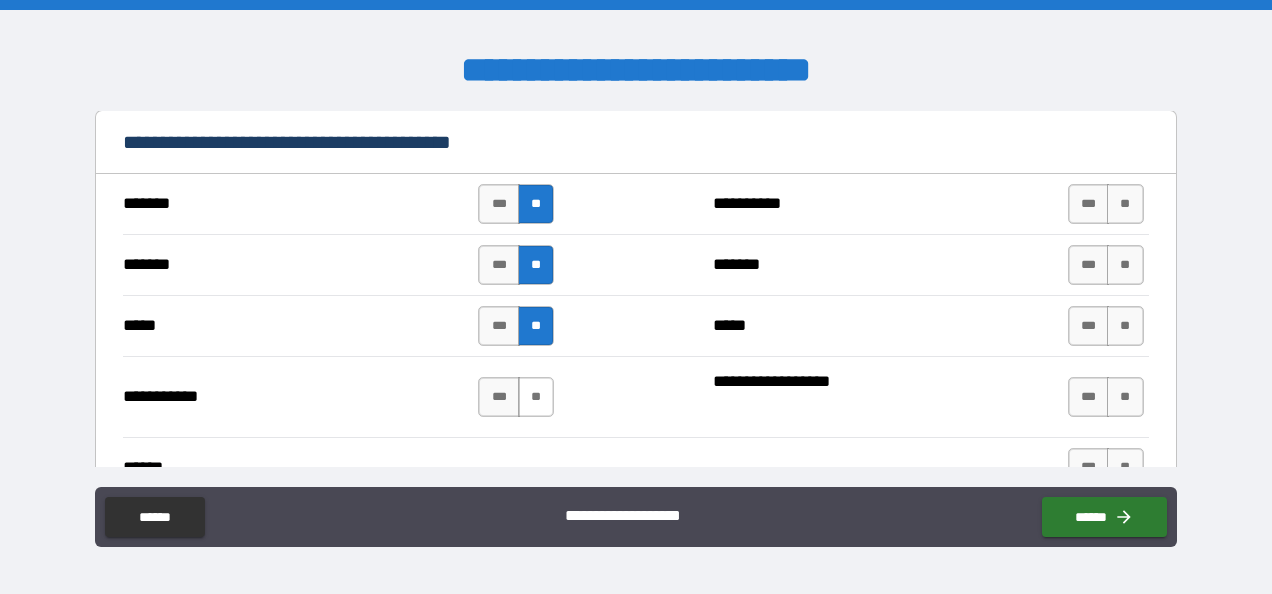 click on "**" at bounding box center [536, 397] 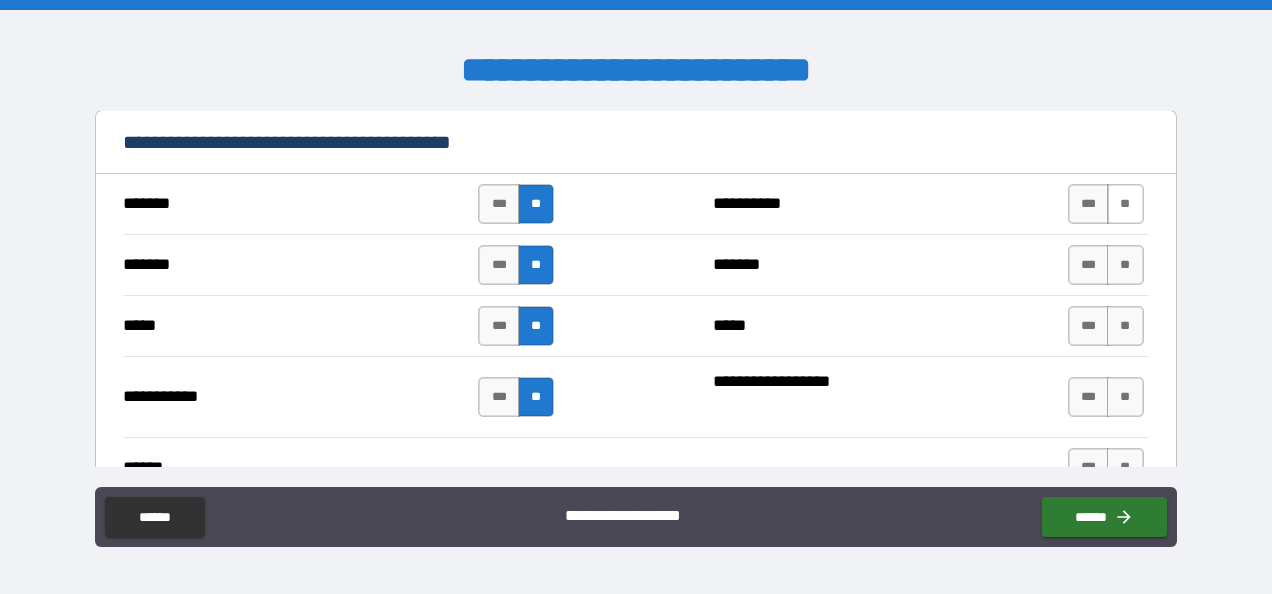 click on "**" at bounding box center [1125, 204] 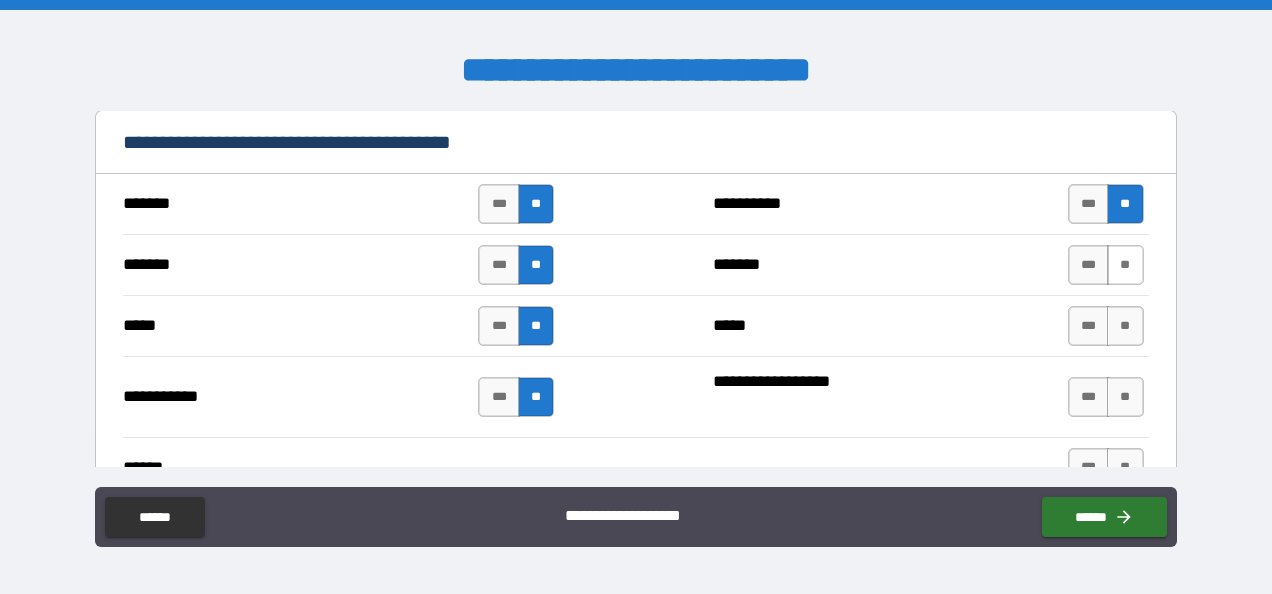 click on "**" at bounding box center [1125, 265] 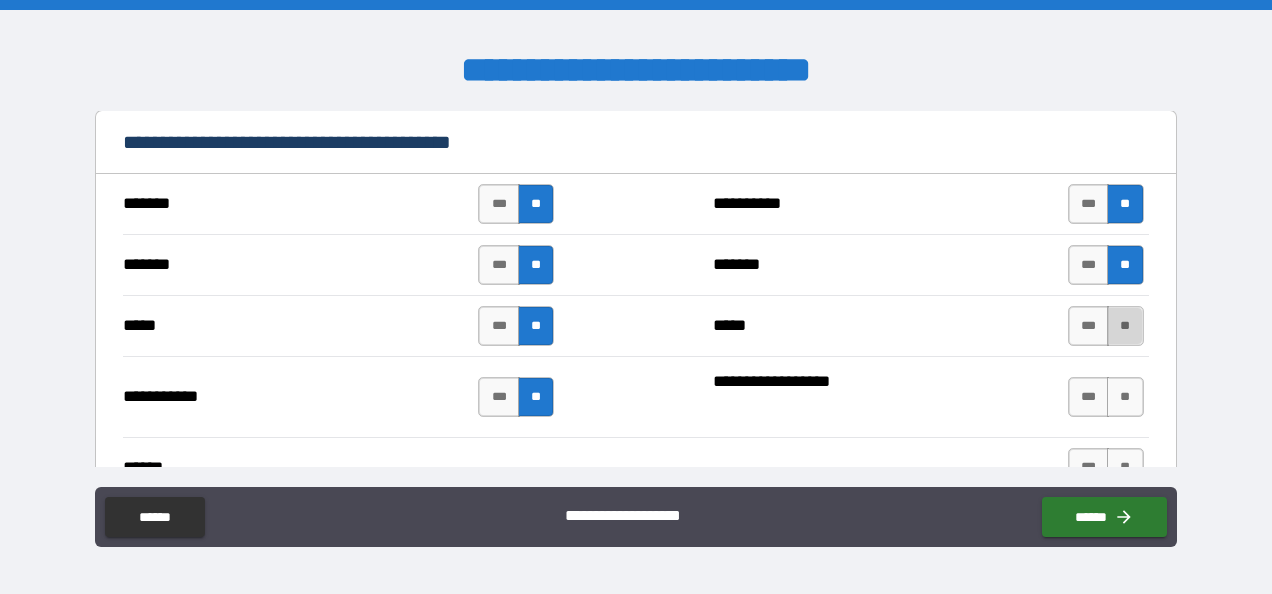 click on "**" at bounding box center (1125, 326) 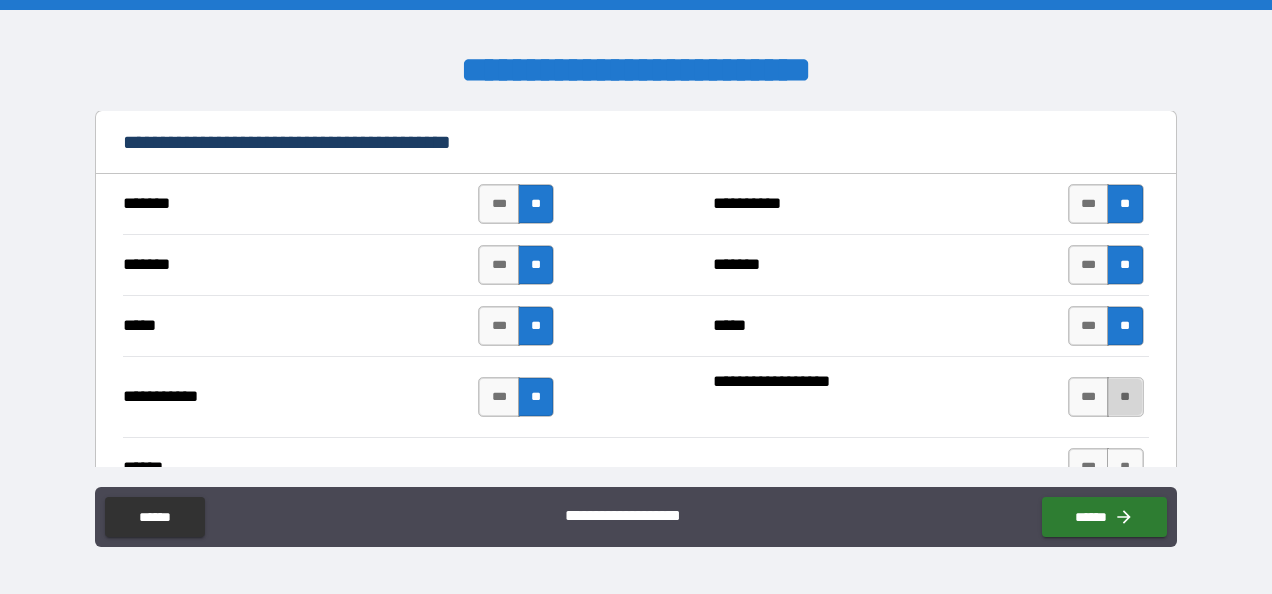 click on "**" at bounding box center (1125, 397) 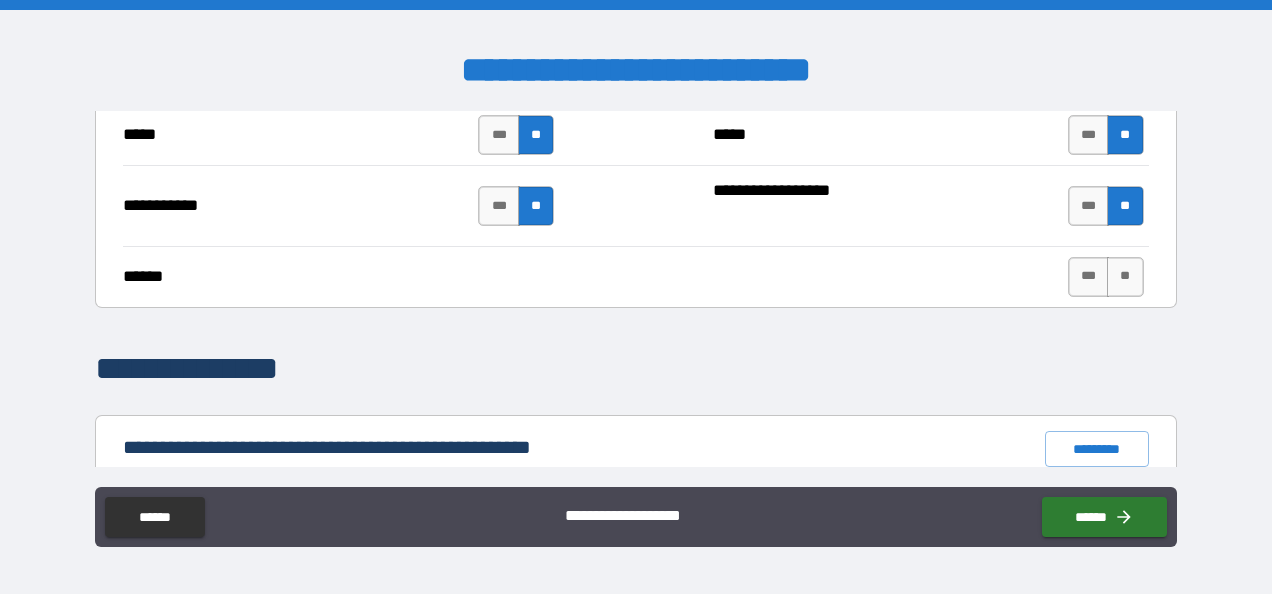 scroll, scrollTop: 1683, scrollLeft: 0, axis: vertical 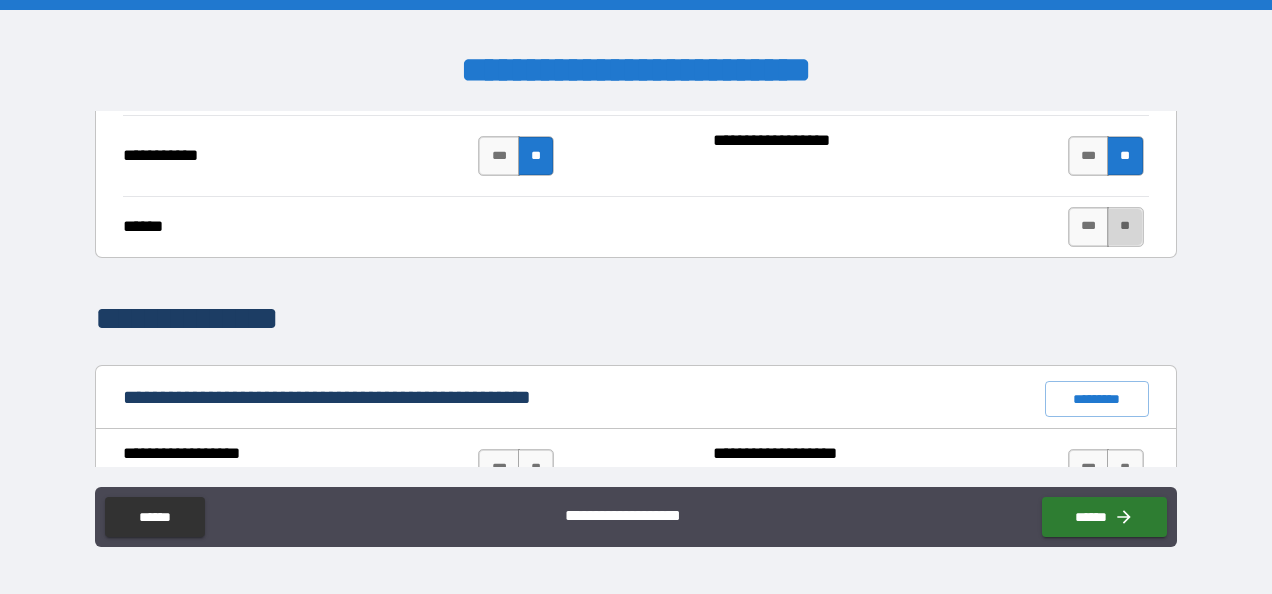 click on "**" at bounding box center (1125, 227) 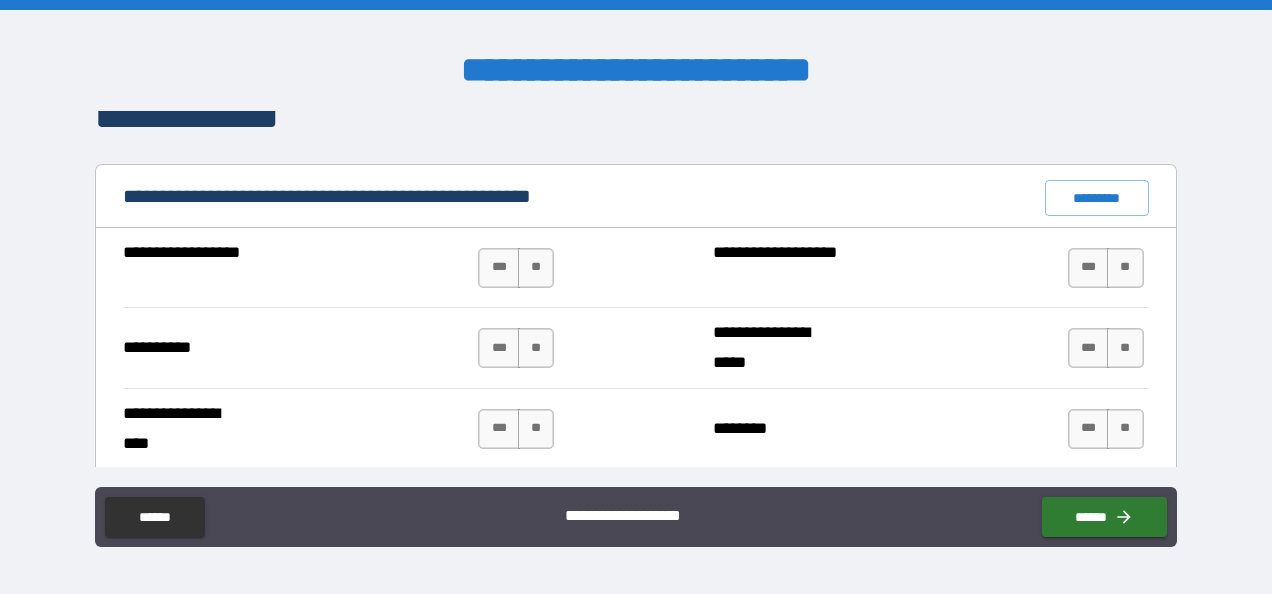 scroll, scrollTop: 1905, scrollLeft: 0, axis: vertical 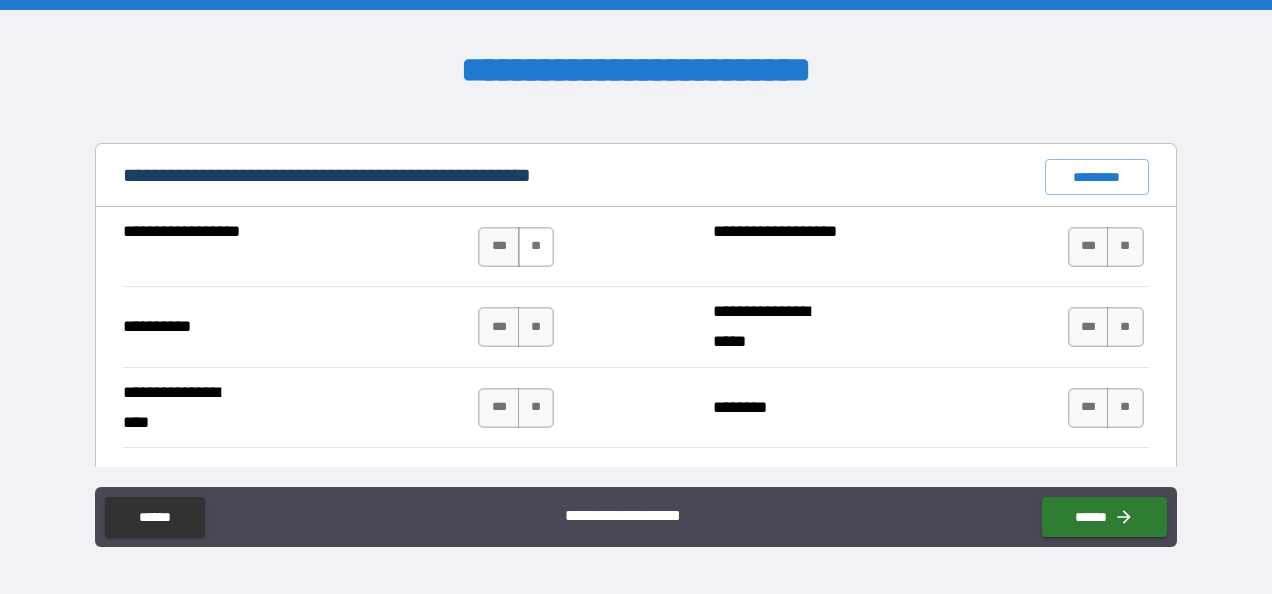 click on "**" at bounding box center [536, 247] 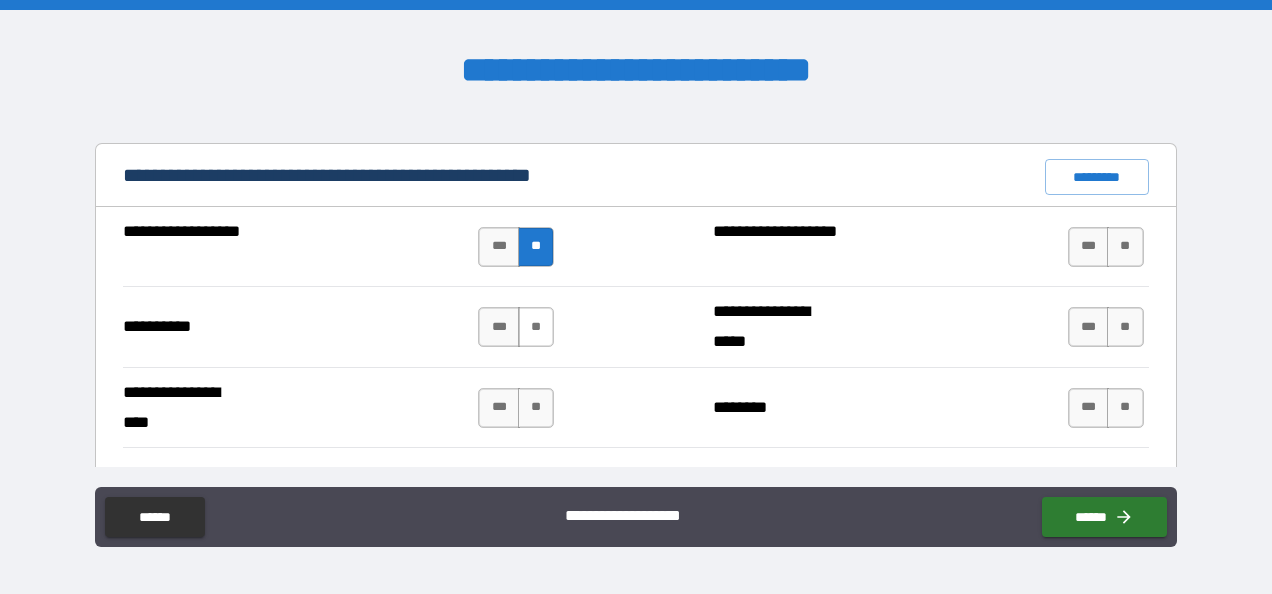 click on "**" at bounding box center [536, 327] 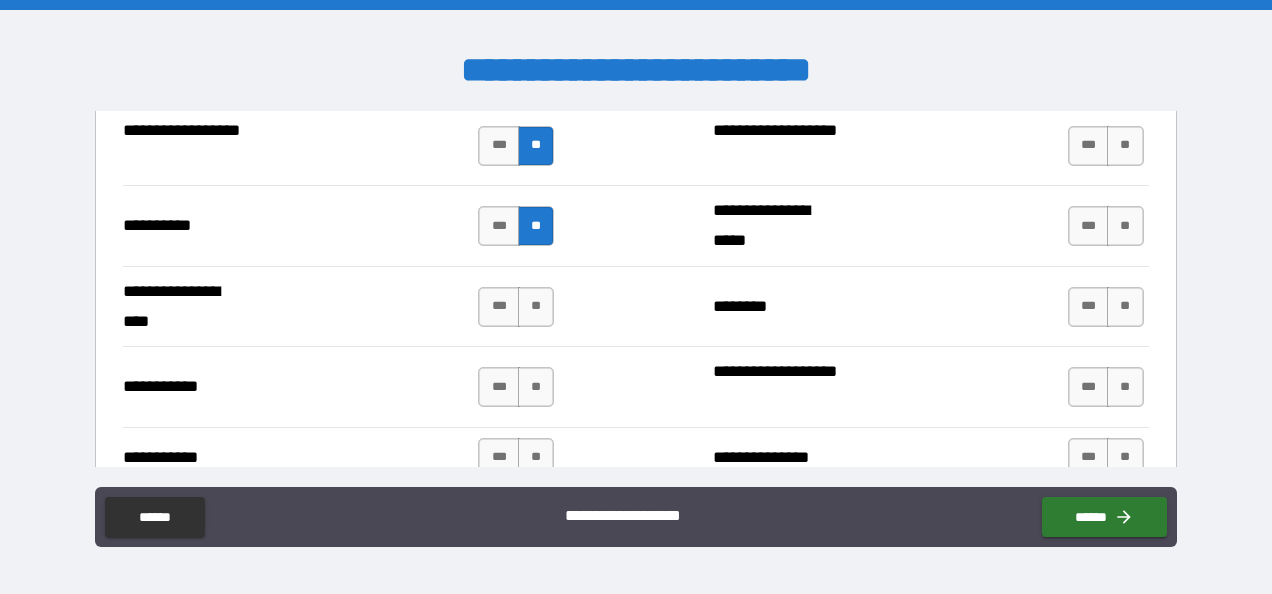 scroll, scrollTop: 2016, scrollLeft: 0, axis: vertical 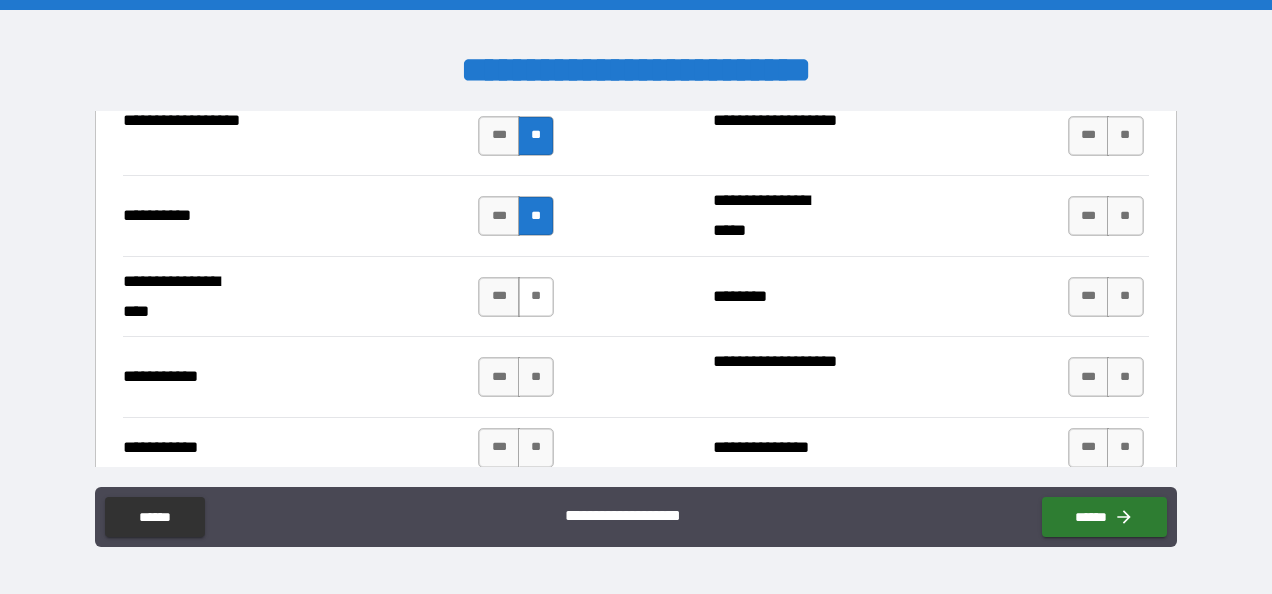 click on "**" at bounding box center (536, 297) 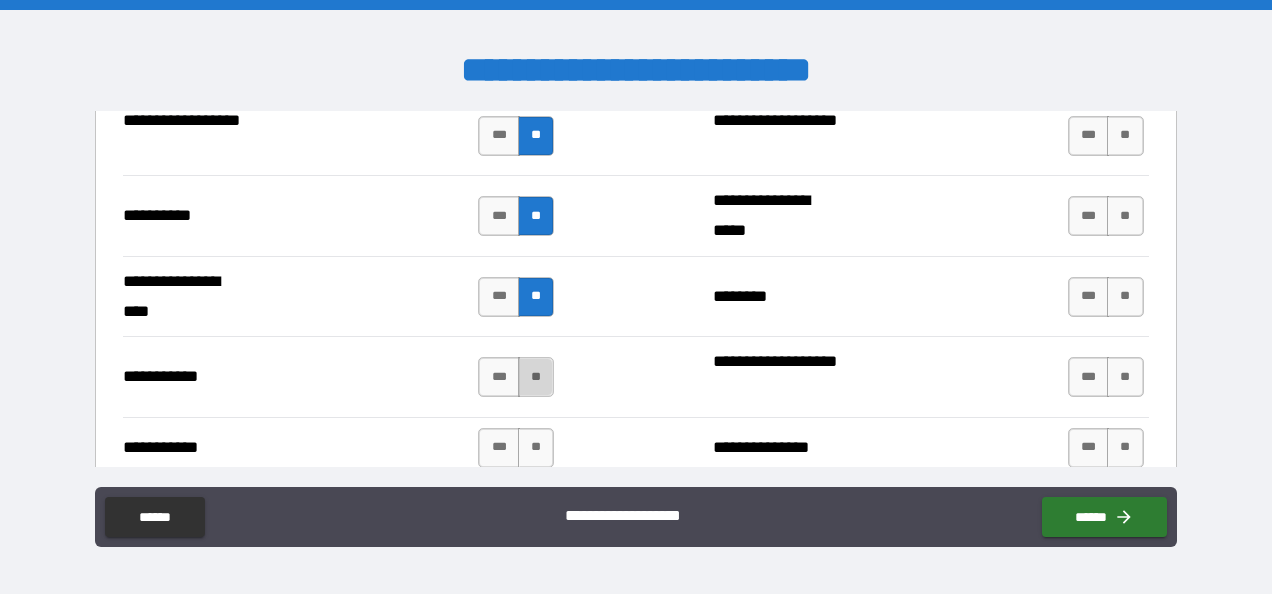click on "**" at bounding box center [536, 377] 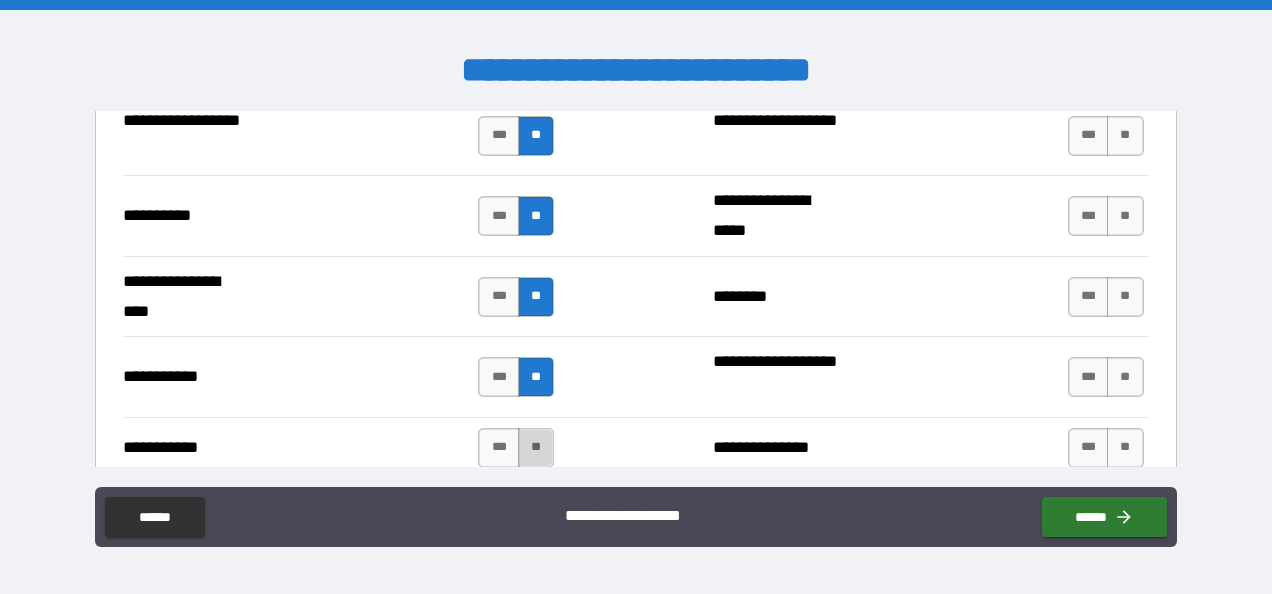 click on "**" at bounding box center (536, 448) 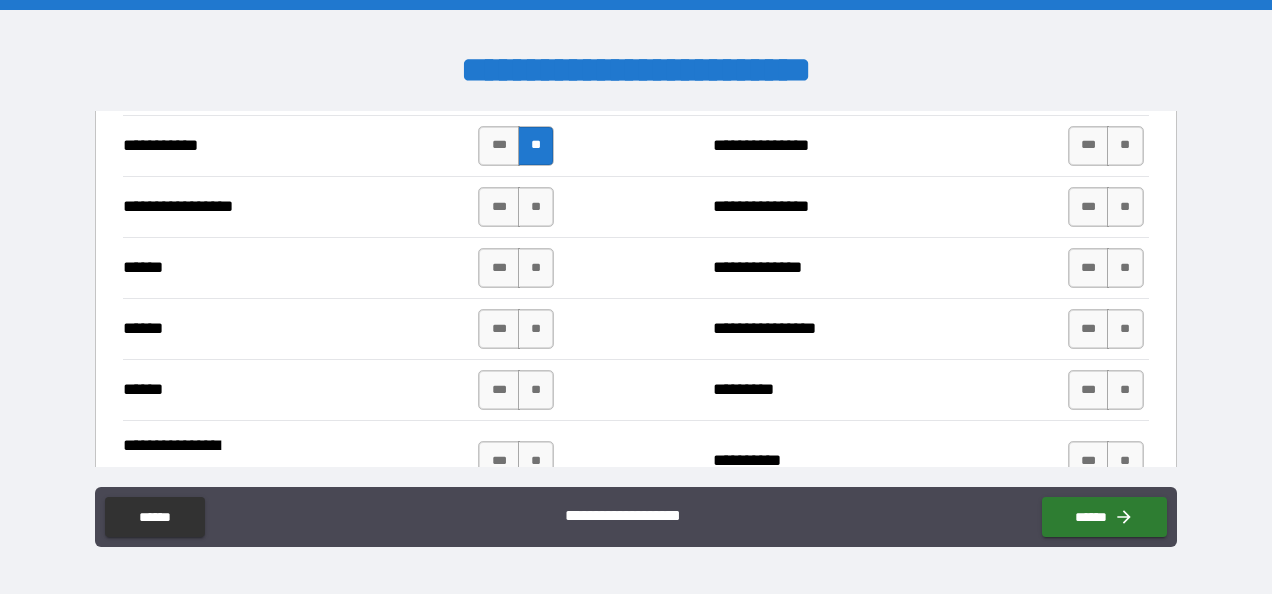 scroll, scrollTop: 2338, scrollLeft: 0, axis: vertical 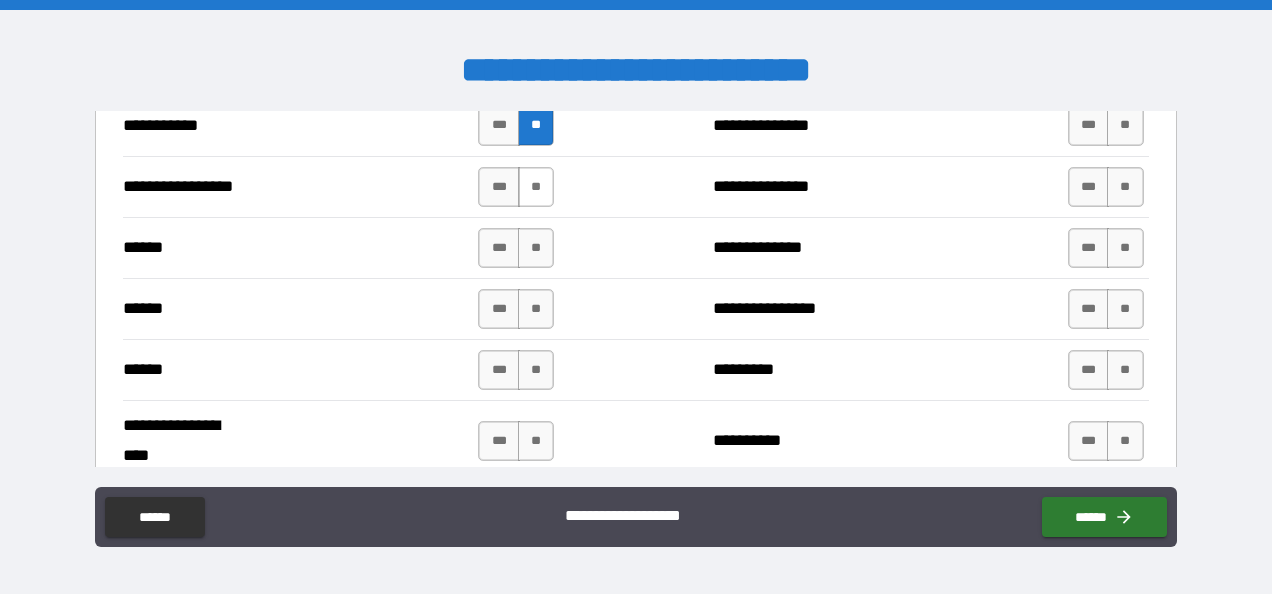 click on "**" at bounding box center [536, 187] 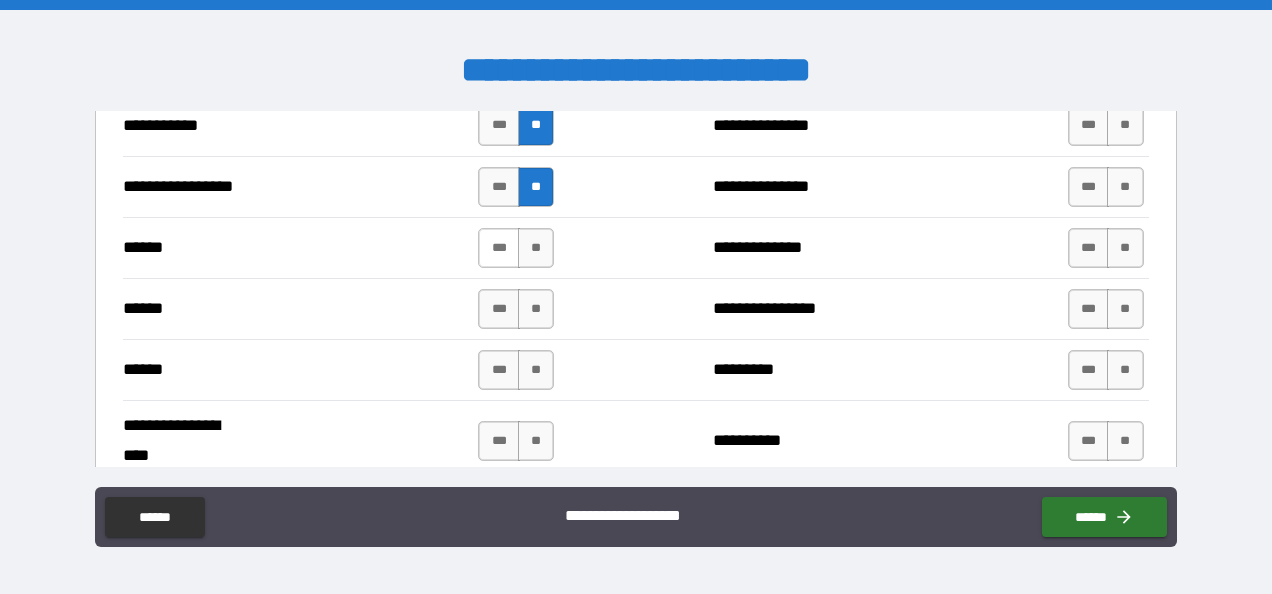 click on "***" at bounding box center (499, 248) 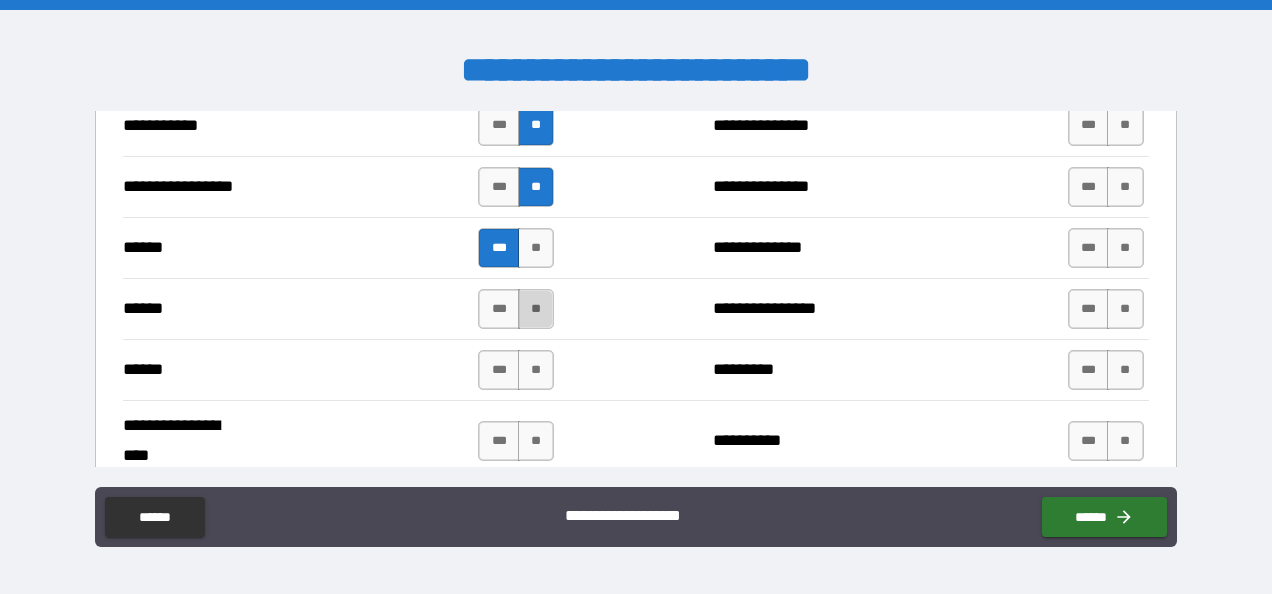 click on "**" at bounding box center [536, 309] 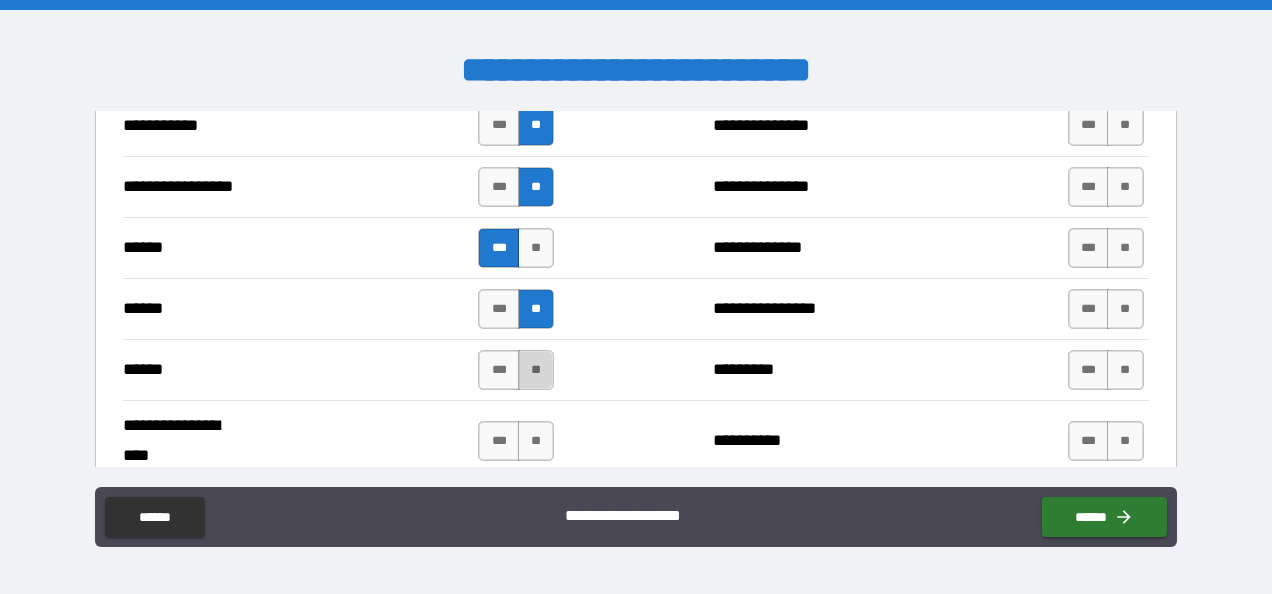 click on "**" at bounding box center (536, 370) 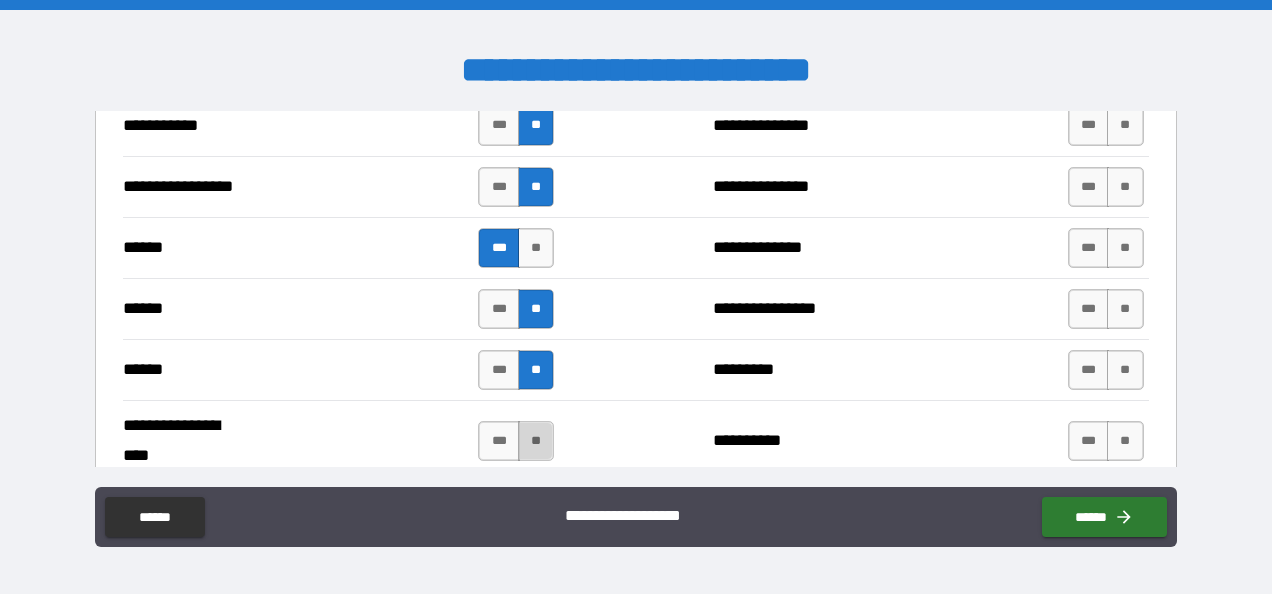 click on "**" at bounding box center (536, 441) 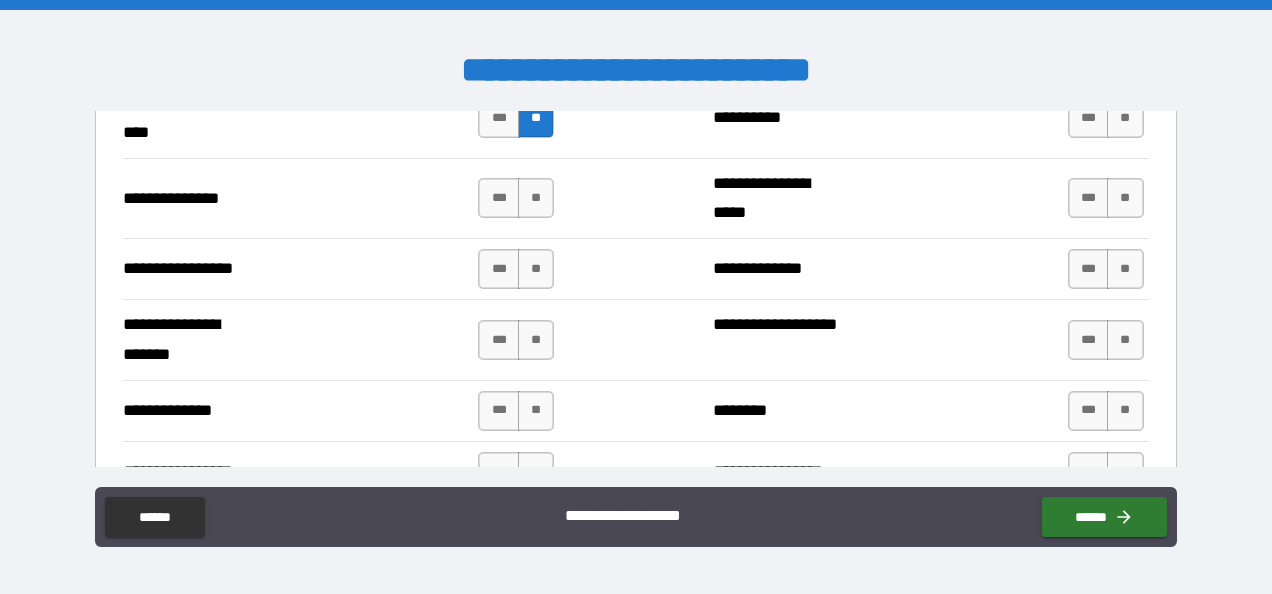 scroll, scrollTop: 2691, scrollLeft: 0, axis: vertical 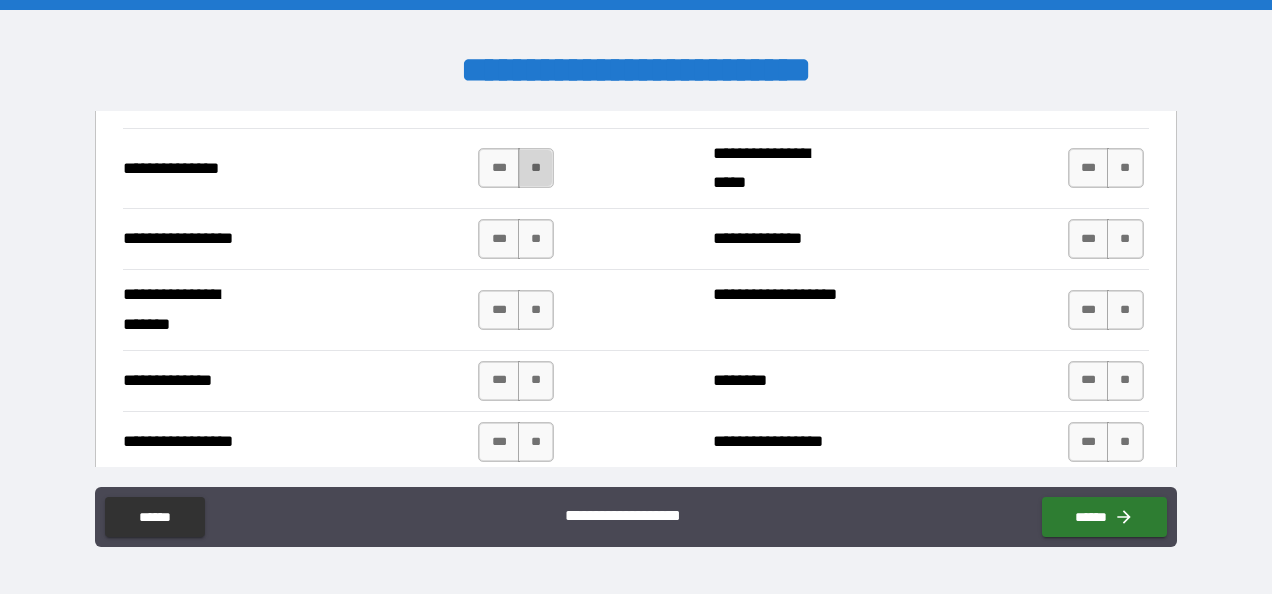 click on "**" at bounding box center (536, 168) 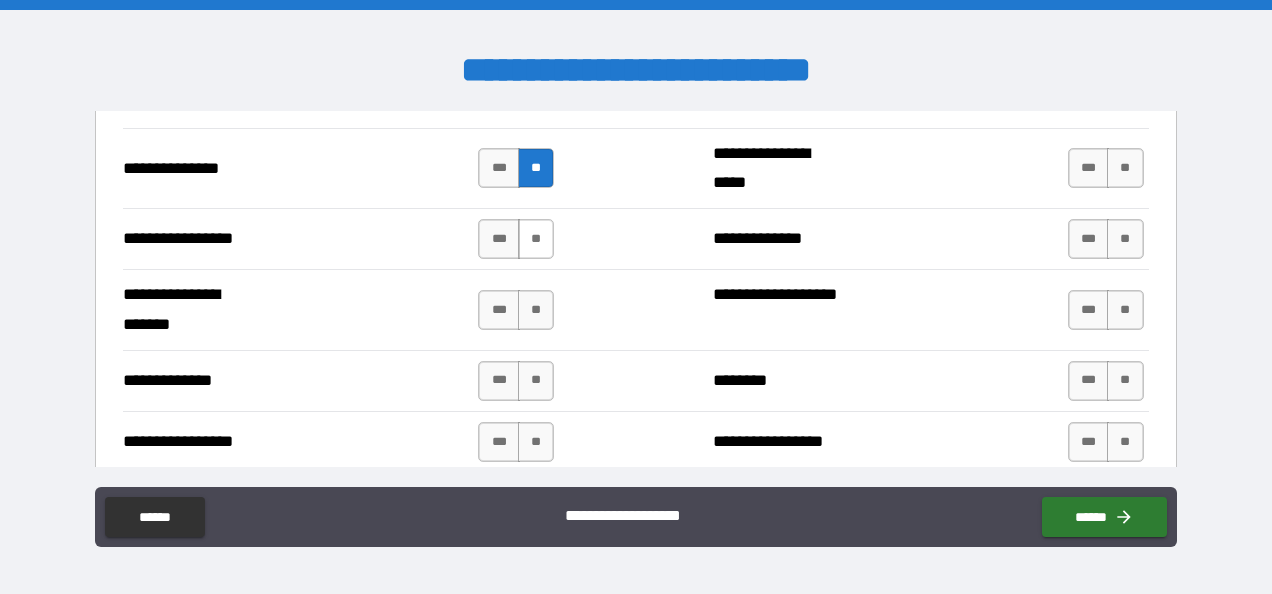 click on "**" at bounding box center (536, 239) 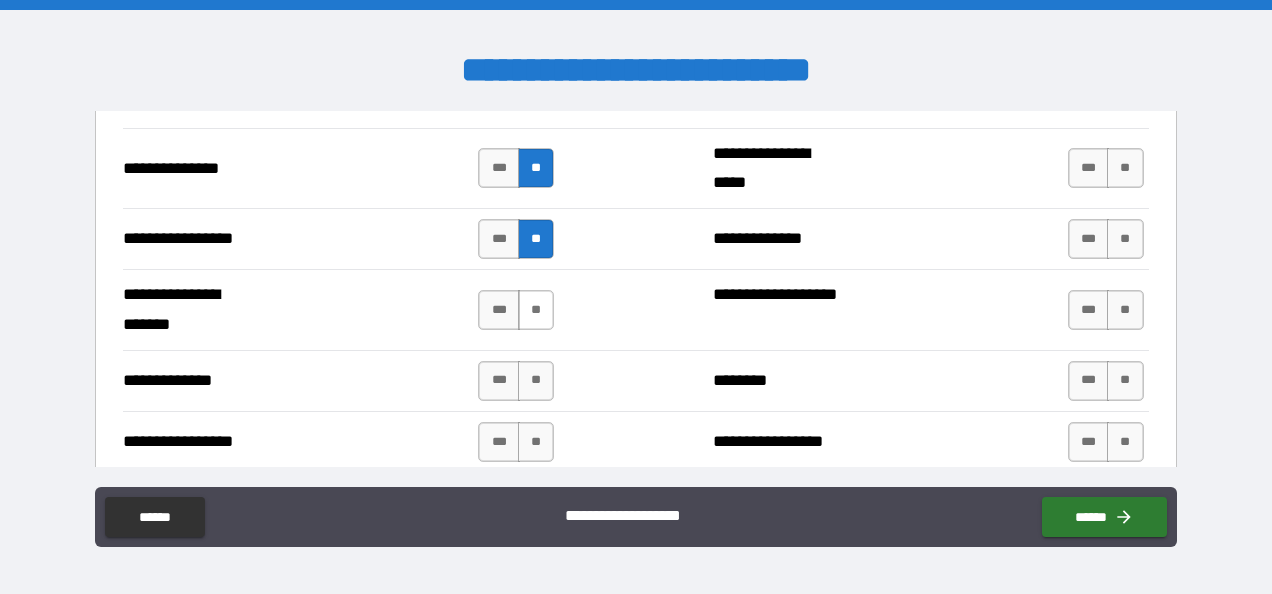 click on "**" at bounding box center (536, 310) 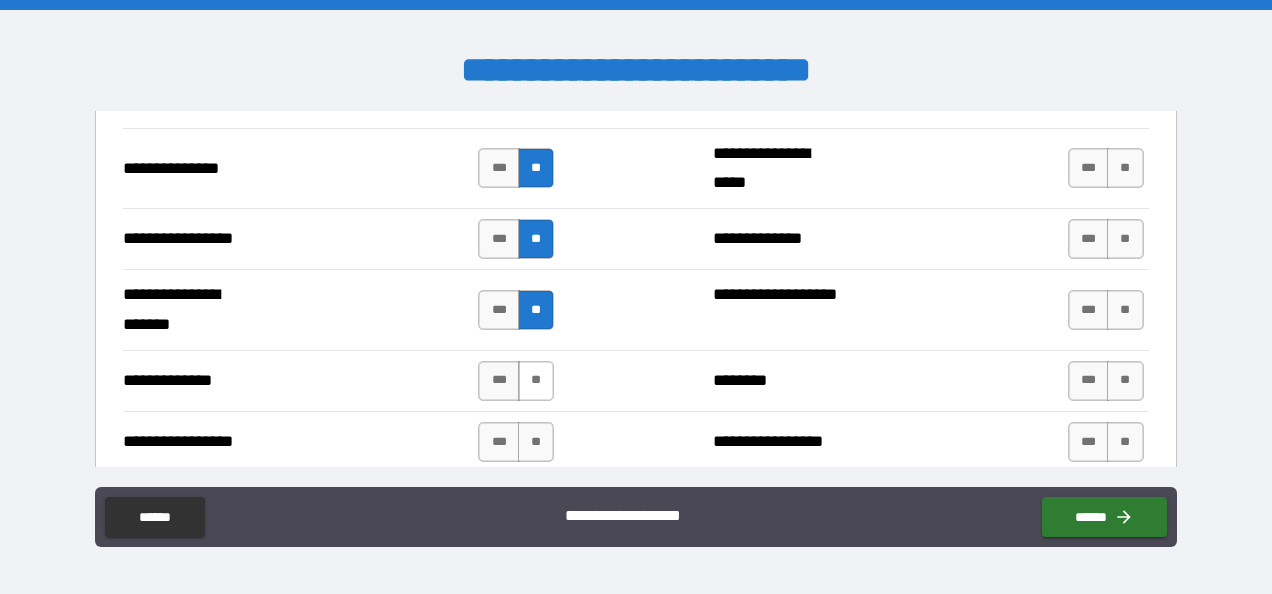 click on "**" at bounding box center (536, 381) 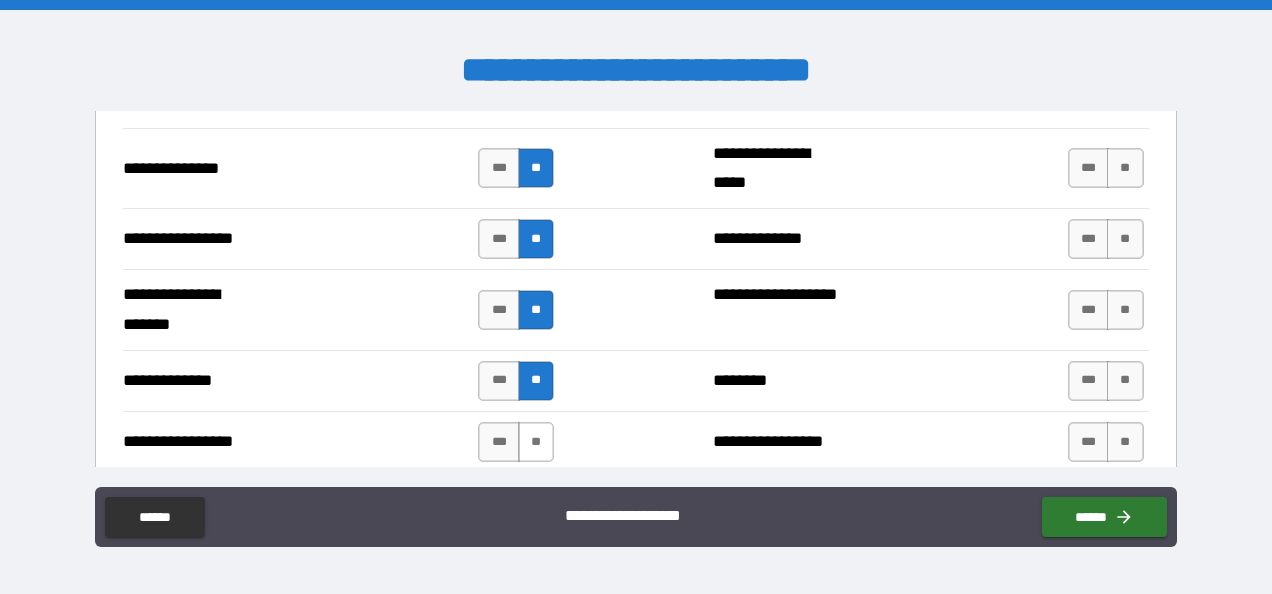 click on "**" at bounding box center [536, 442] 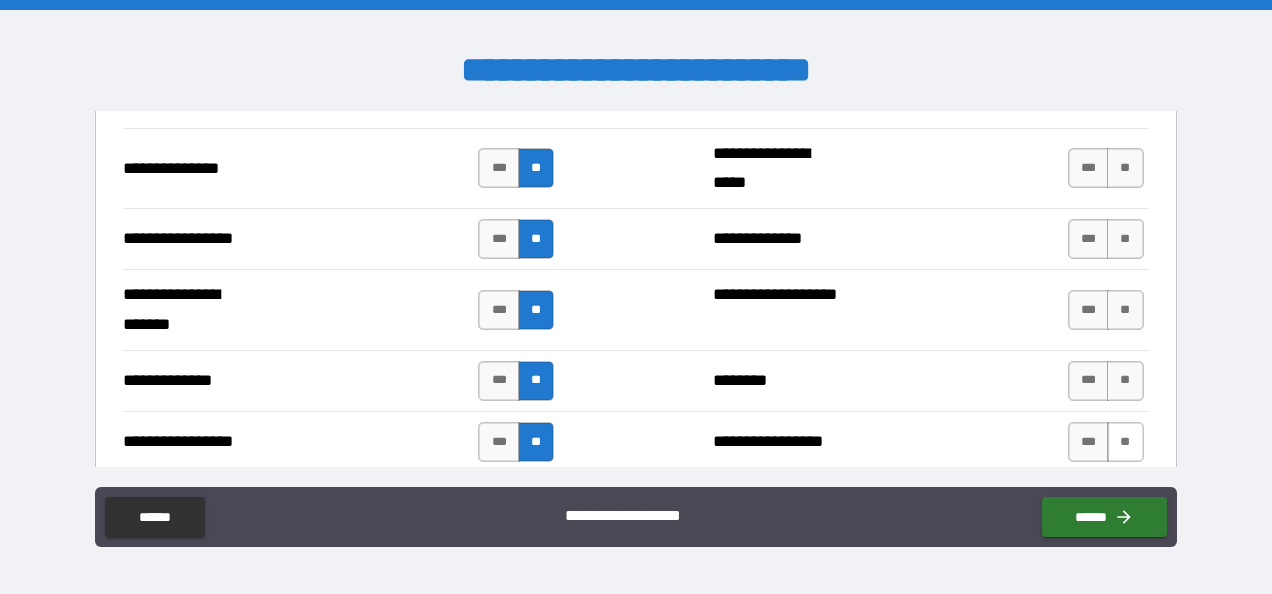 click on "**" at bounding box center (1125, 442) 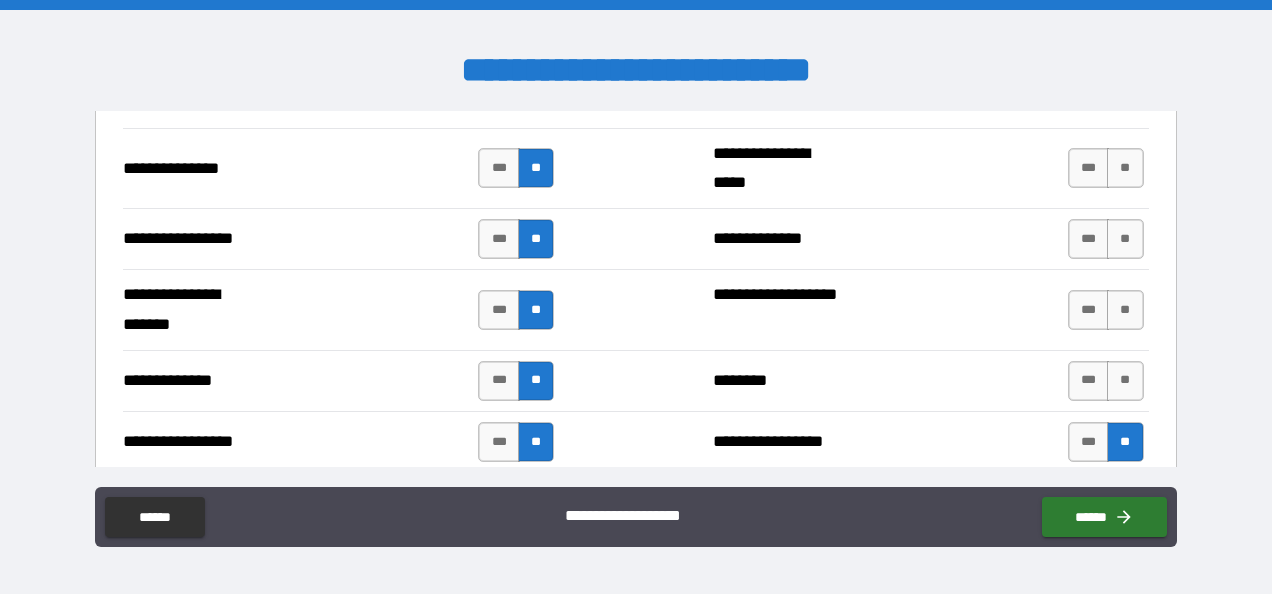 click on "**********" at bounding box center (635, 380) 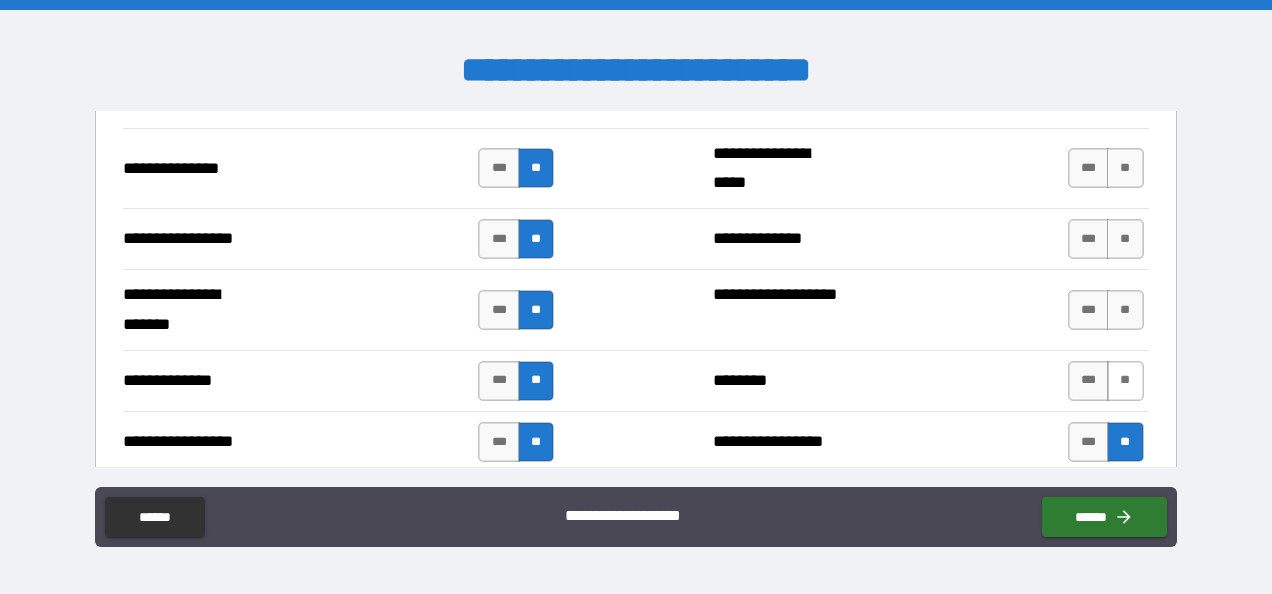 click on "**" at bounding box center (1125, 381) 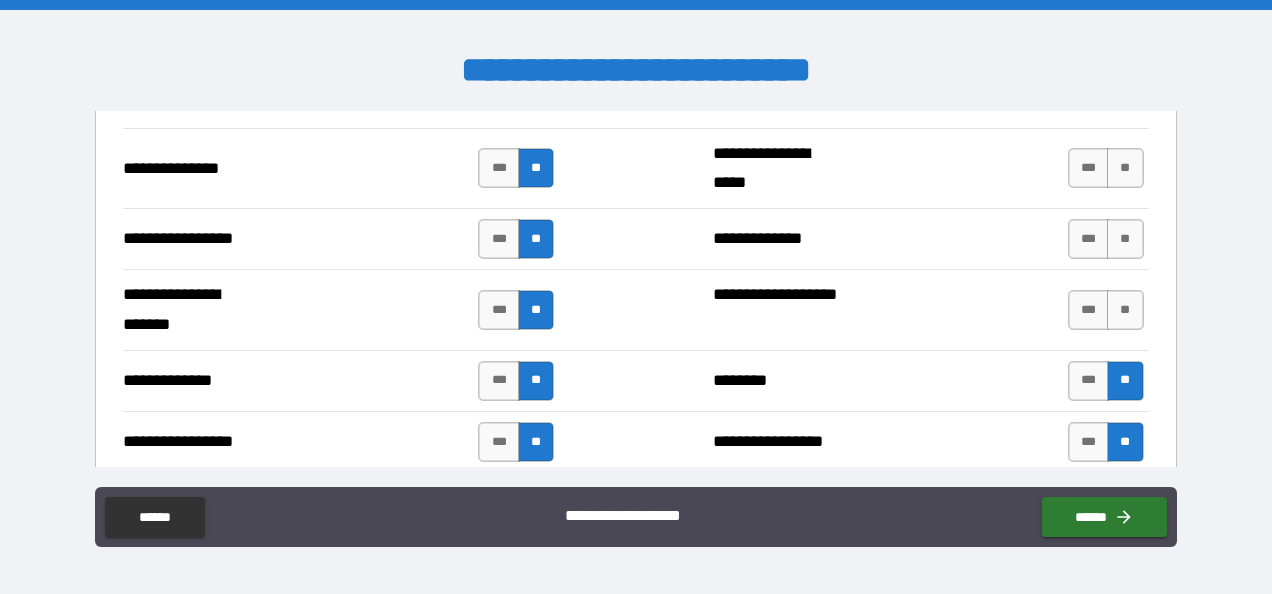 click on "*** **" at bounding box center [1108, 310] 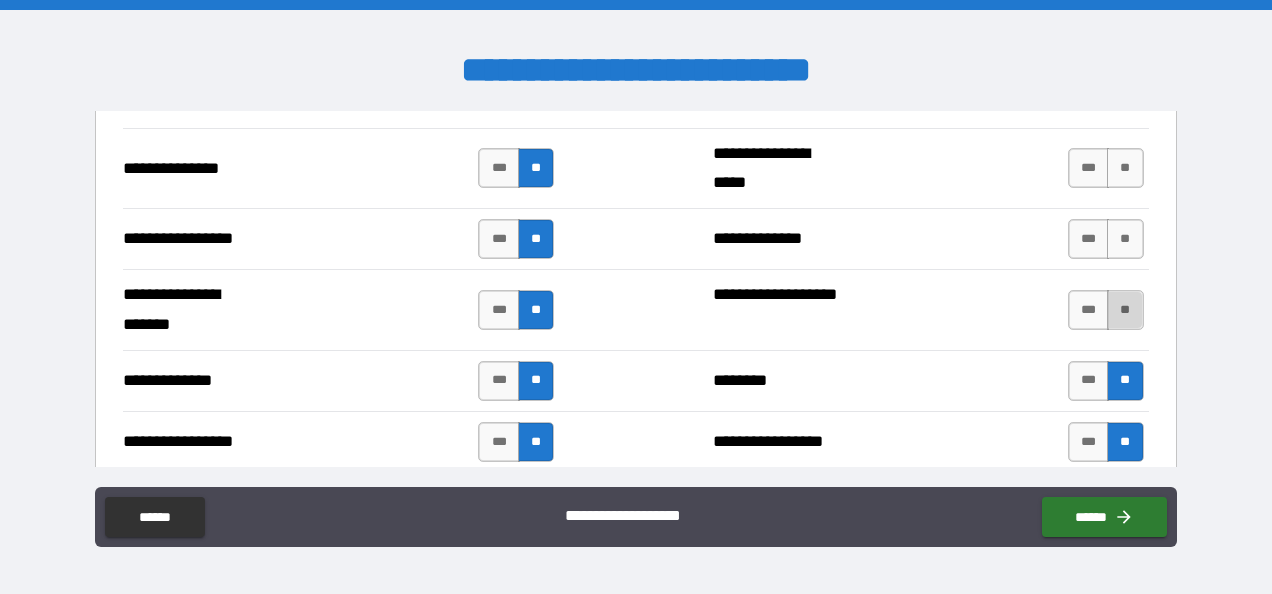 click on "**" at bounding box center (1125, 310) 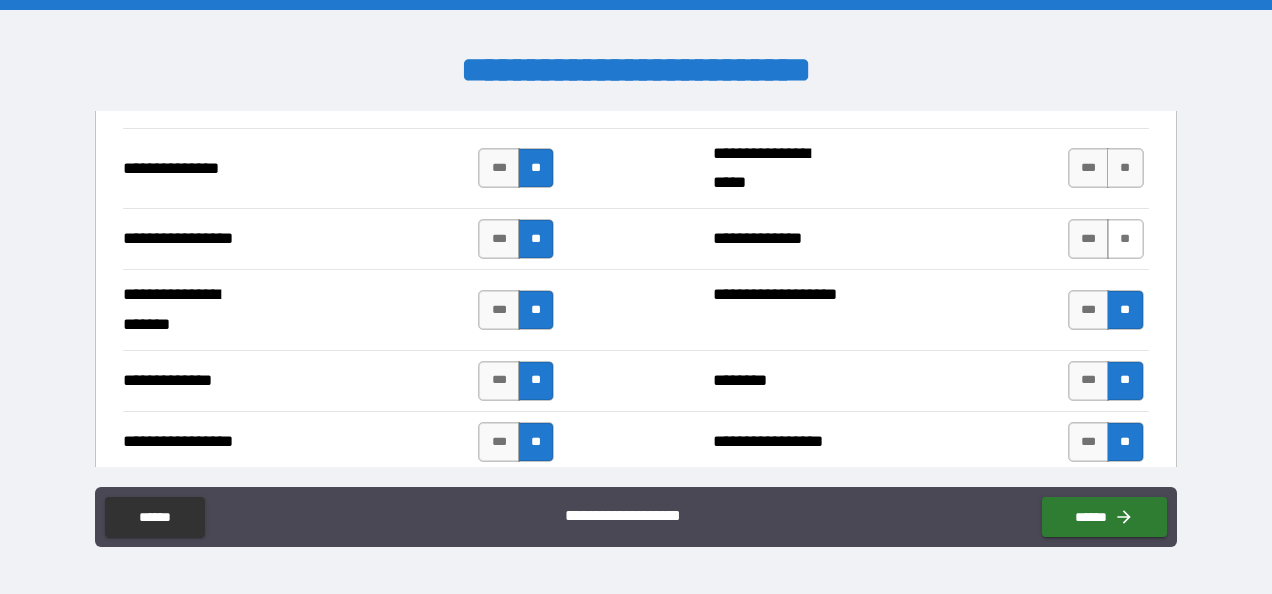 click on "**" at bounding box center (1125, 239) 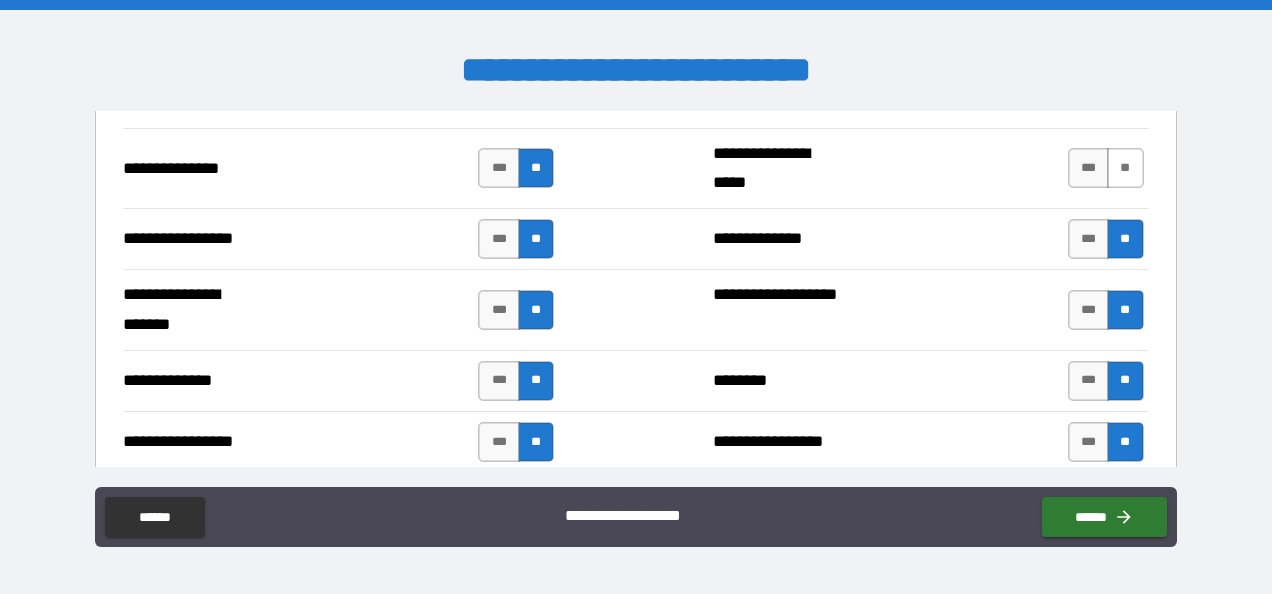 click on "**" at bounding box center [1125, 168] 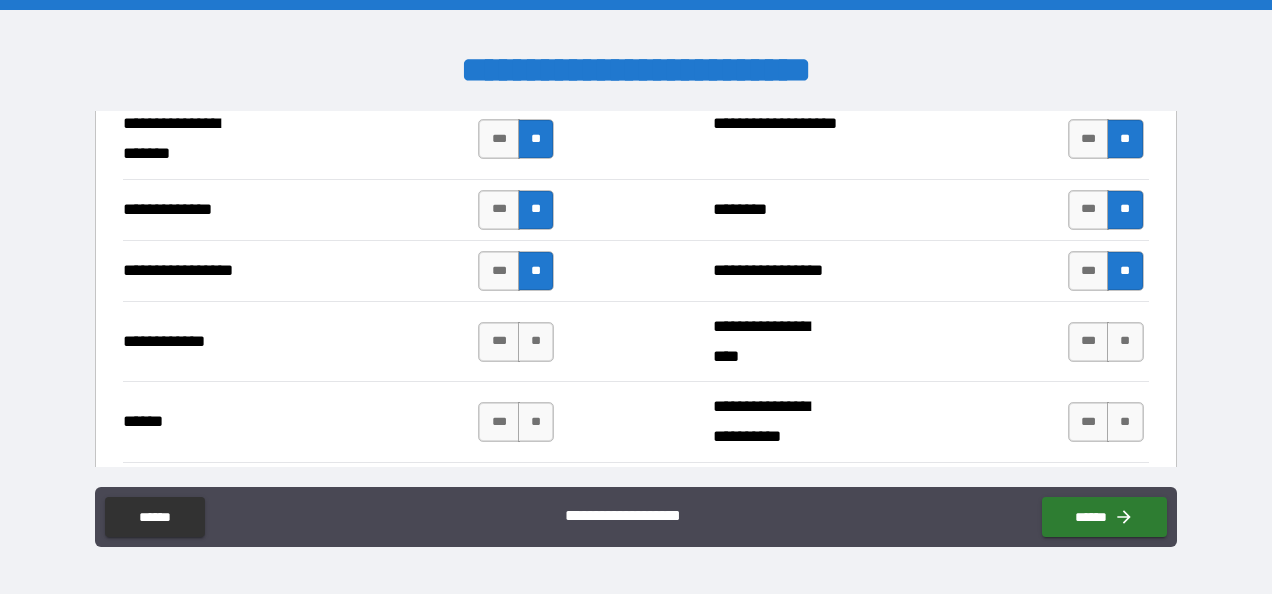 scroll, scrollTop: 2902, scrollLeft: 0, axis: vertical 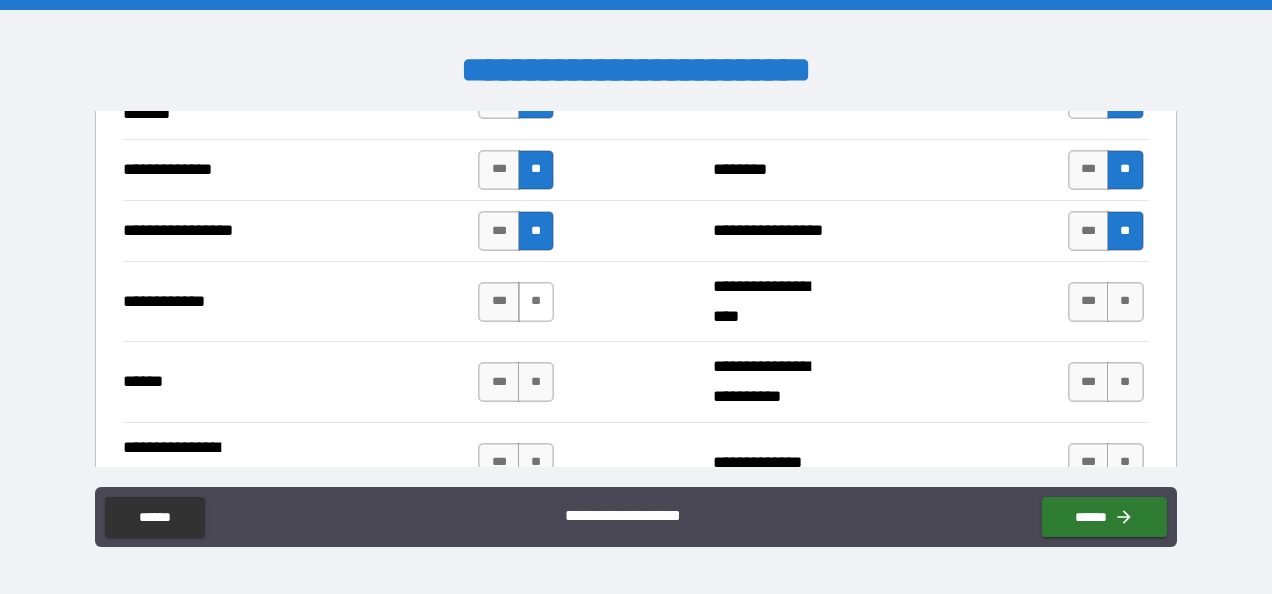 click on "**" at bounding box center [536, 302] 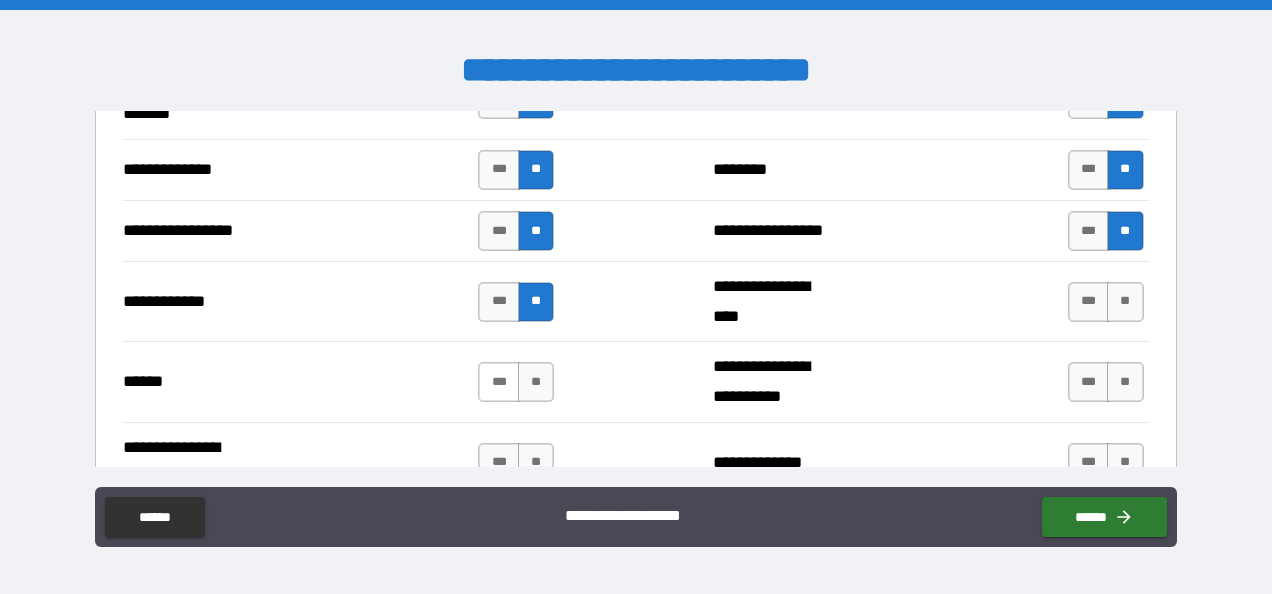 click on "***" at bounding box center [499, 382] 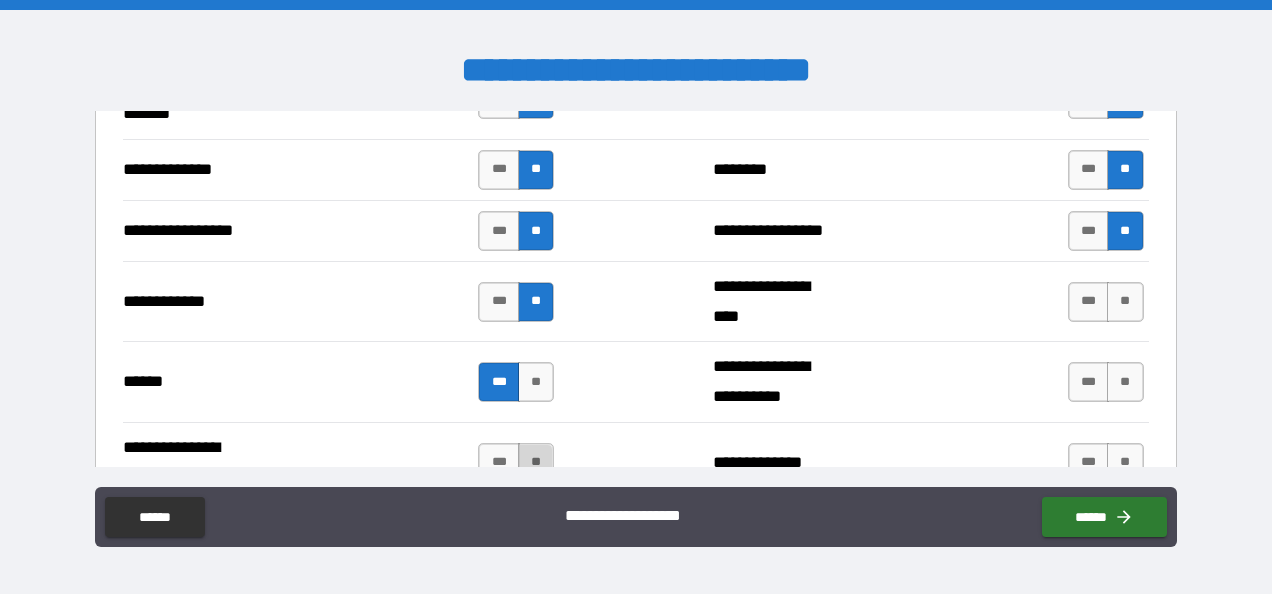 click on "**" at bounding box center (536, 463) 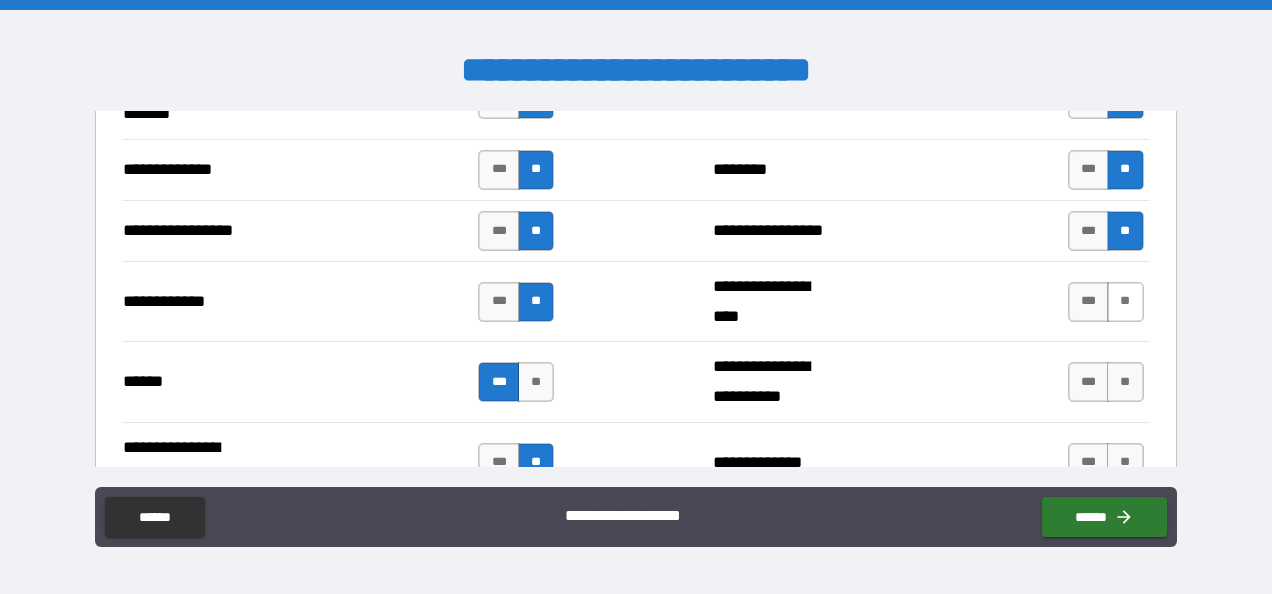 click on "**" at bounding box center [1125, 302] 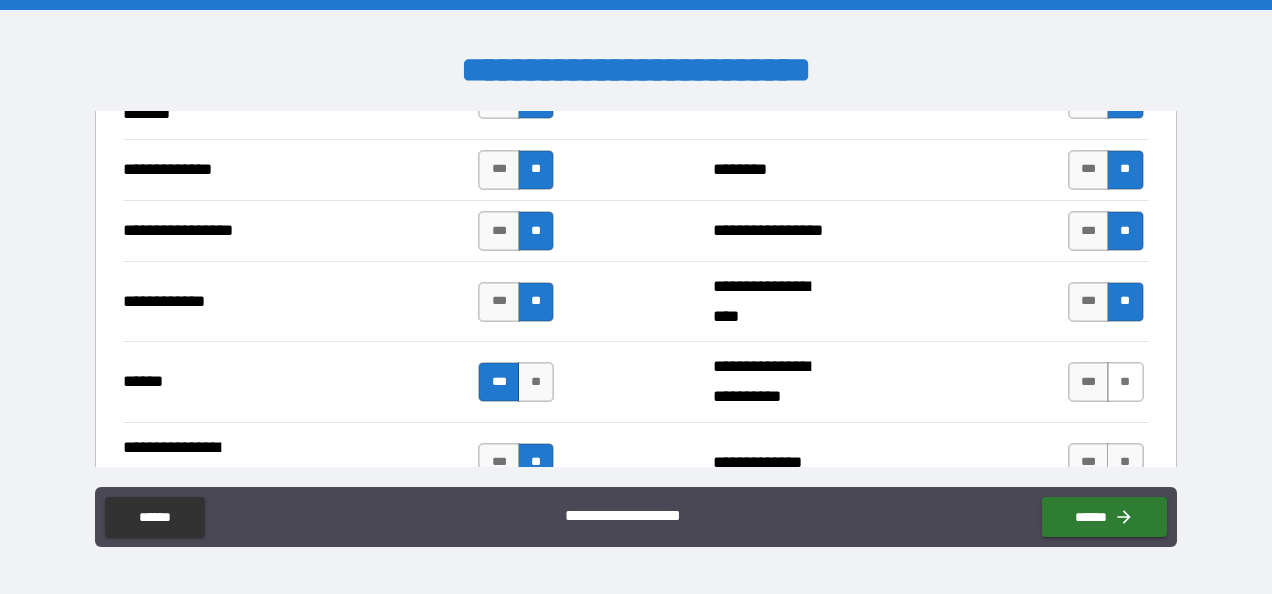 click on "**" at bounding box center (1125, 382) 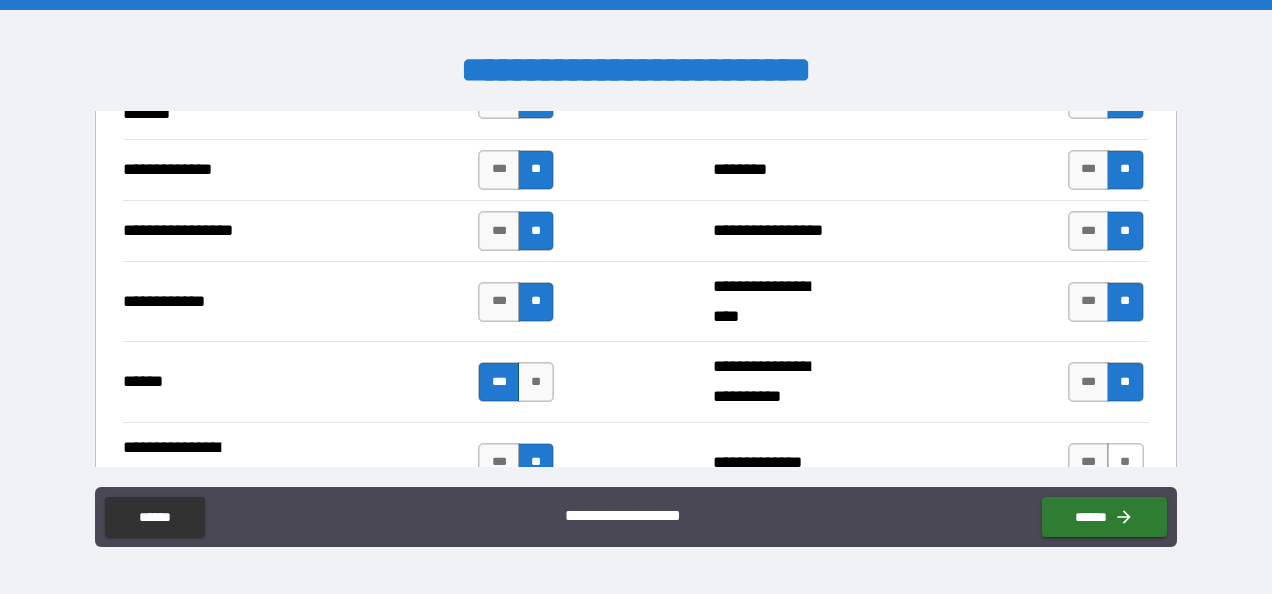 click on "**" at bounding box center [1125, 463] 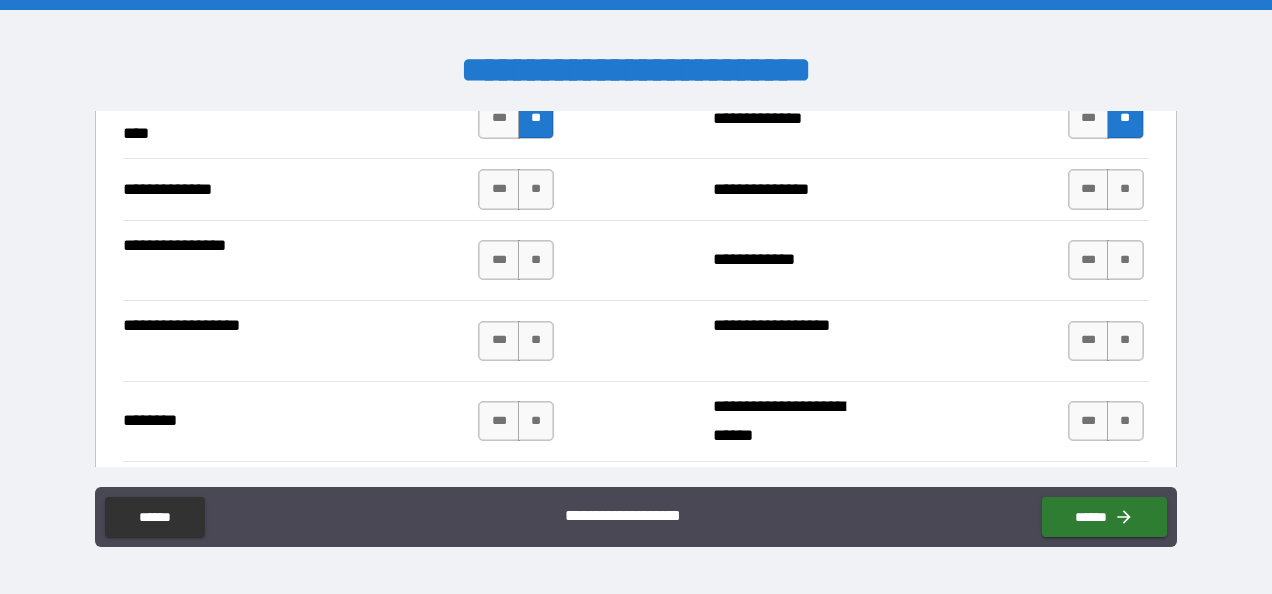 scroll, scrollTop: 3256, scrollLeft: 0, axis: vertical 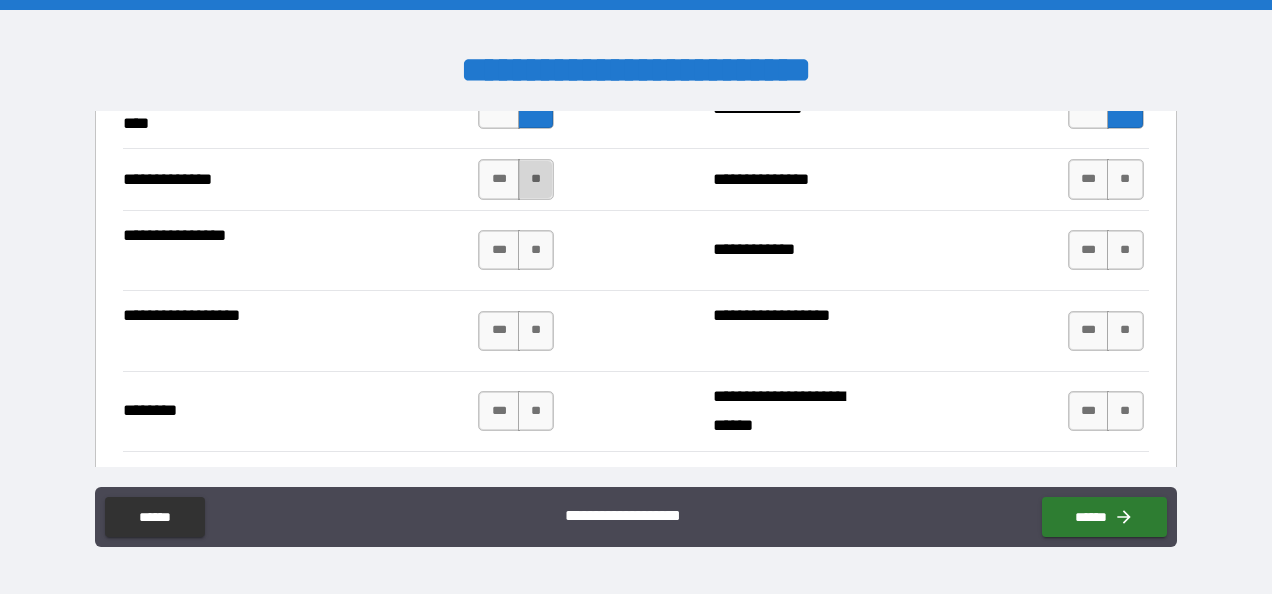 click on "**" at bounding box center [536, 179] 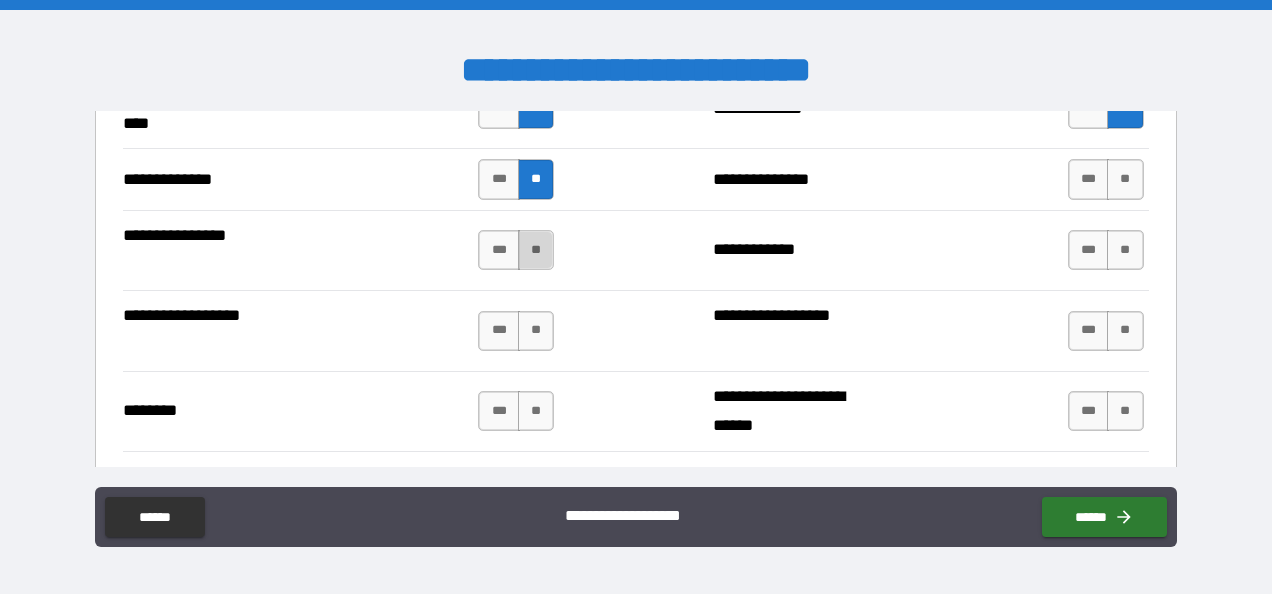click on "**" at bounding box center [536, 250] 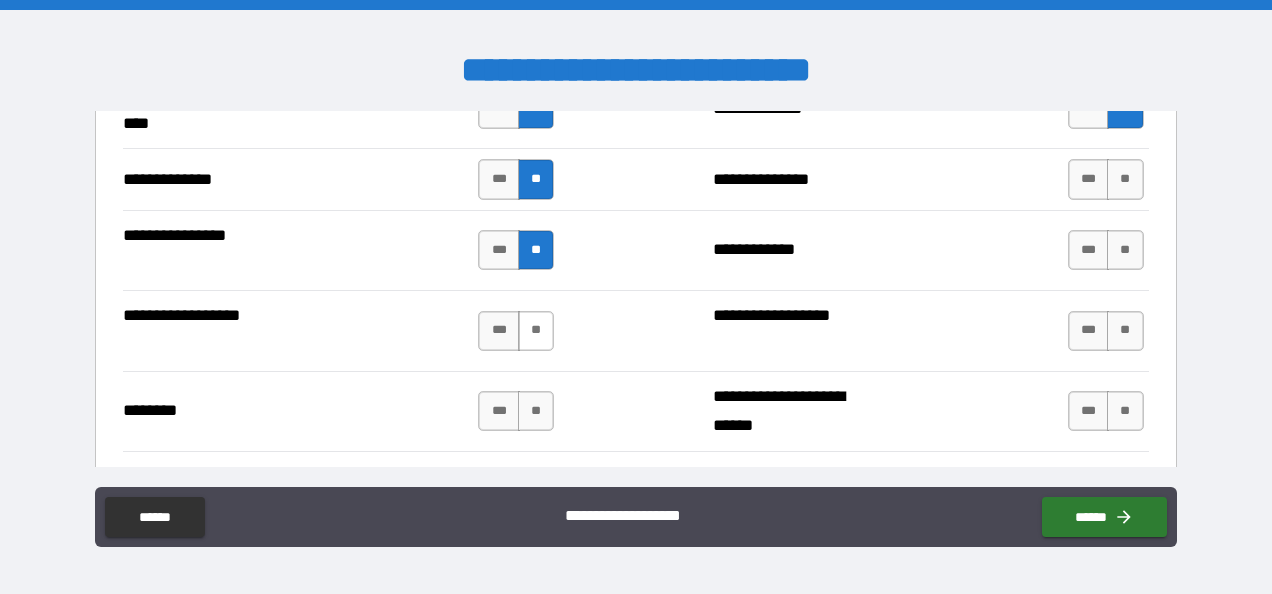 click on "**" at bounding box center [536, 331] 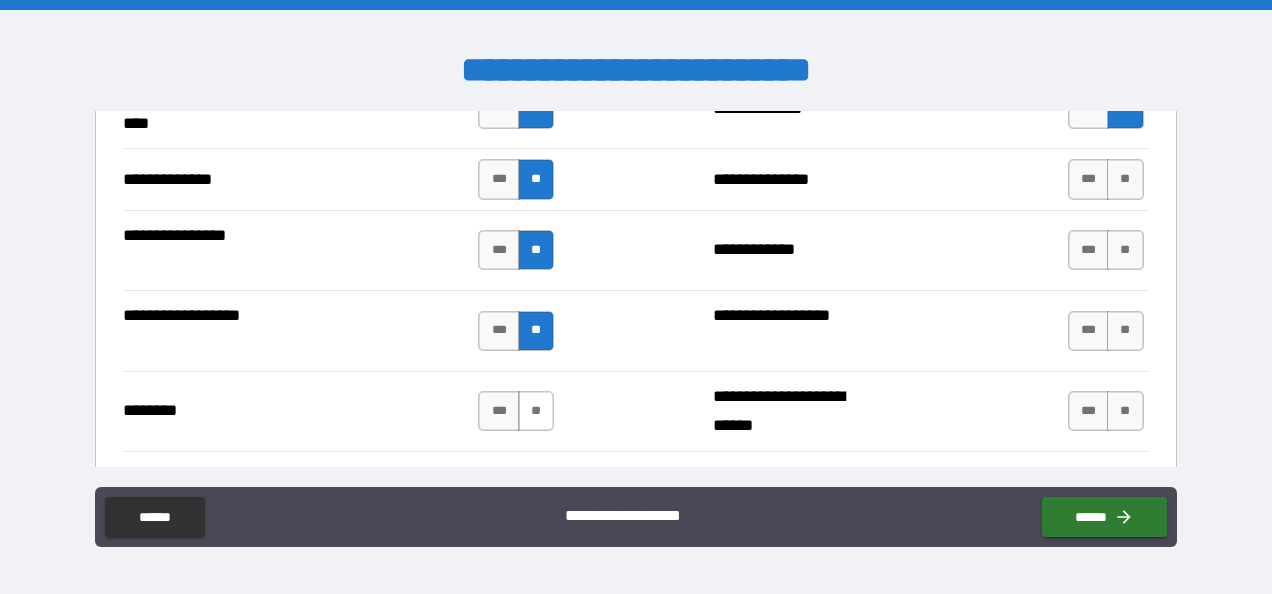 click on "**" at bounding box center (536, 411) 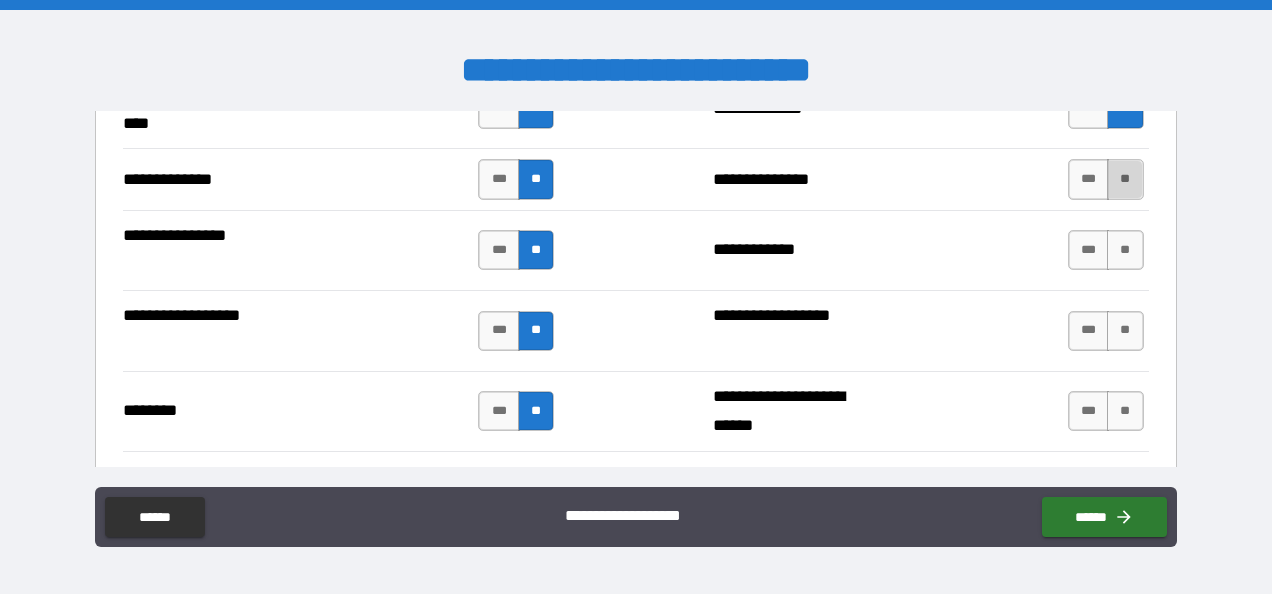 click on "**" at bounding box center (1125, 179) 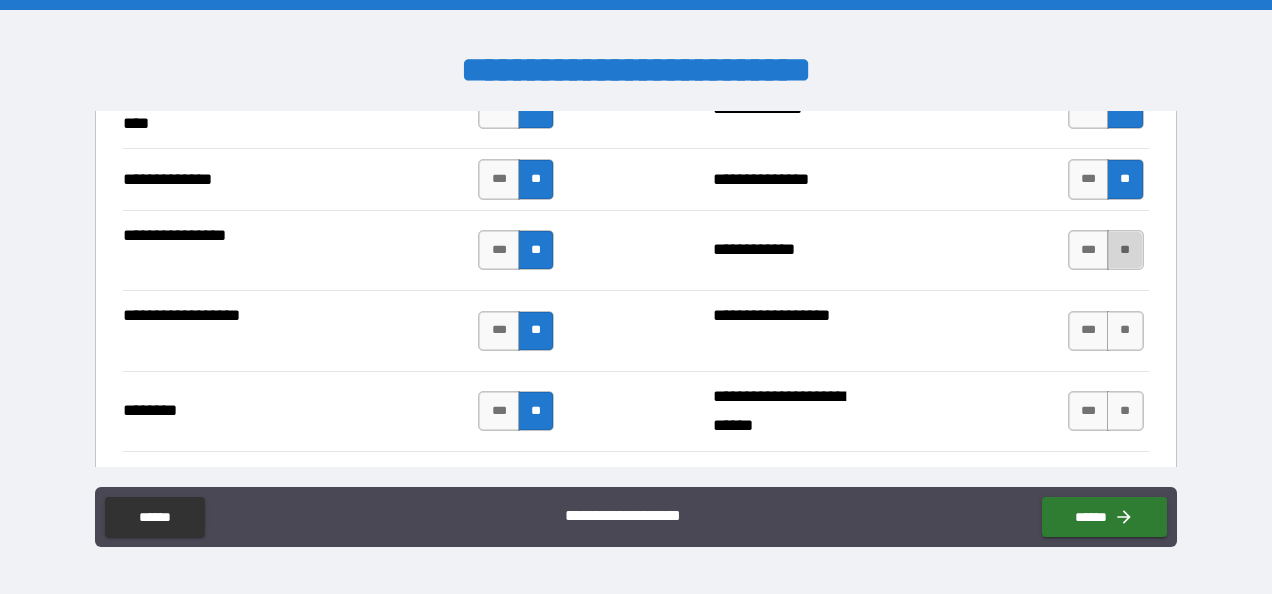 click on "**" at bounding box center [1125, 250] 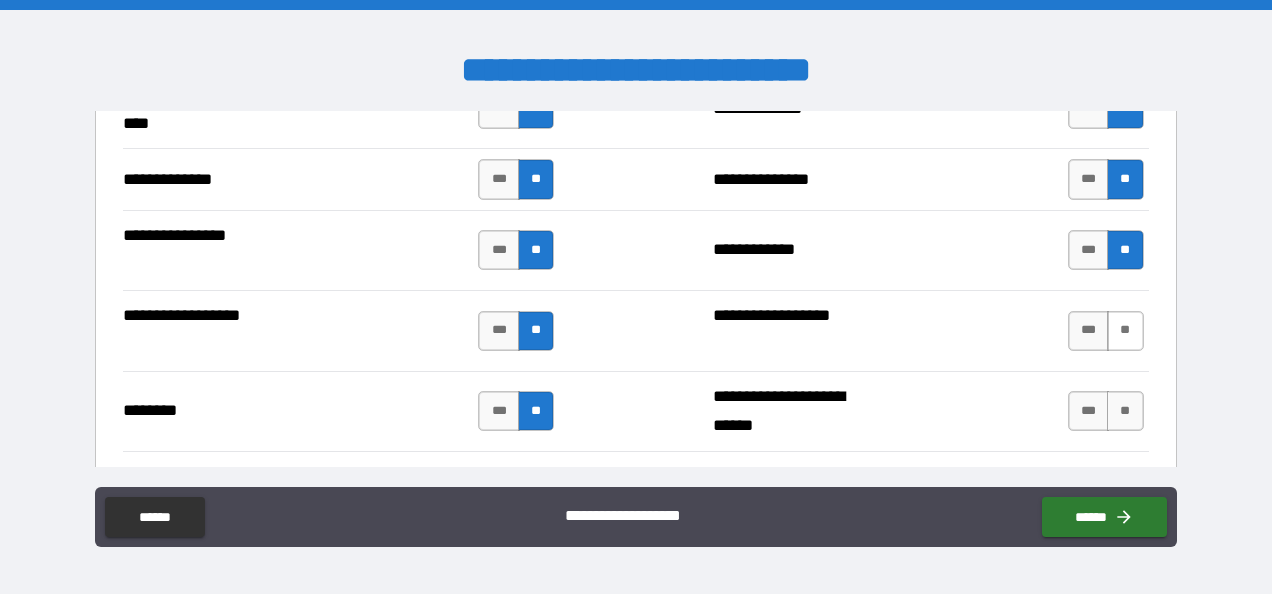 click on "**" at bounding box center (1125, 331) 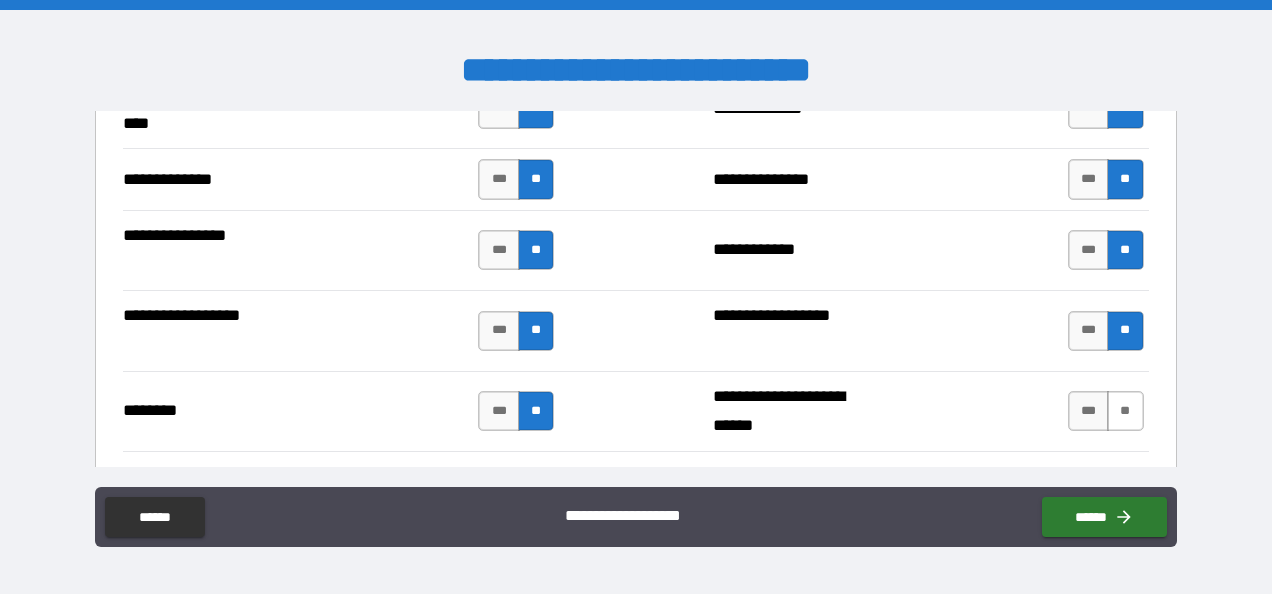 click on "**" at bounding box center (1125, 411) 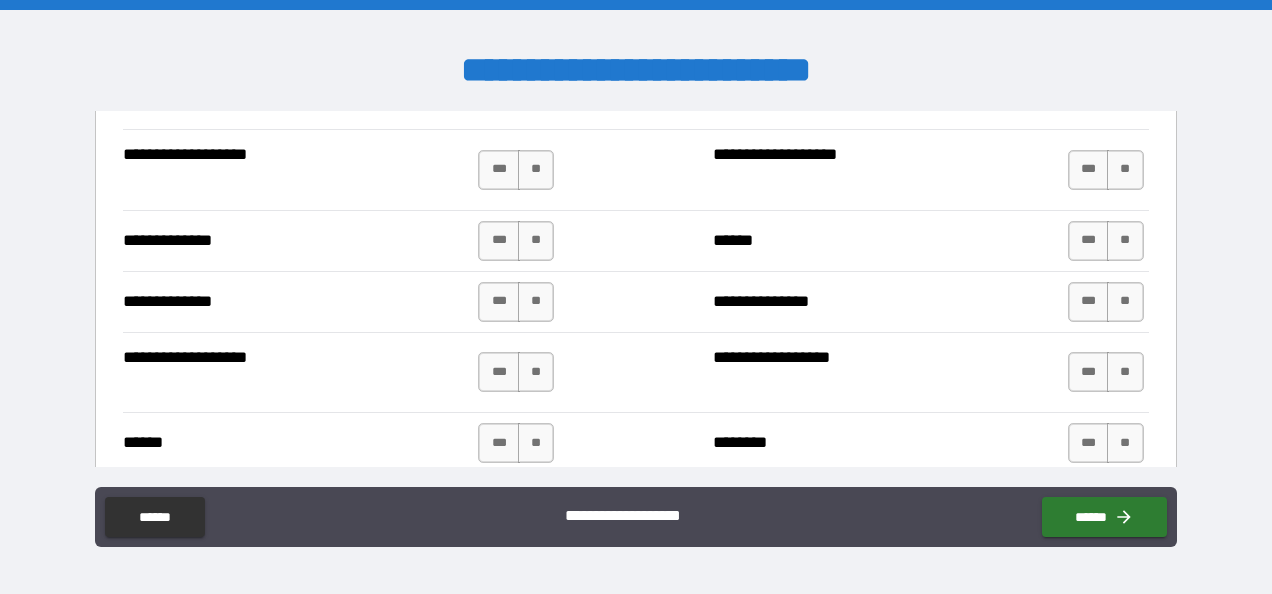 scroll, scrollTop: 3558, scrollLeft: 0, axis: vertical 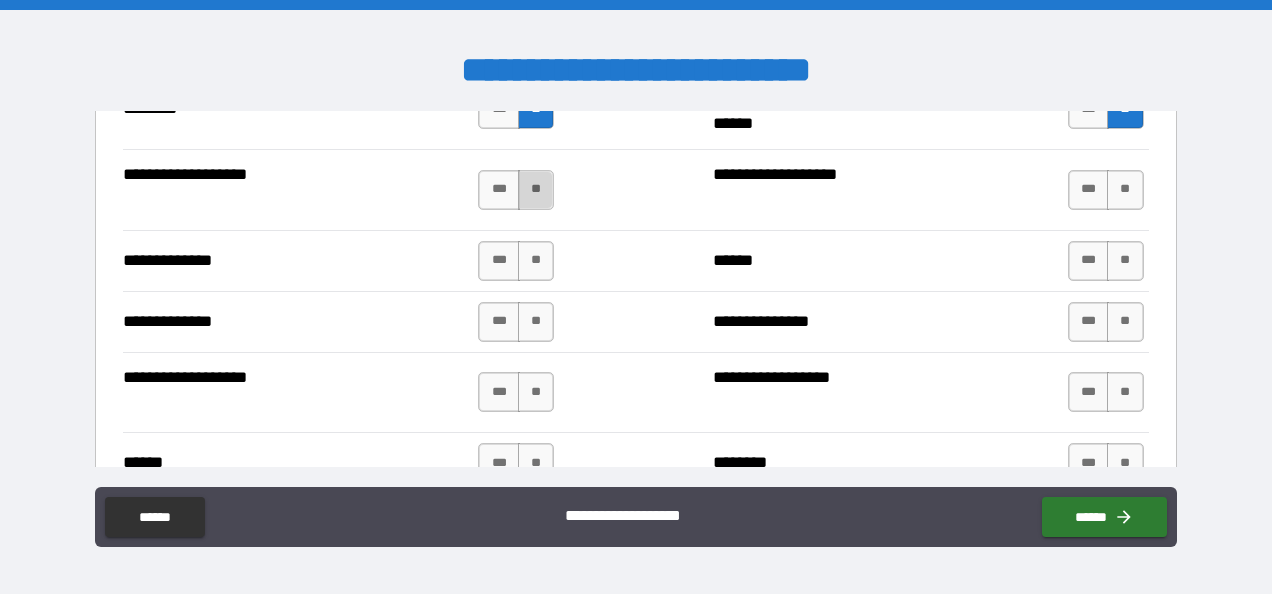 click on "**" at bounding box center [536, 190] 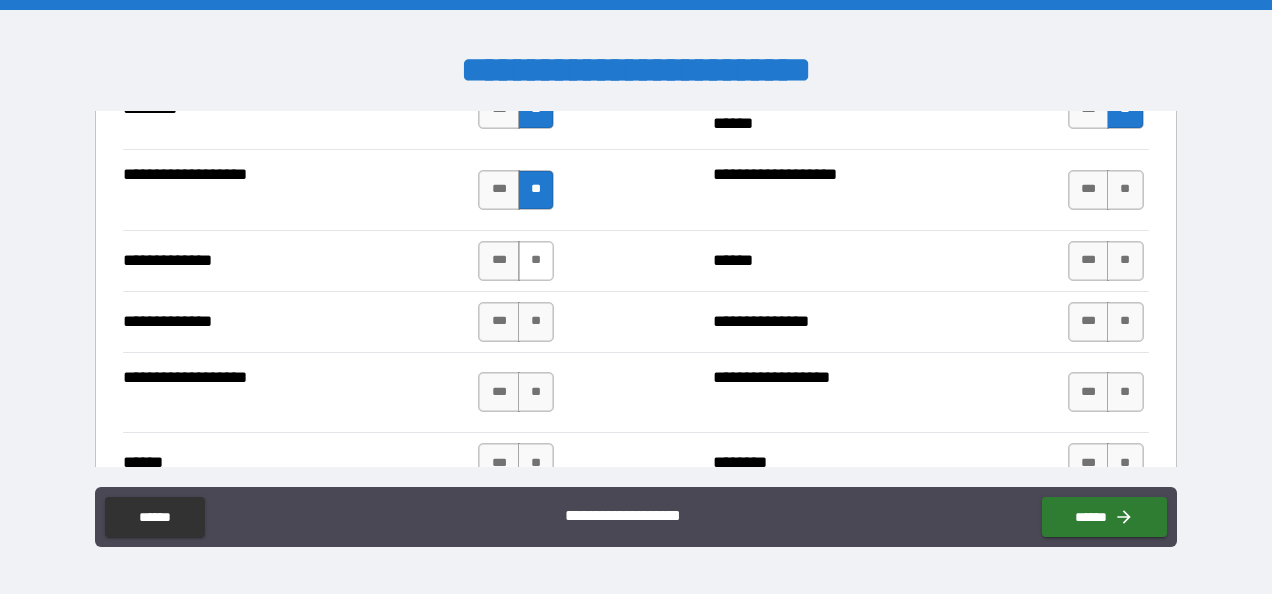 click on "**" at bounding box center [536, 261] 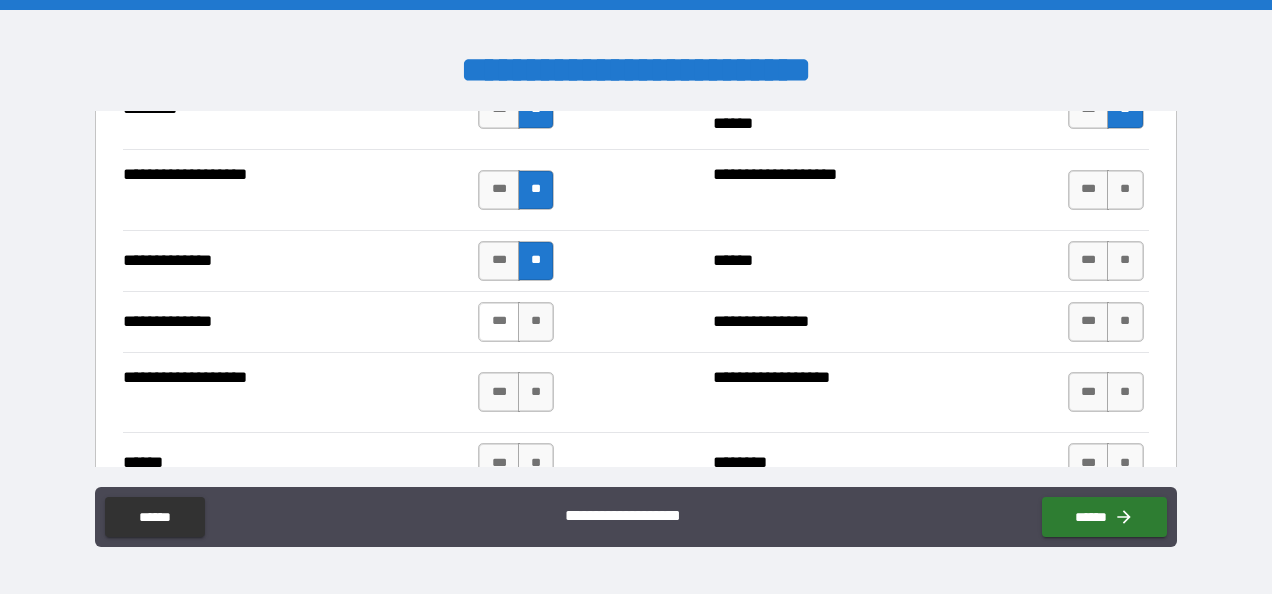 click on "***" at bounding box center [499, 322] 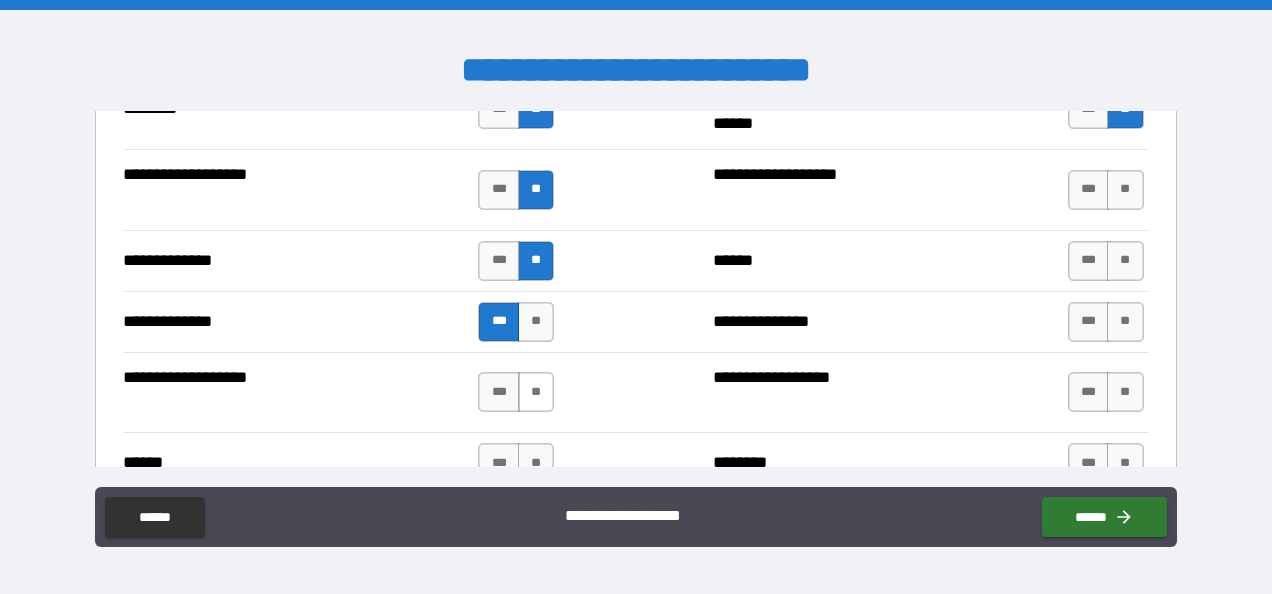 click on "**" at bounding box center (536, 392) 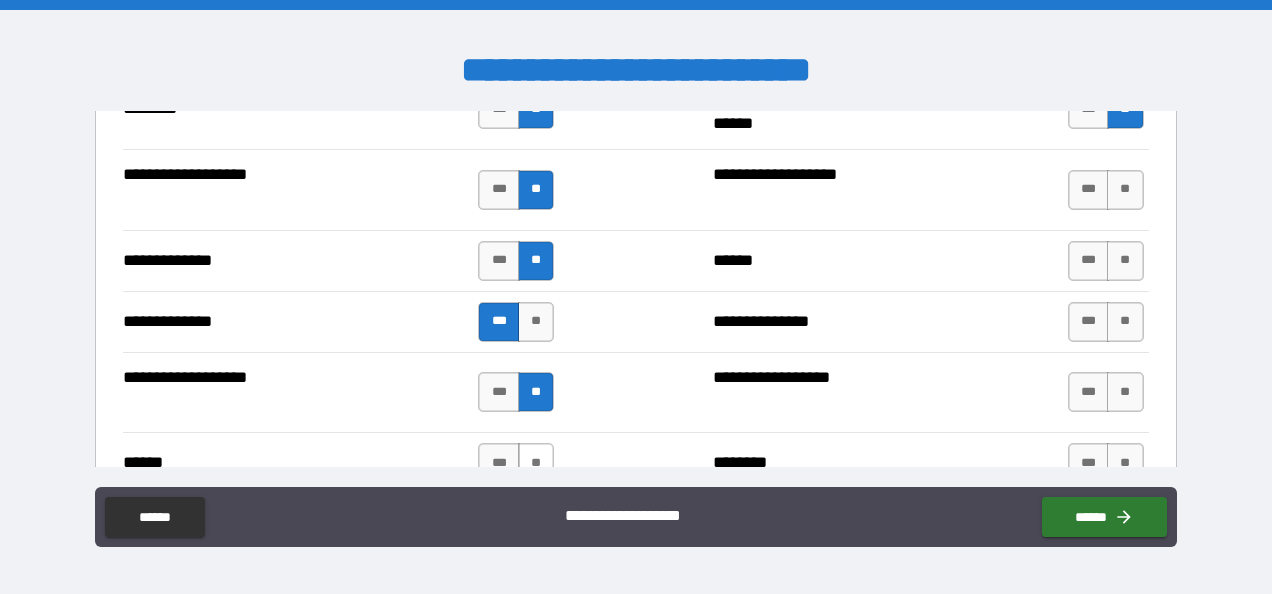 click on "**" at bounding box center (536, 463) 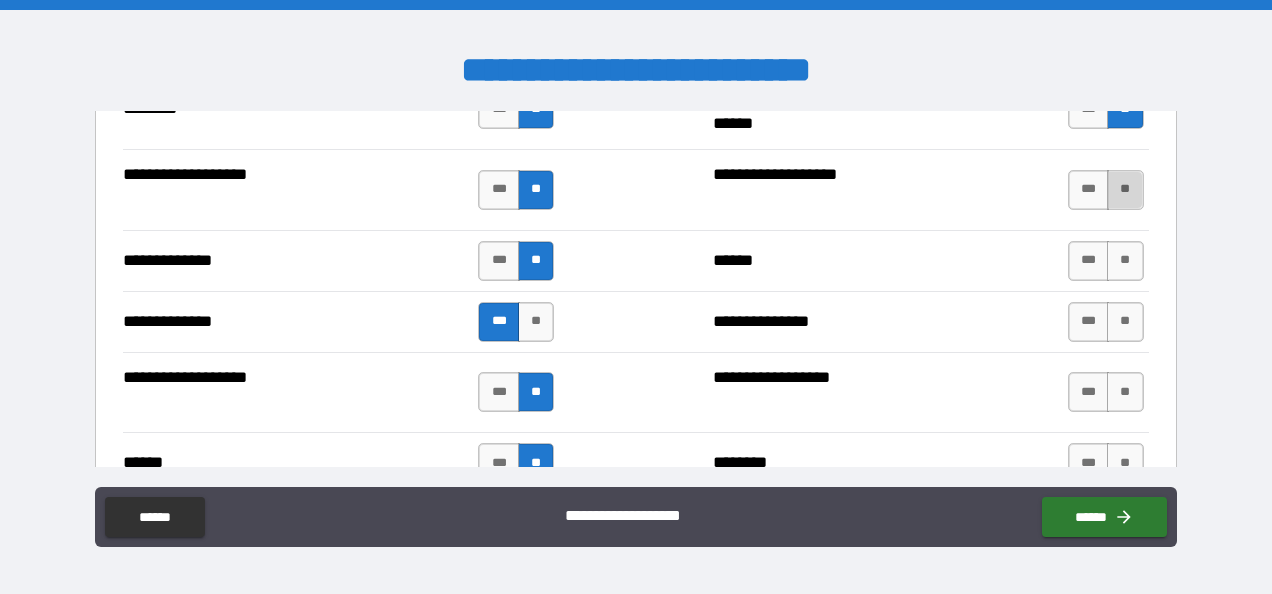 click on "**" at bounding box center (1125, 190) 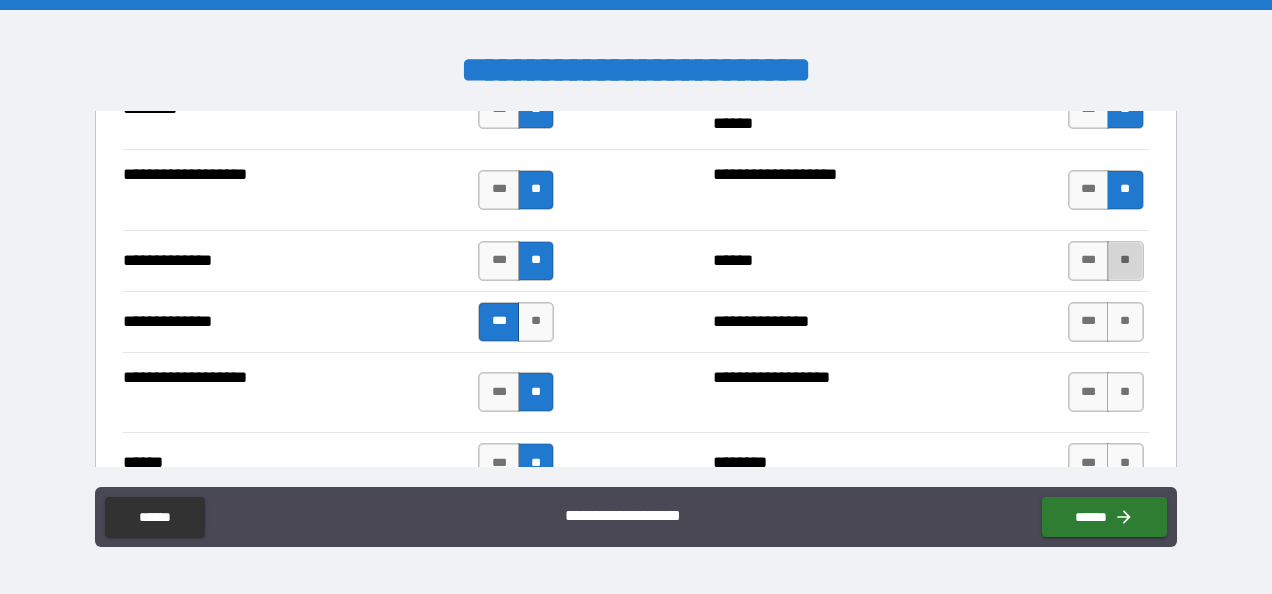click on "**" at bounding box center [1125, 261] 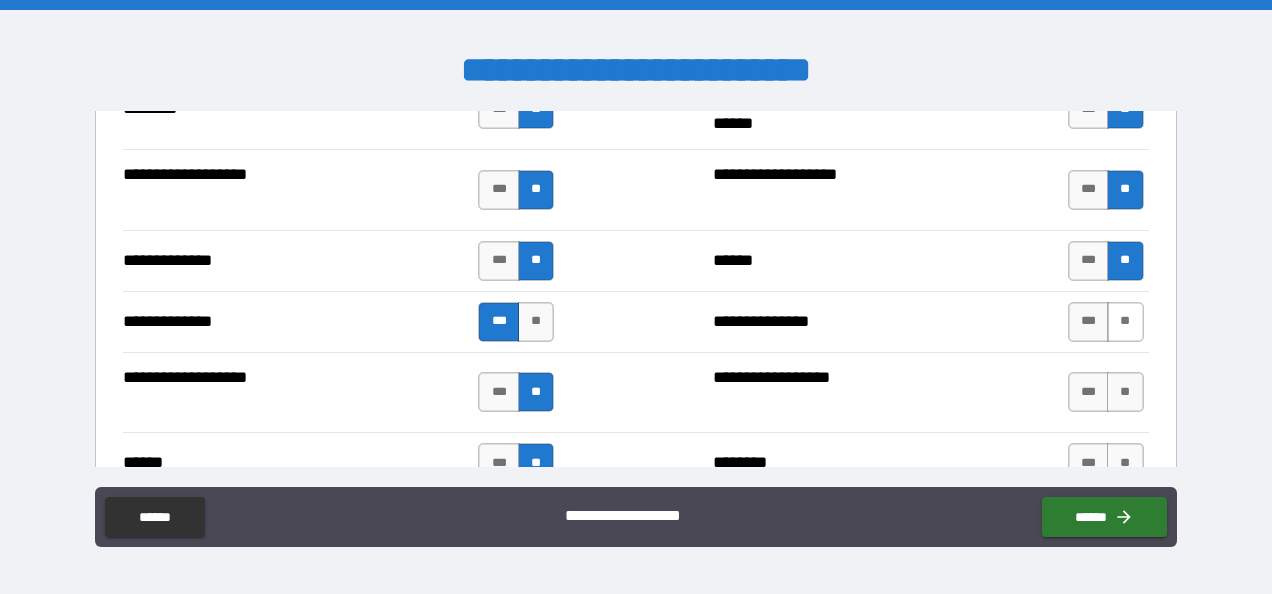 click on "**" at bounding box center [1125, 322] 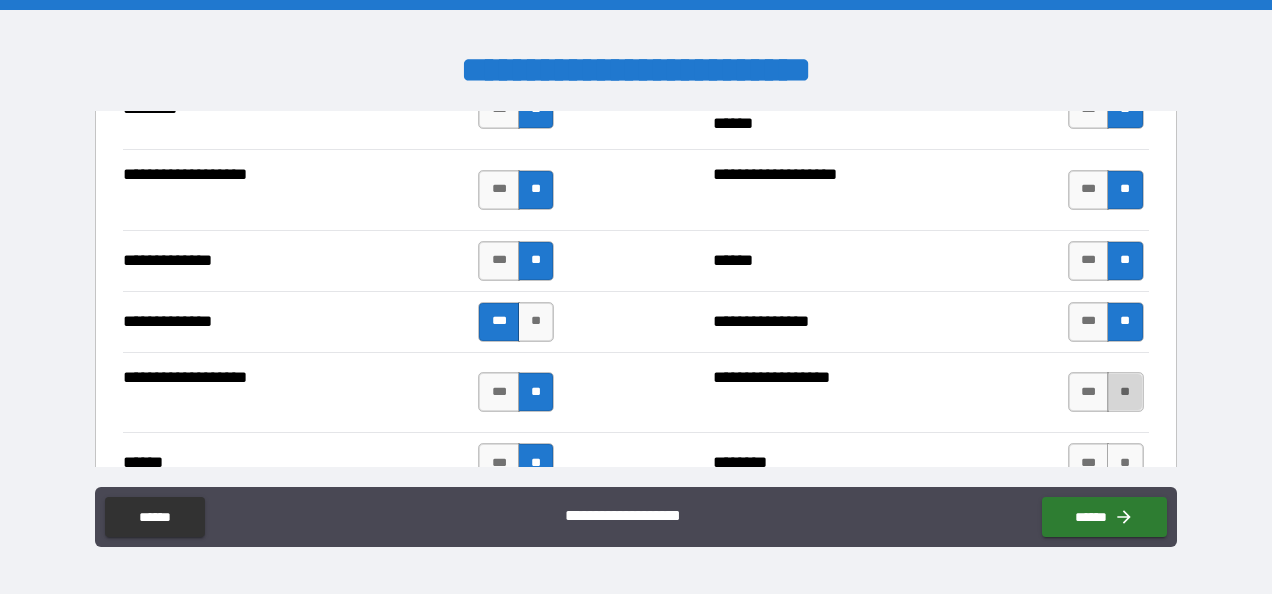 click on "**" at bounding box center [1125, 392] 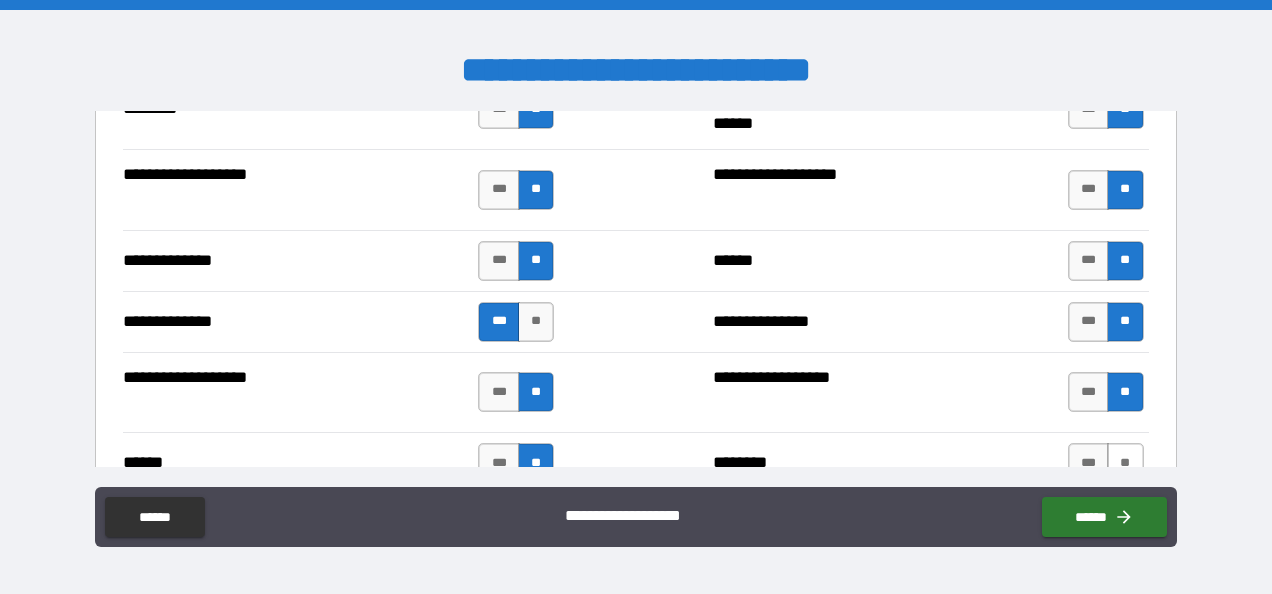 click on "**" at bounding box center [1125, 463] 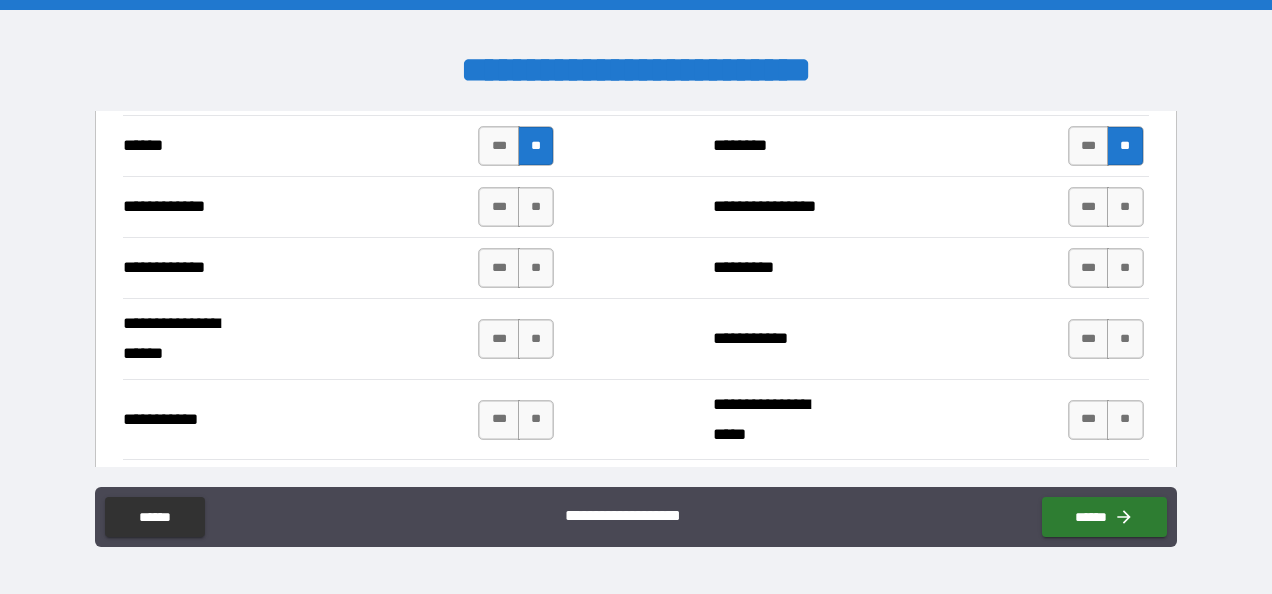 scroll, scrollTop: 3878, scrollLeft: 0, axis: vertical 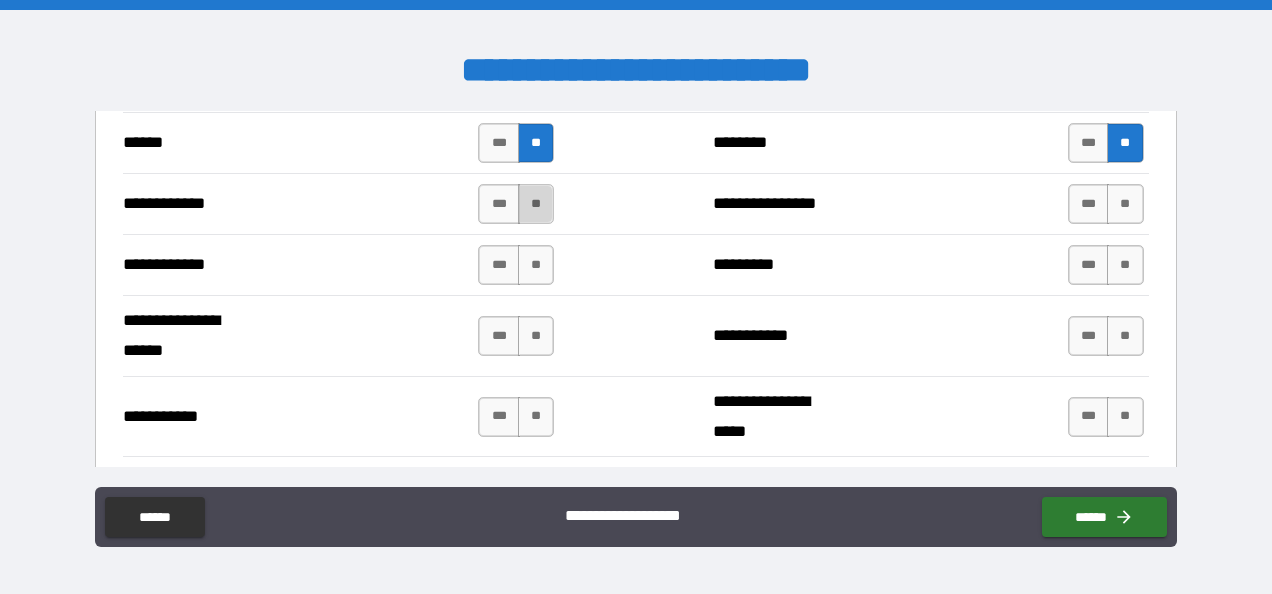click on "**" at bounding box center (536, 204) 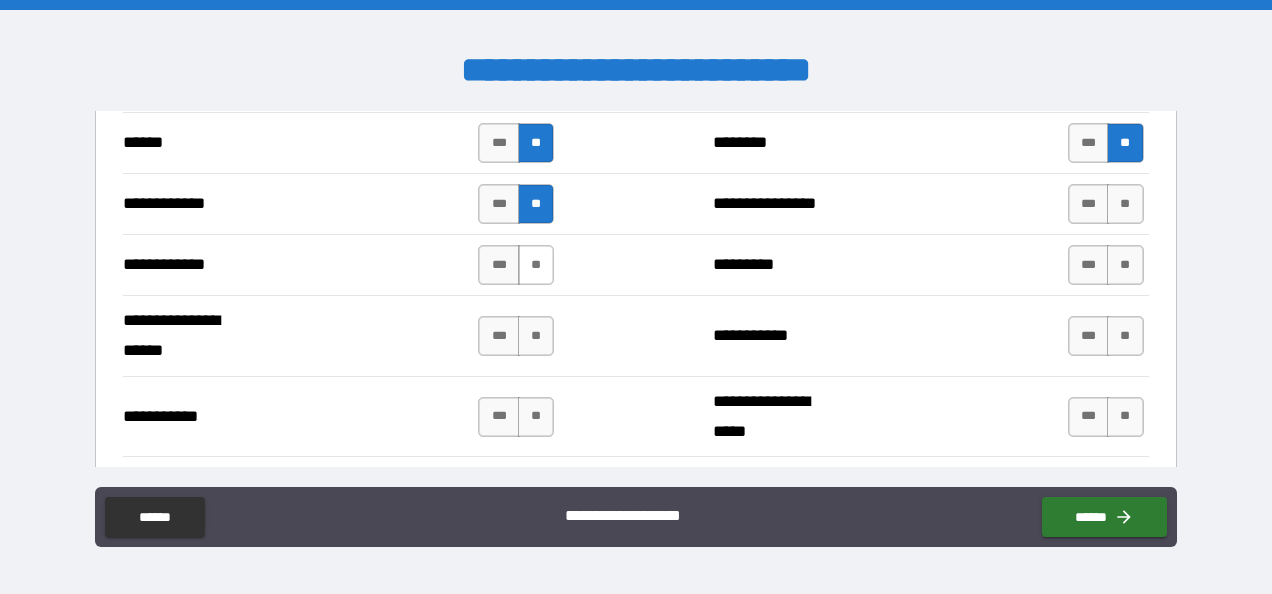 click on "**" at bounding box center [536, 265] 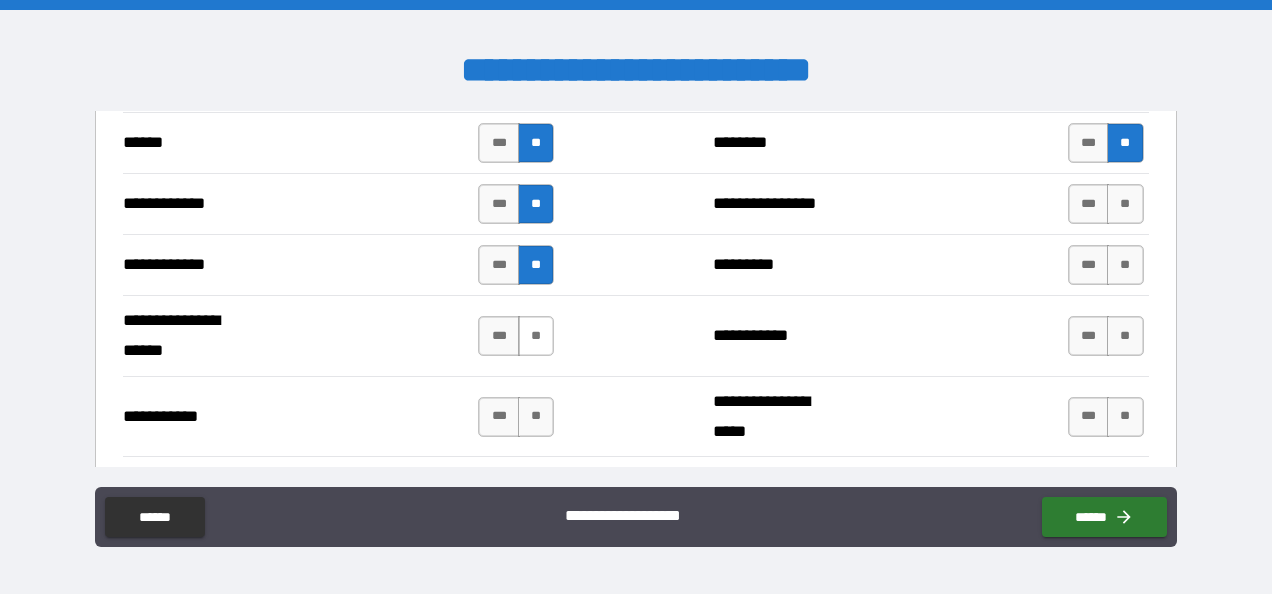 click on "**" at bounding box center [536, 336] 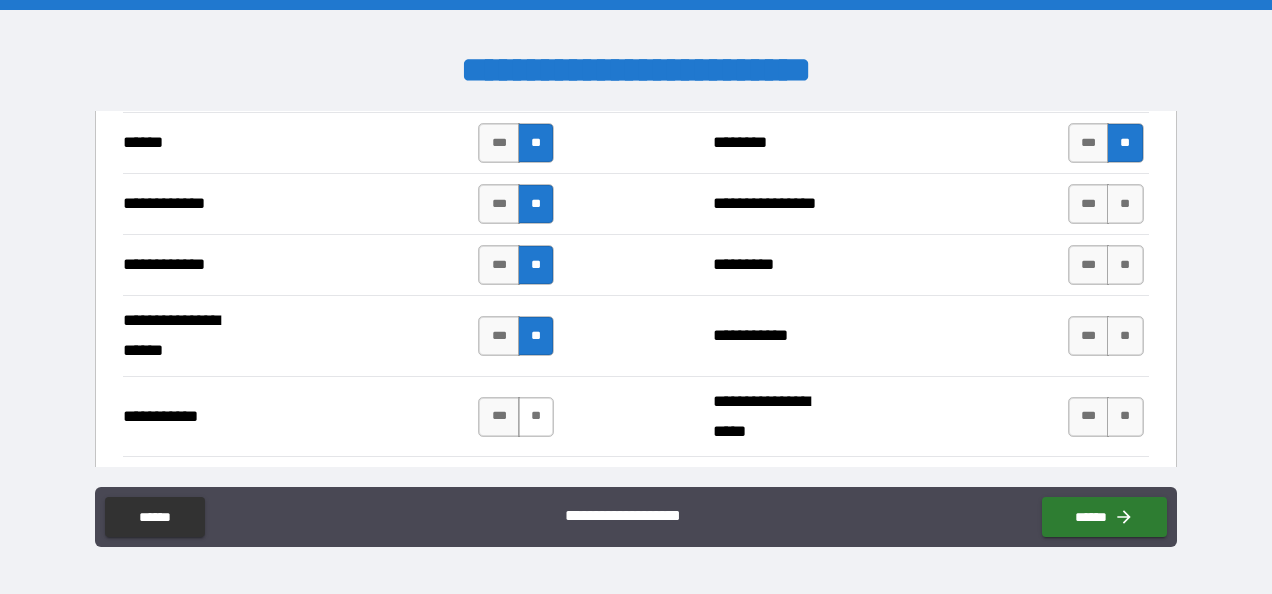 click on "**" at bounding box center [536, 417] 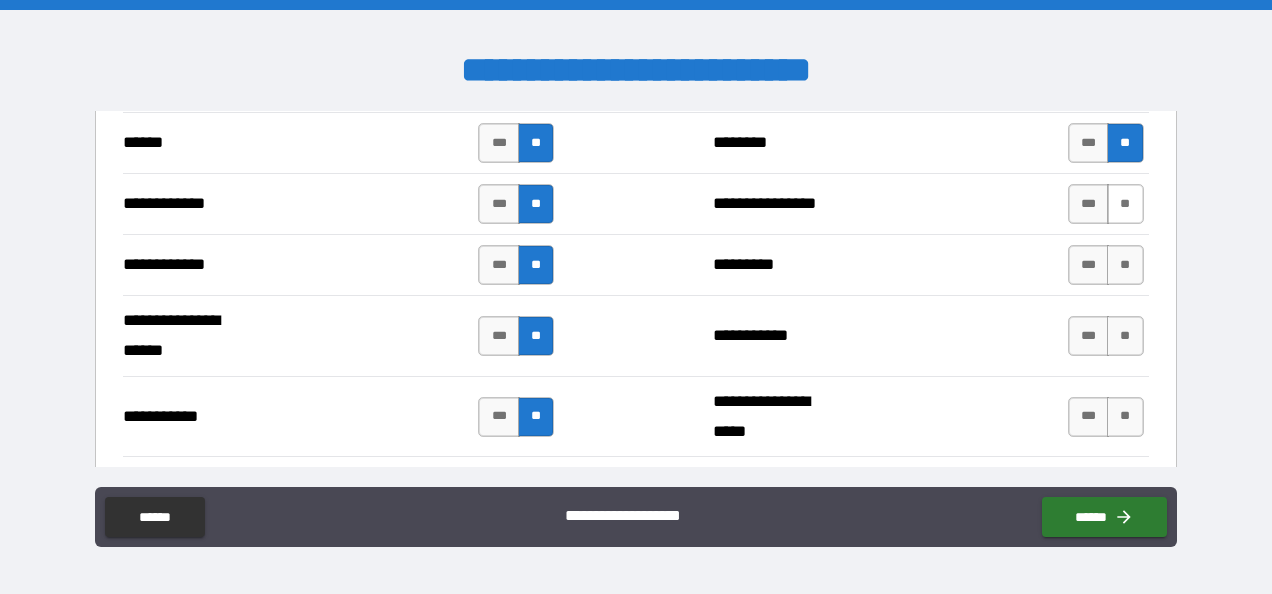 click on "**" at bounding box center [1125, 204] 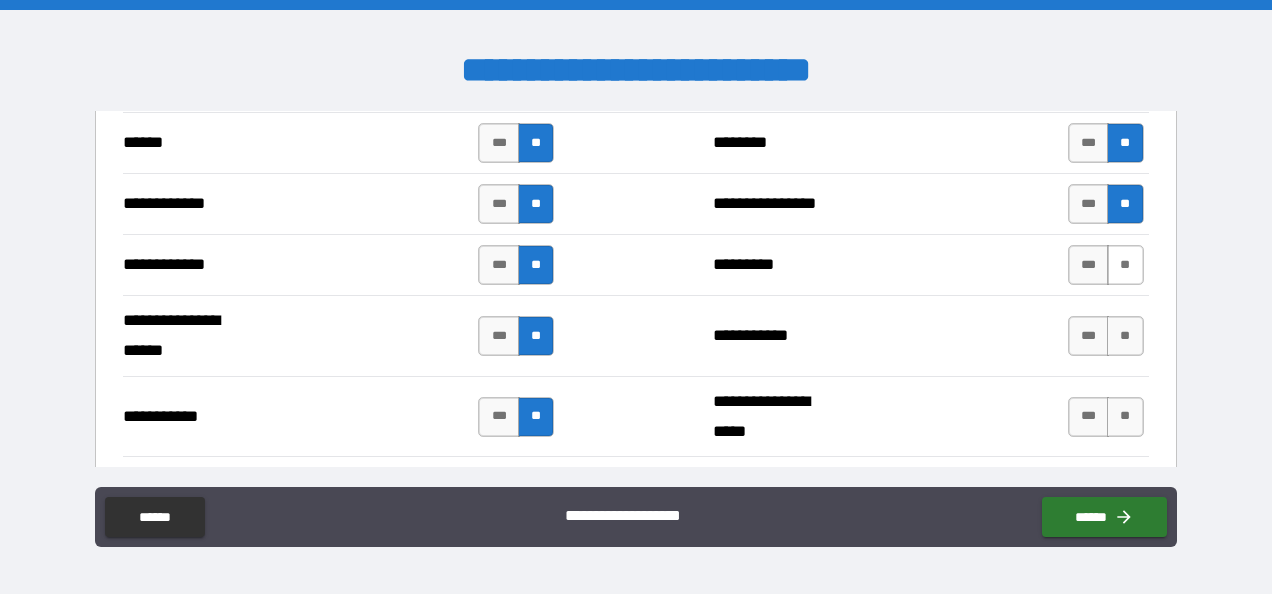 click on "**" at bounding box center (1125, 265) 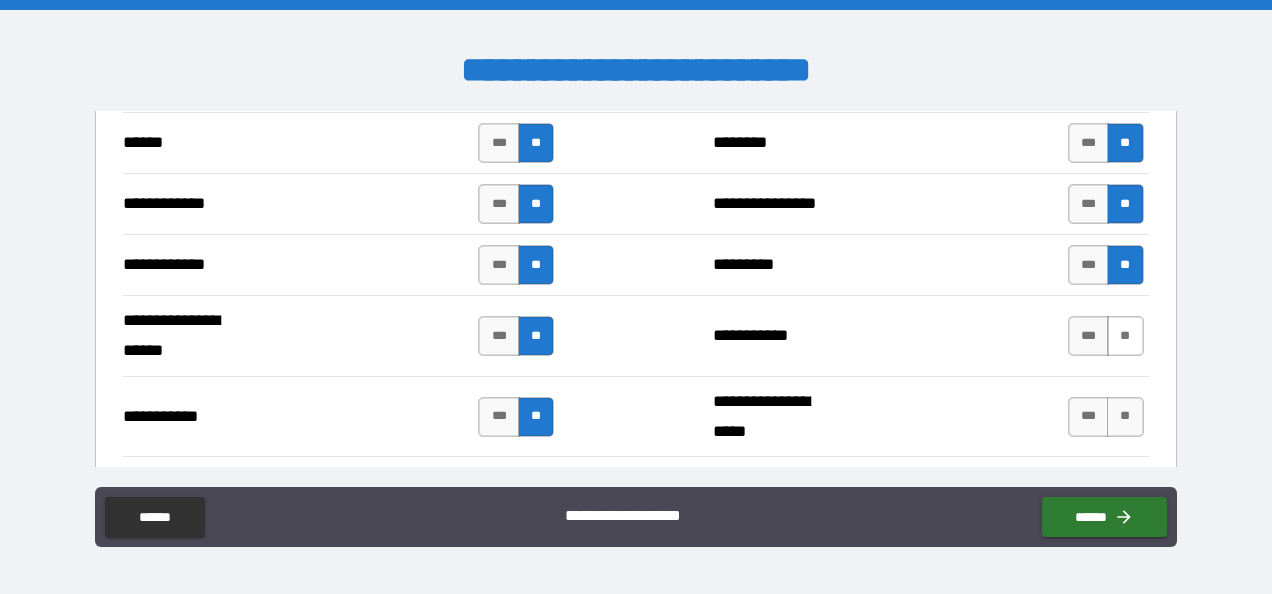 click on "**" at bounding box center [1125, 336] 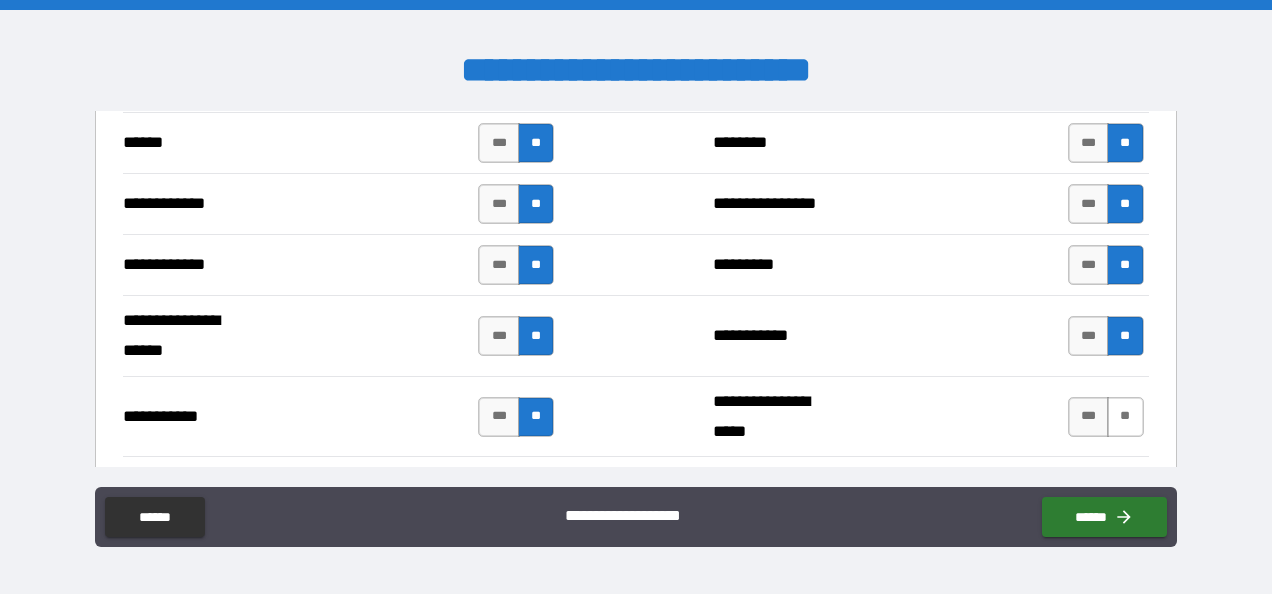 click on "**" at bounding box center [1125, 417] 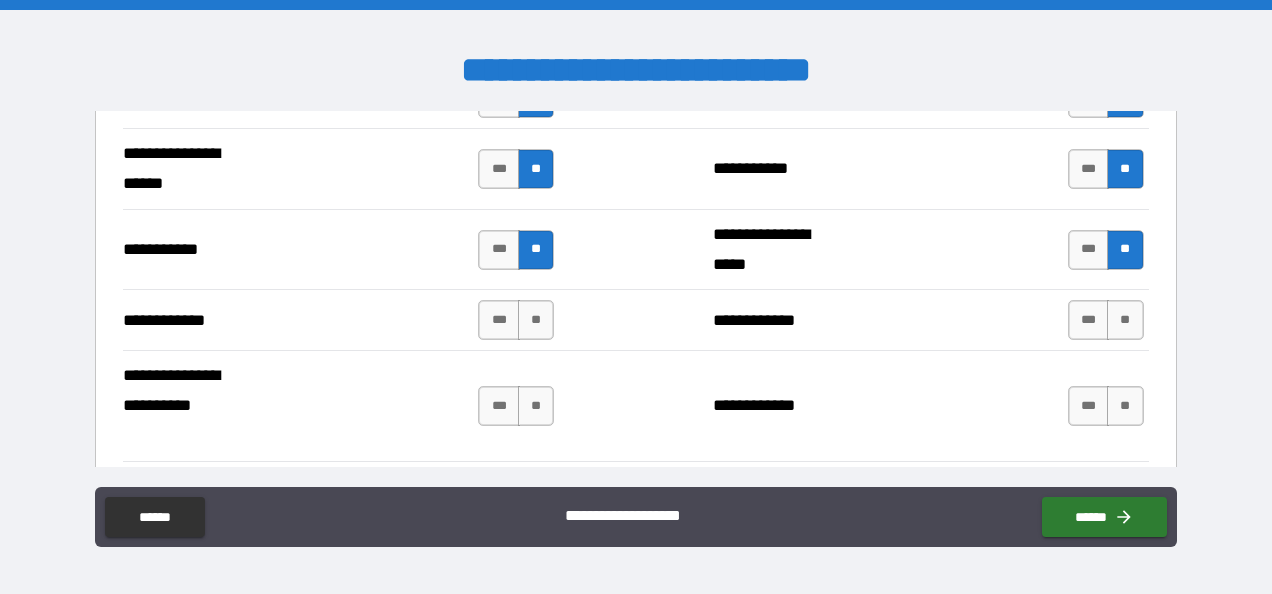 scroll, scrollTop: 4078, scrollLeft: 0, axis: vertical 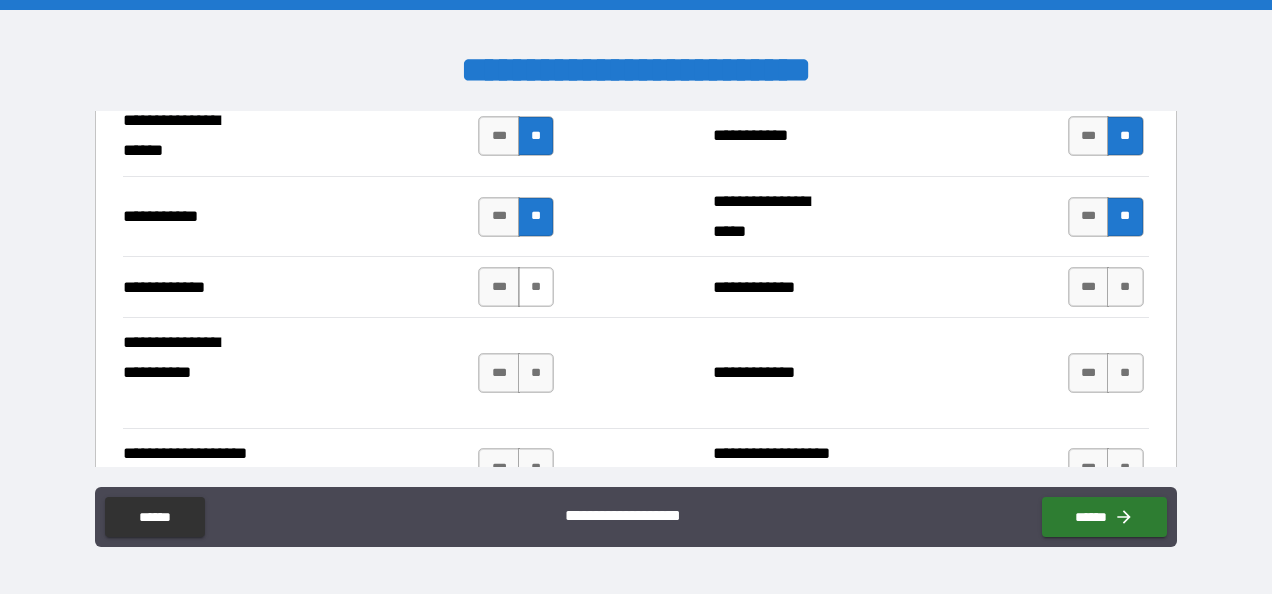 click on "**" at bounding box center (536, 287) 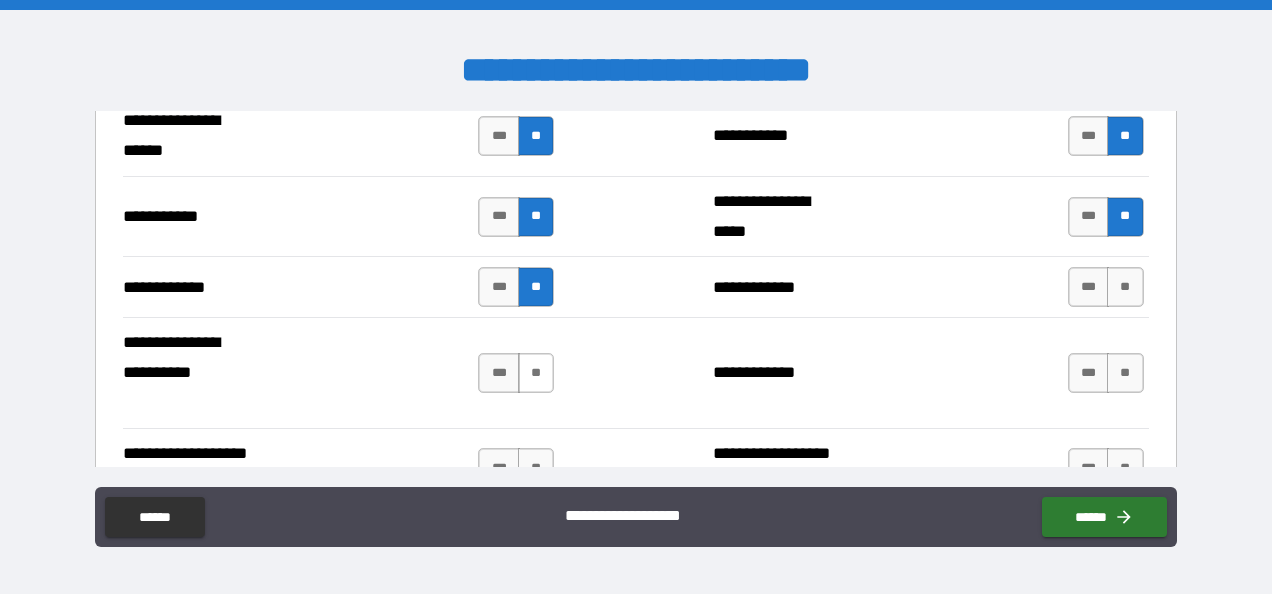 click on "**" at bounding box center [536, 373] 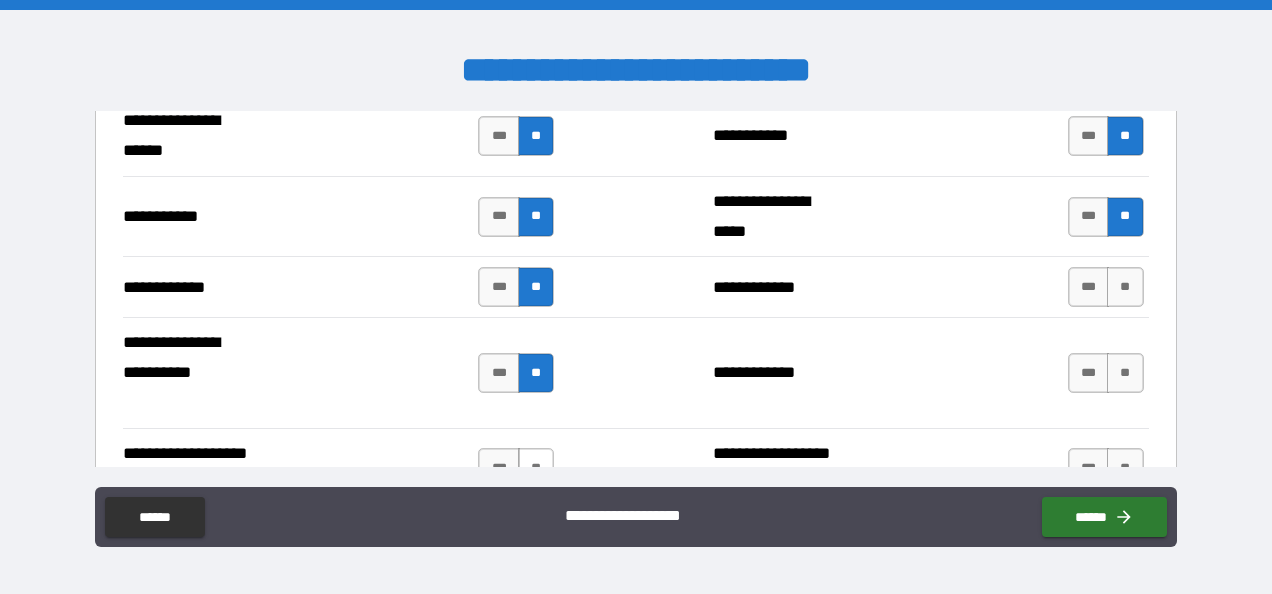 click on "**" at bounding box center [536, 468] 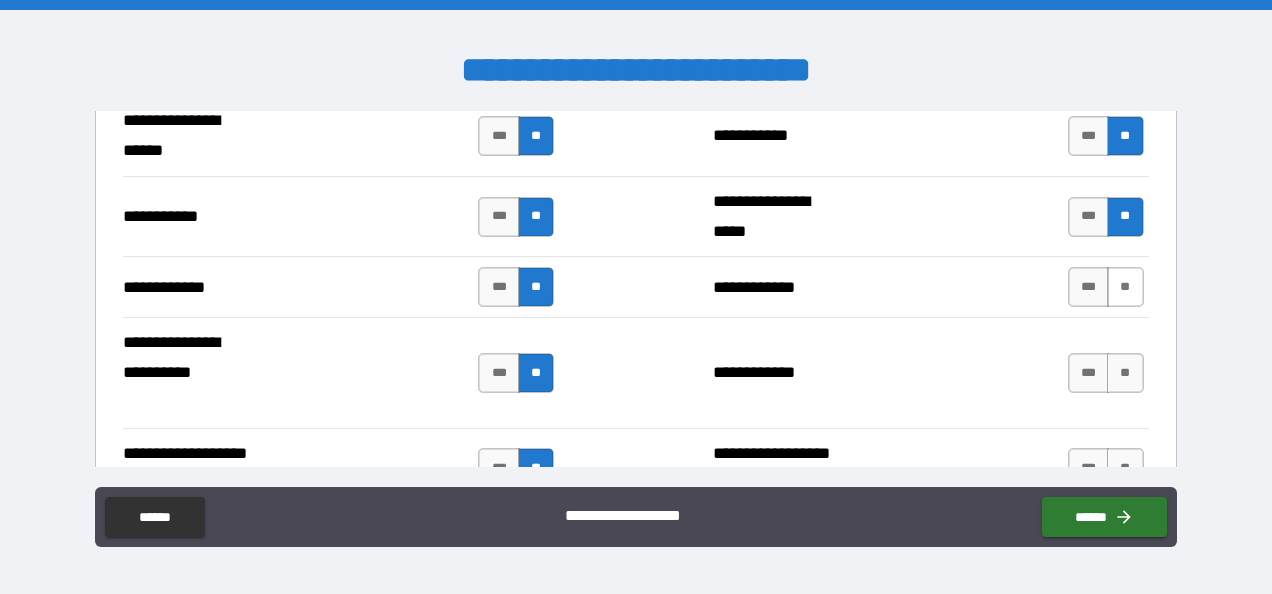 click on "**" at bounding box center [1125, 287] 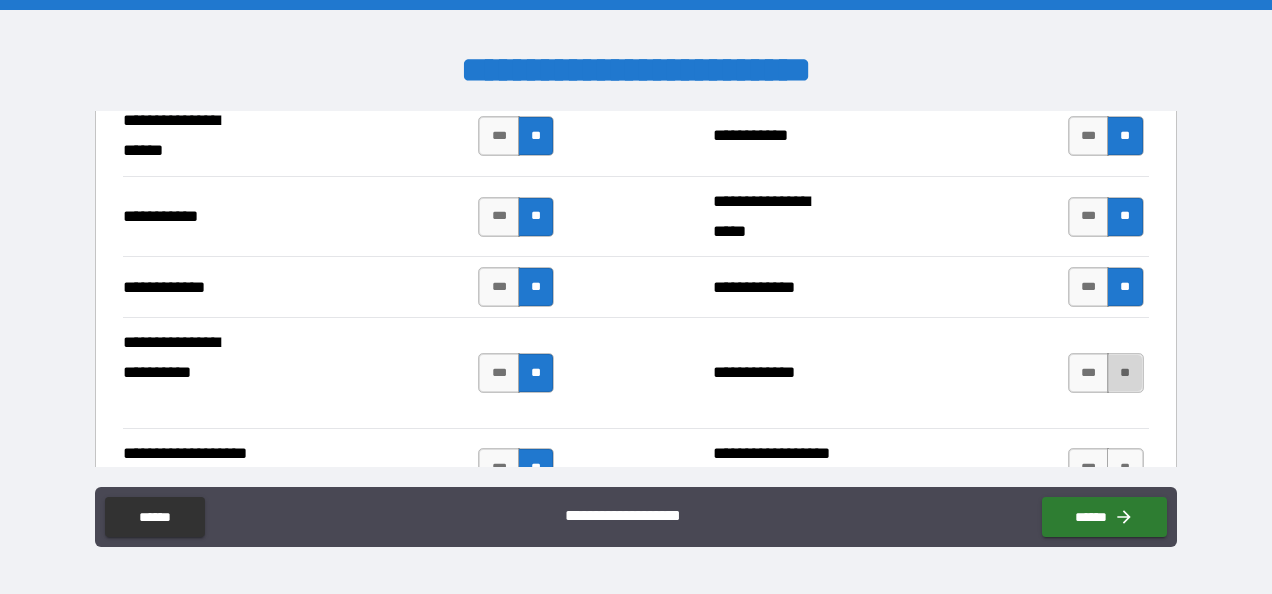 click on "**" at bounding box center (1125, 373) 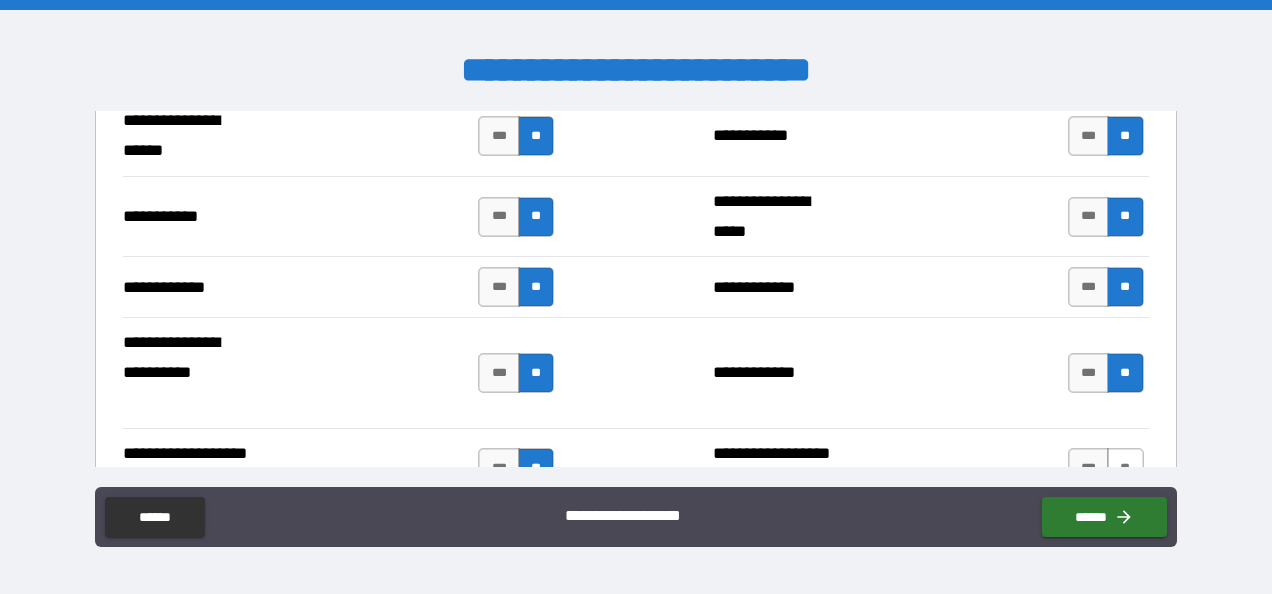 click on "**" at bounding box center (1125, 468) 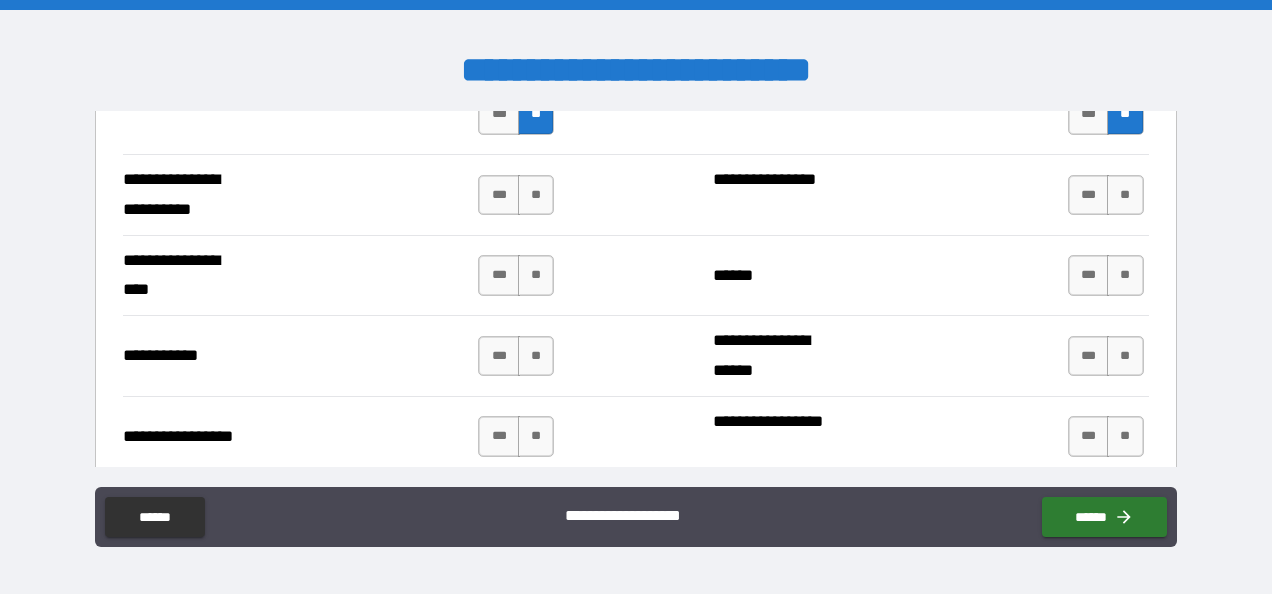 scroll, scrollTop: 4438, scrollLeft: 0, axis: vertical 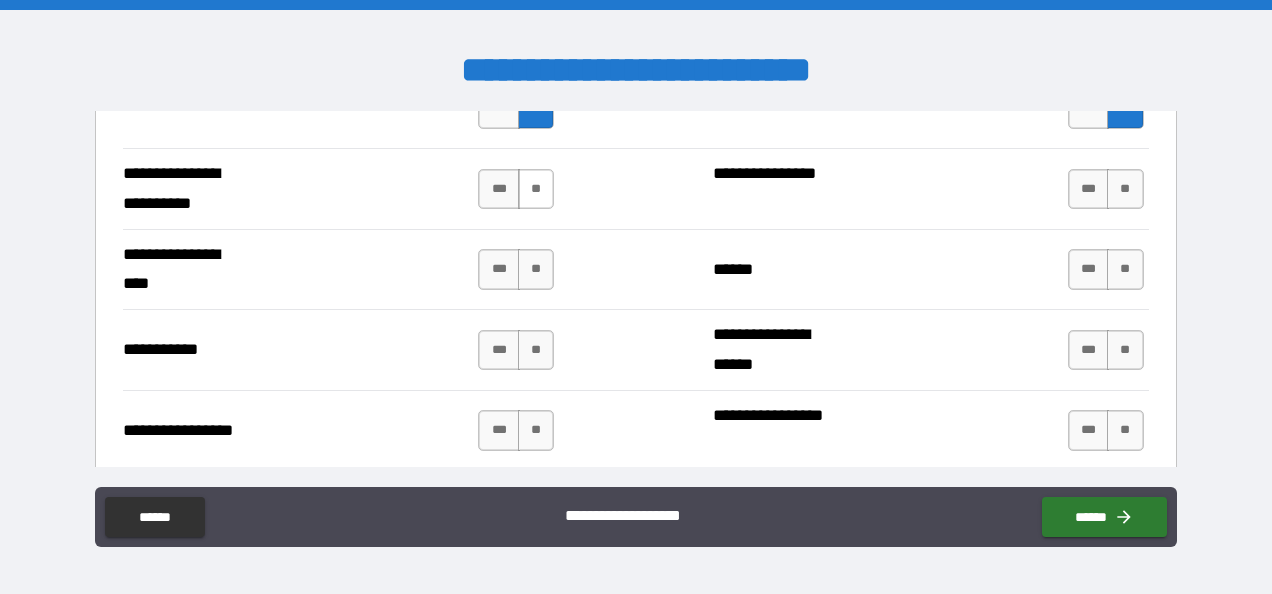 click on "**" at bounding box center [536, 189] 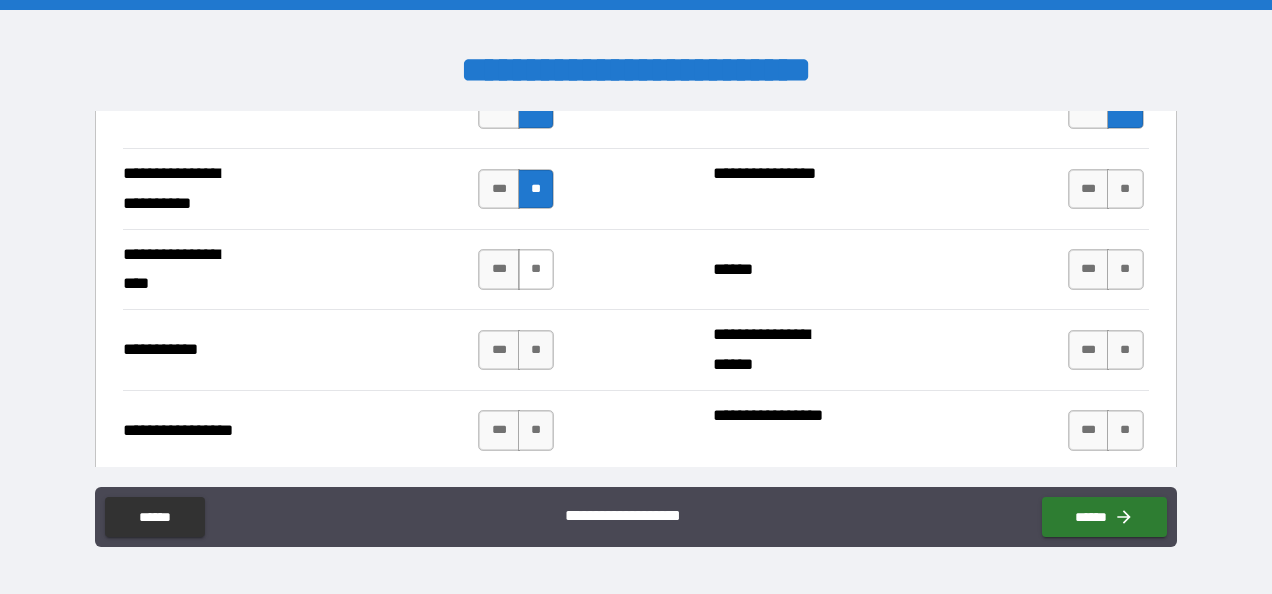 click on "**" at bounding box center (536, 269) 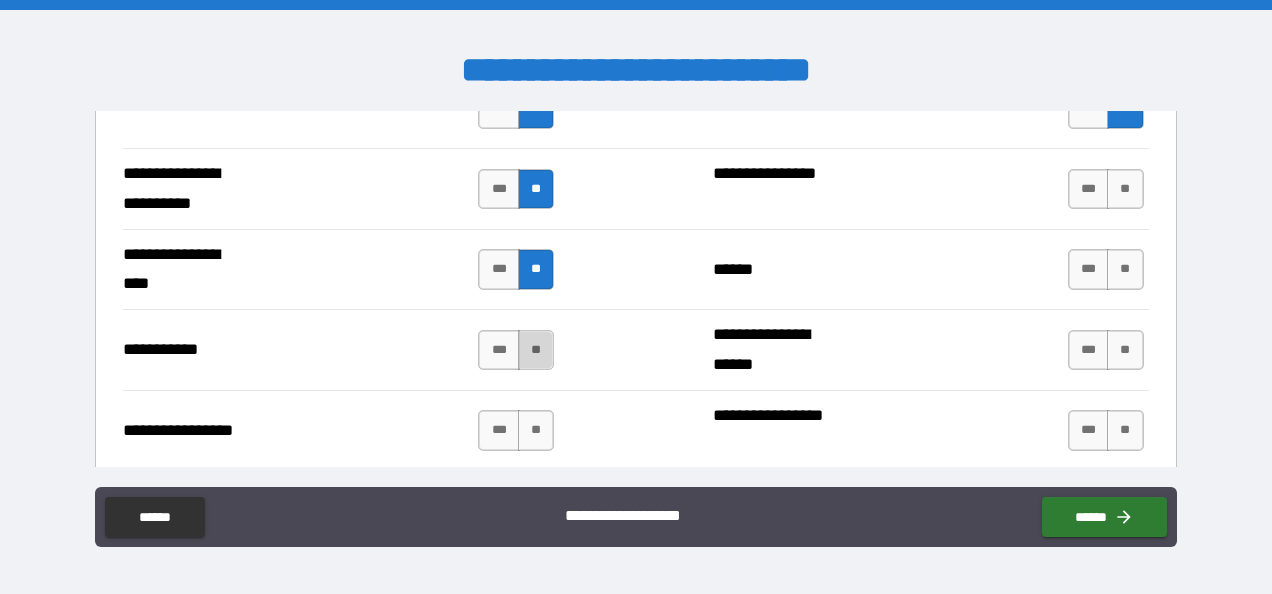click on "**" at bounding box center (536, 350) 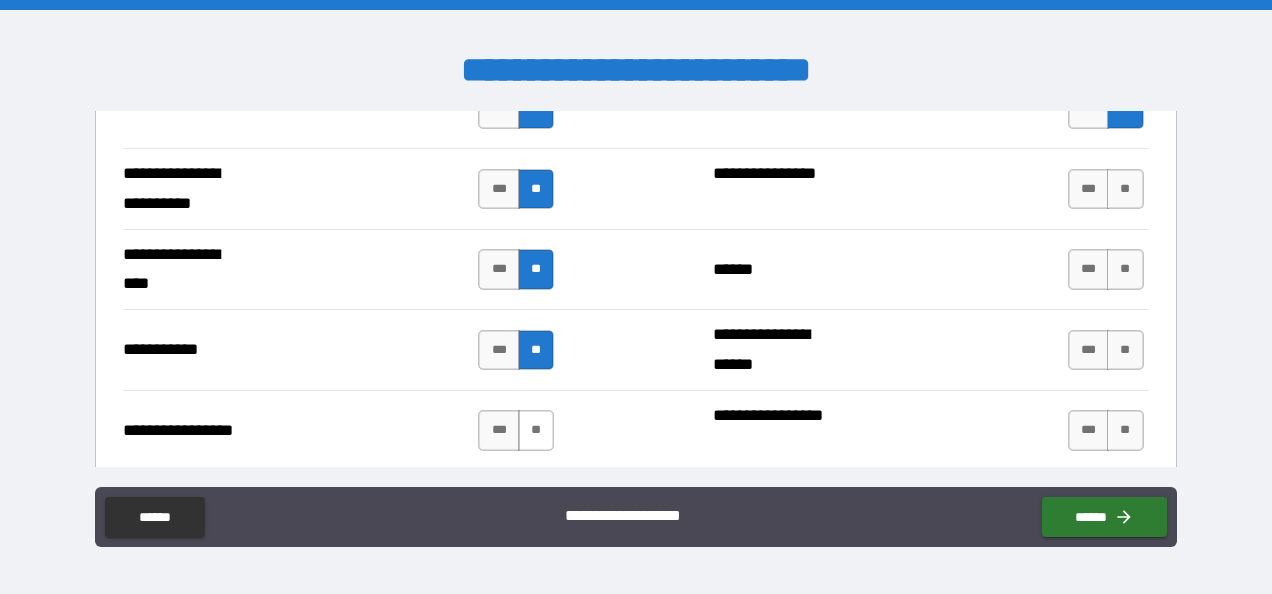 click on "**" at bounding box center [536, 430] 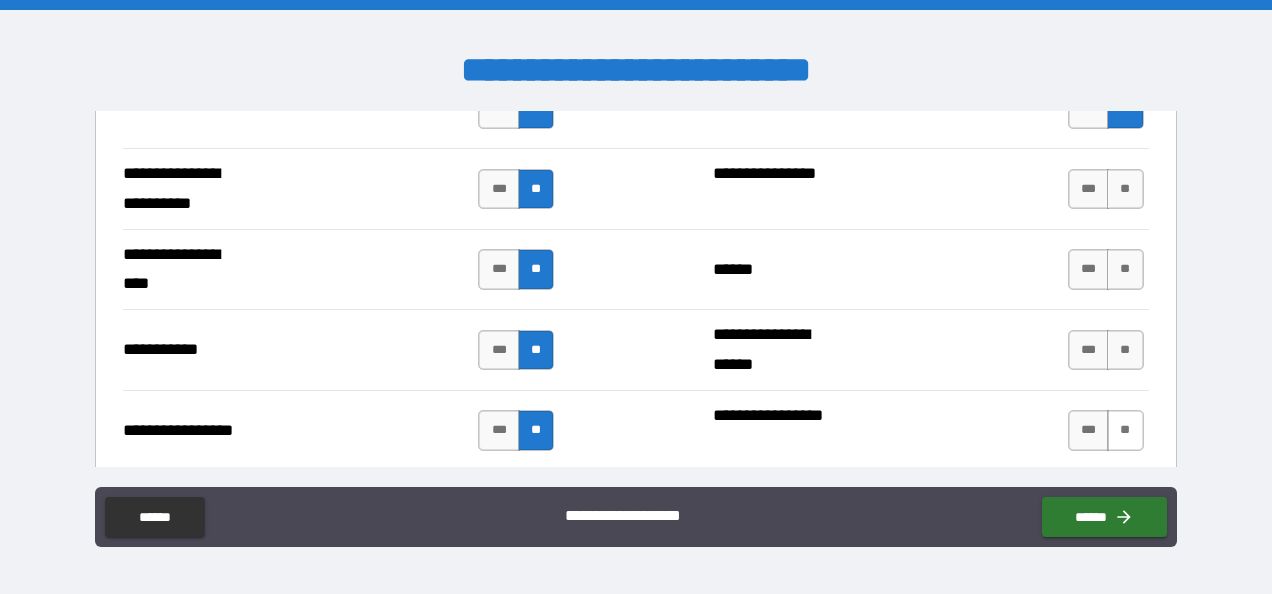 click on "**" at bounding box center (1125, 430) 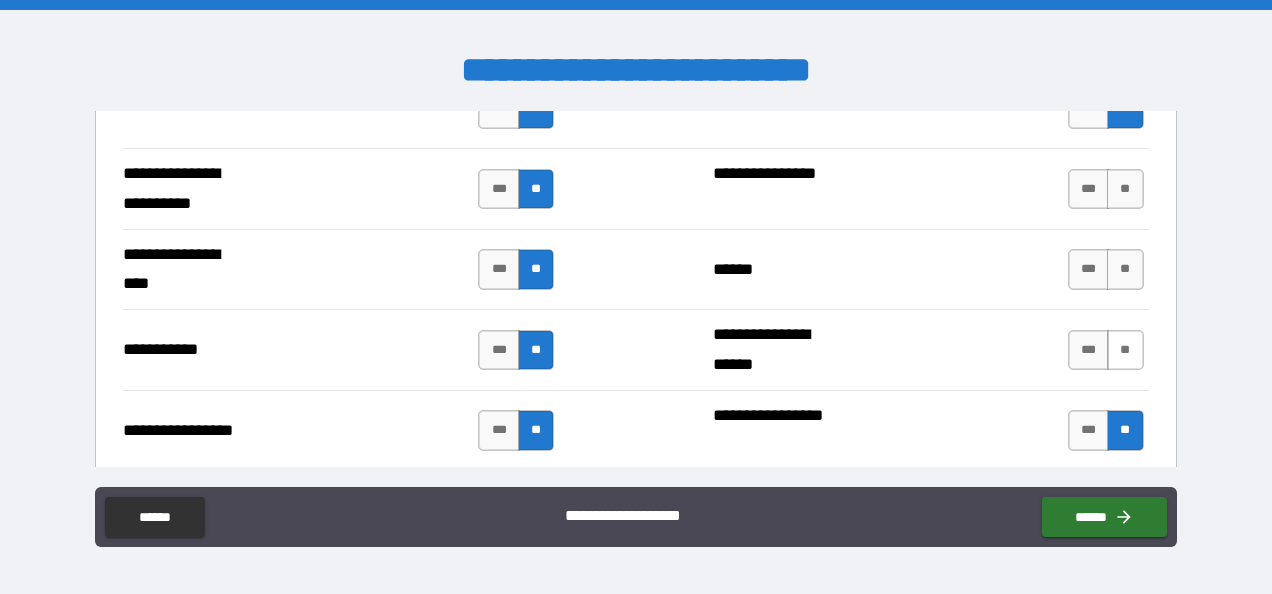 click on "**" at bounding box center (1125, 350) 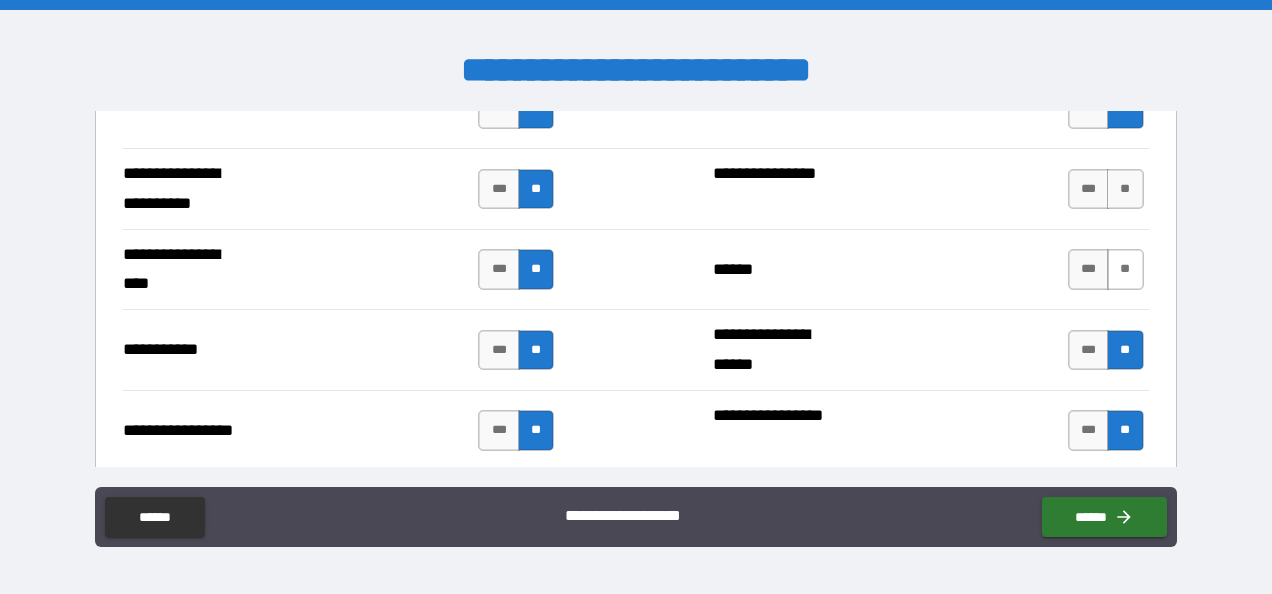 click on "**" at bounding box center (1125, 269) 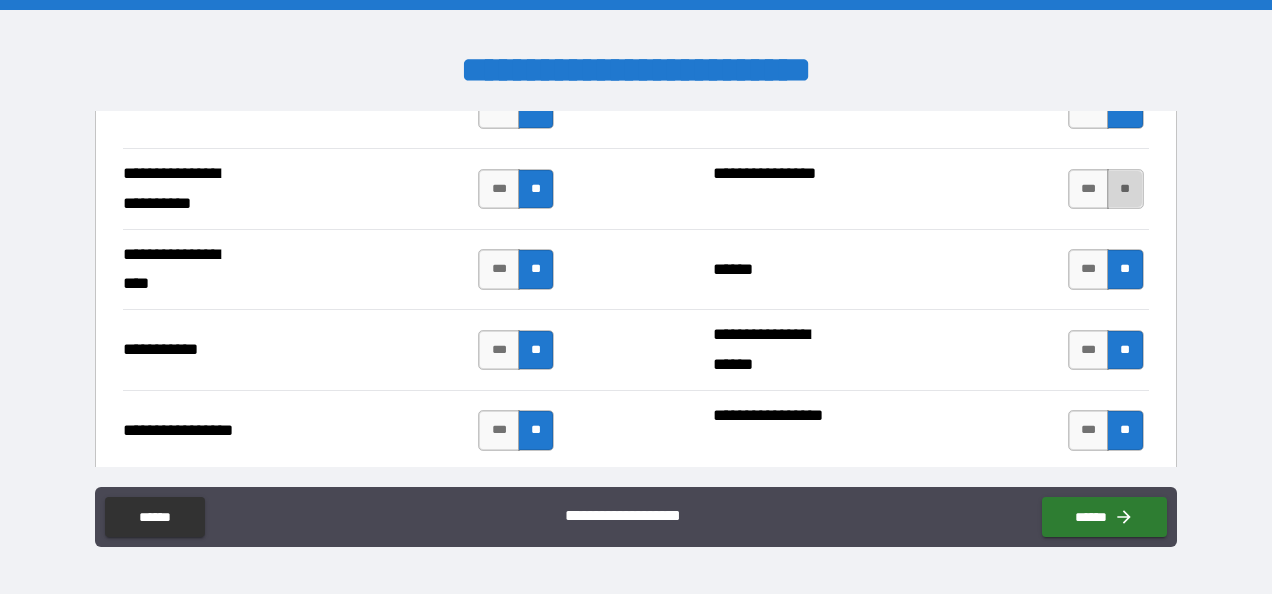click on "**" at bounding box center (1125, 189) 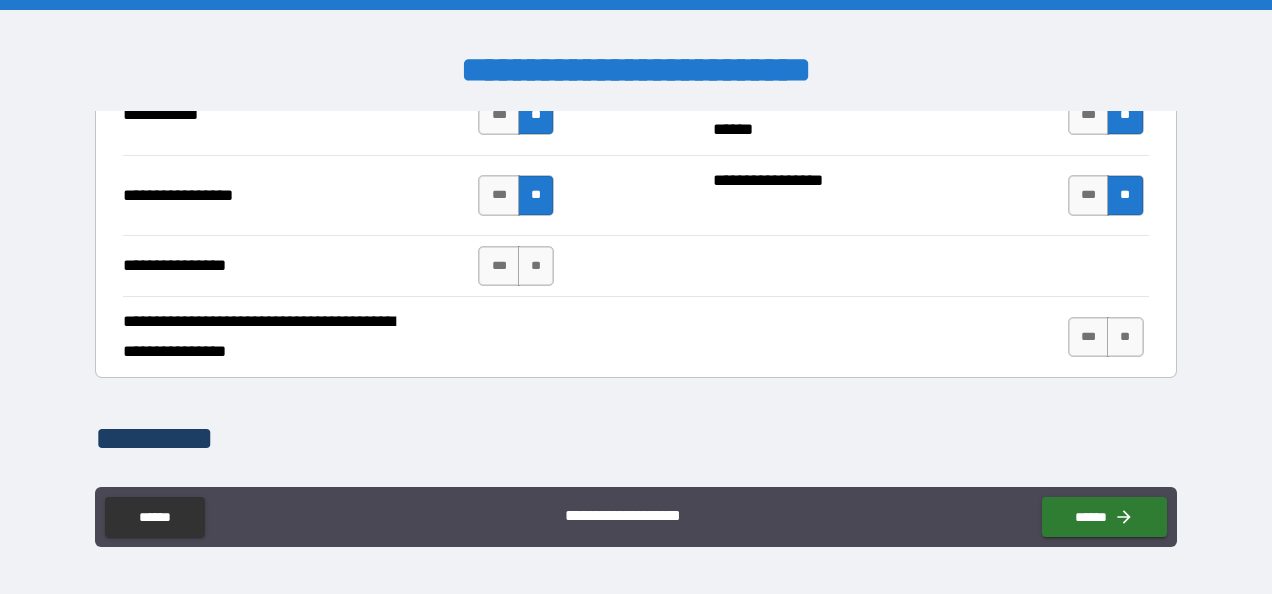 scroll, scrollTop: 4678, scrollLeft: 0, axis: vertical 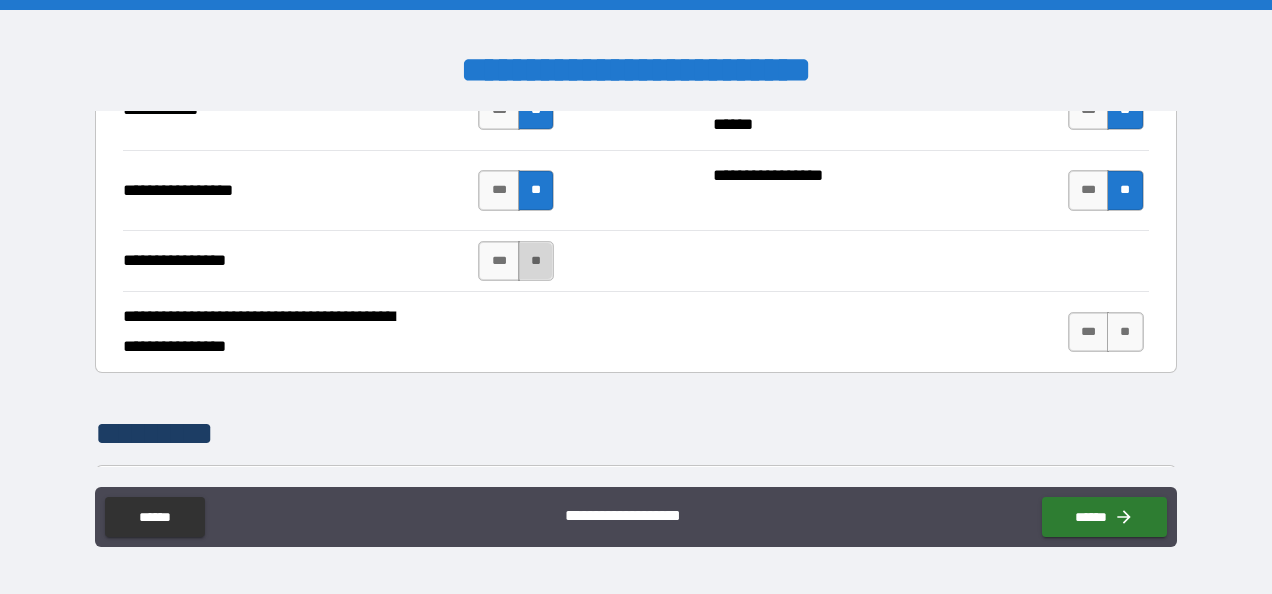click on "**" at bounding box center [536, 261] 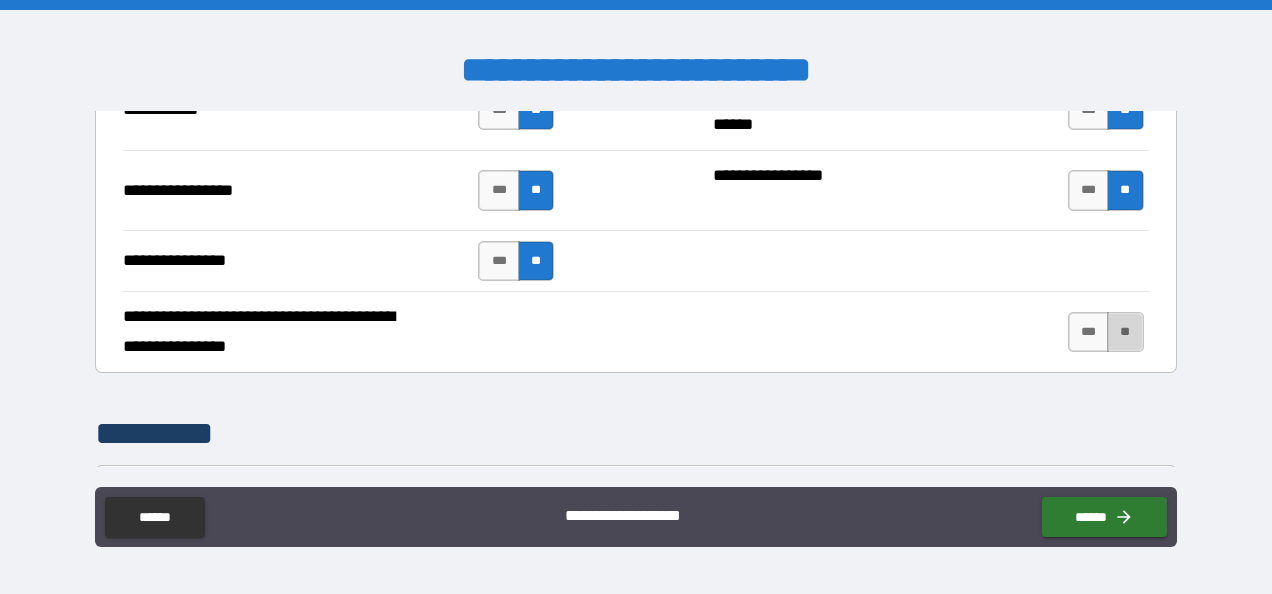 click on "**" at bounding box center [1125, 332] 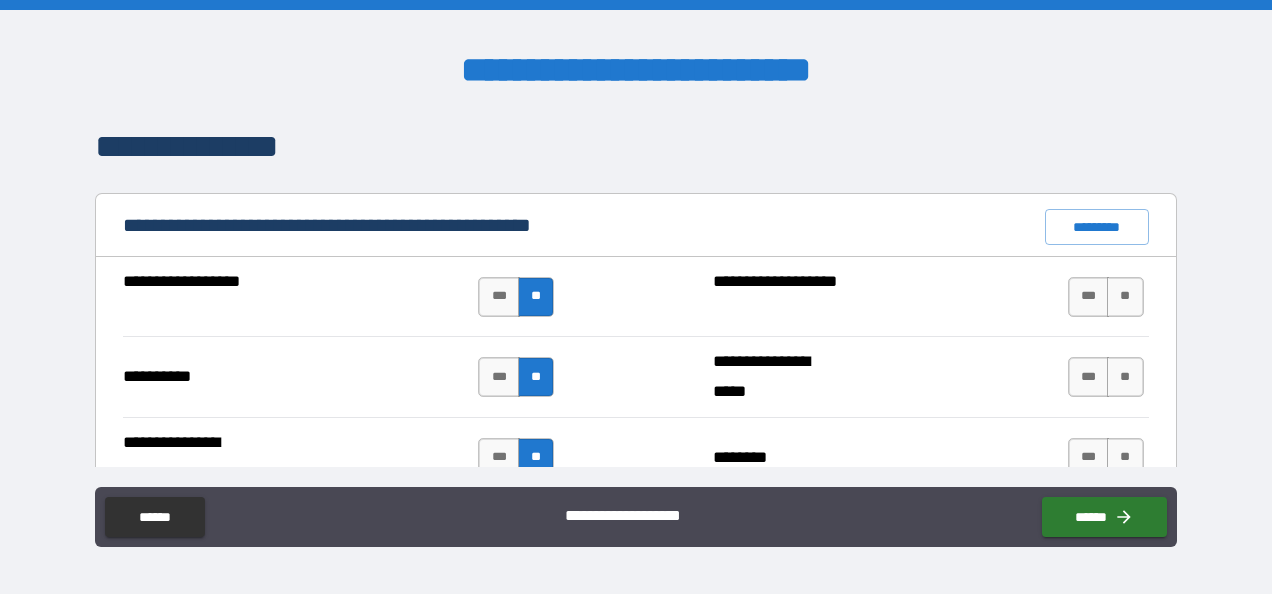 scroll, scrollTop: 1878, scrollLeft: 0, axis: vertical 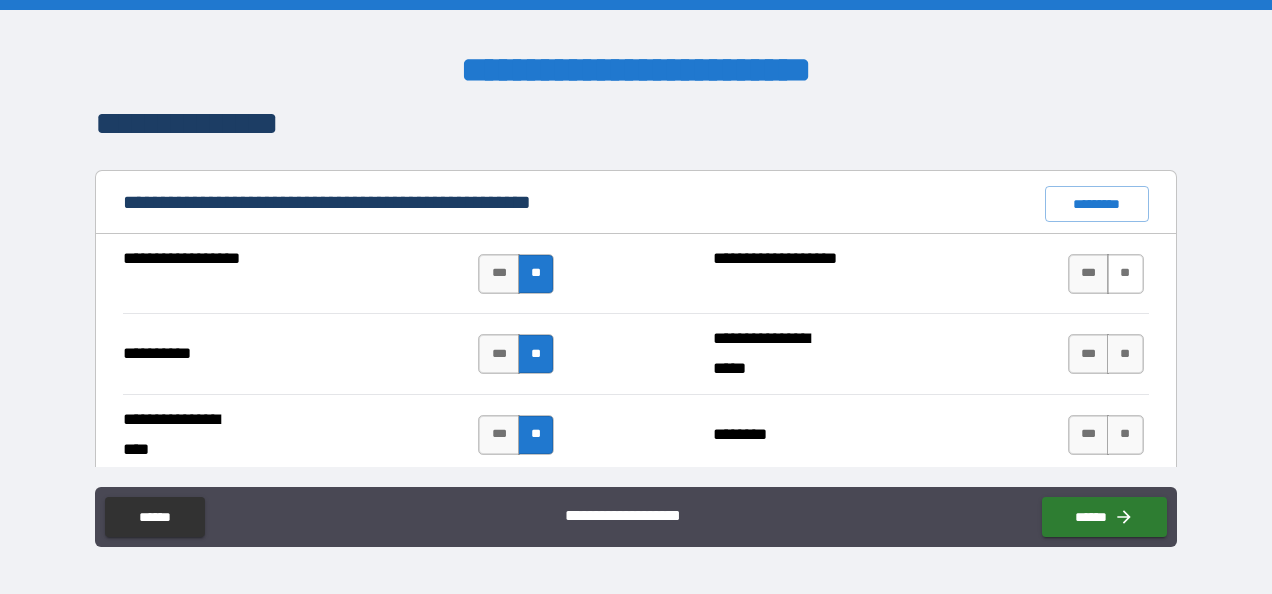 click on "**" at bounding box center (1125, 274) 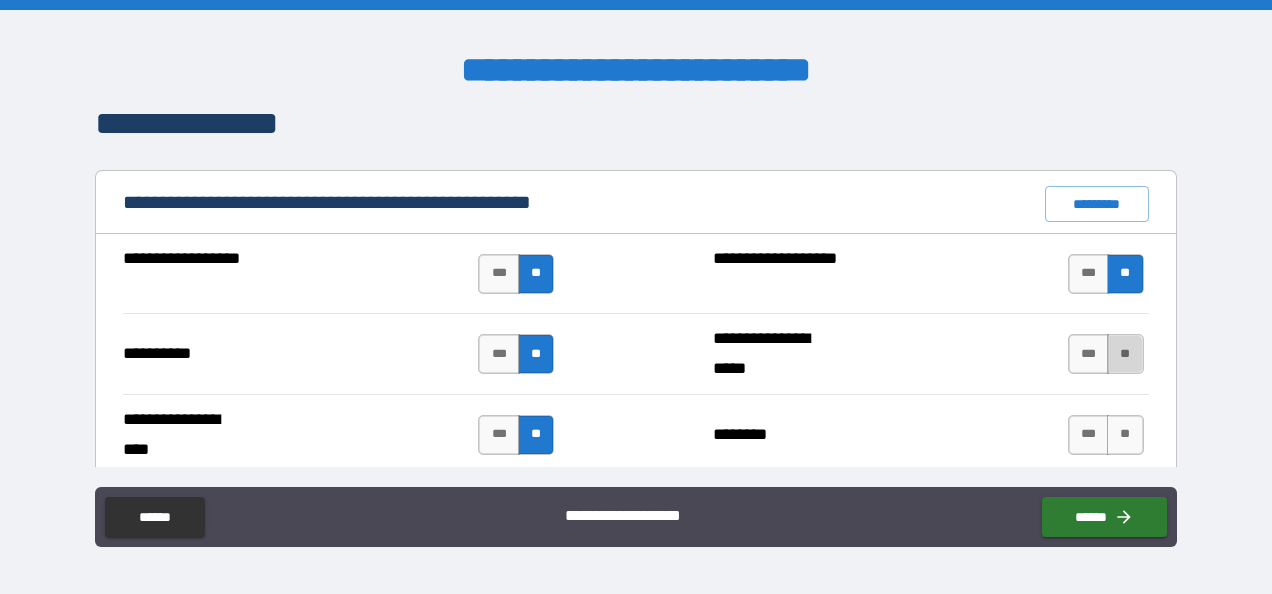 click on "**" at bounding box center [1125, 354] 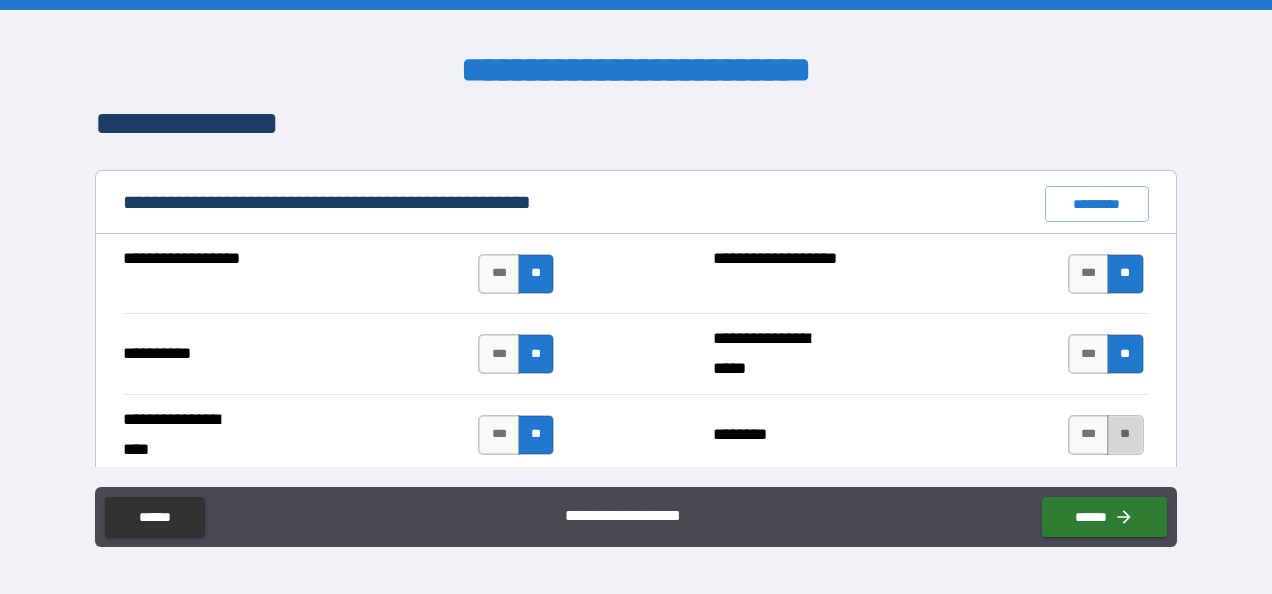 click on "**" at bounding box center [1125, 435] 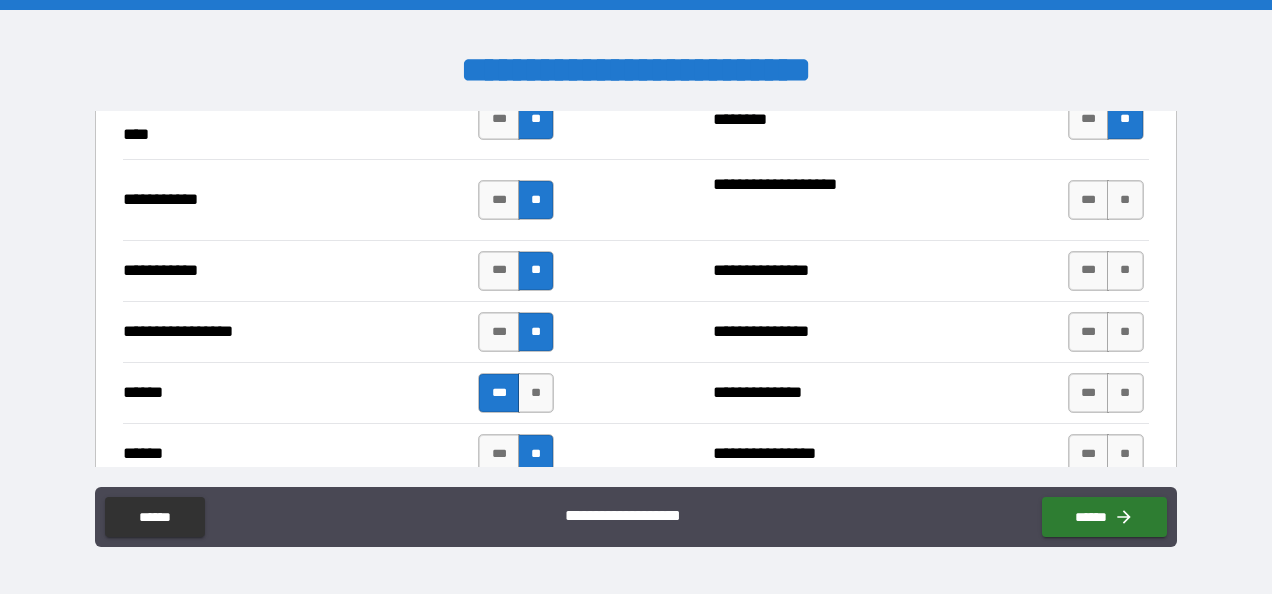scroll, scrollTop: 2198, scrollLeft: 0, axis: vertical 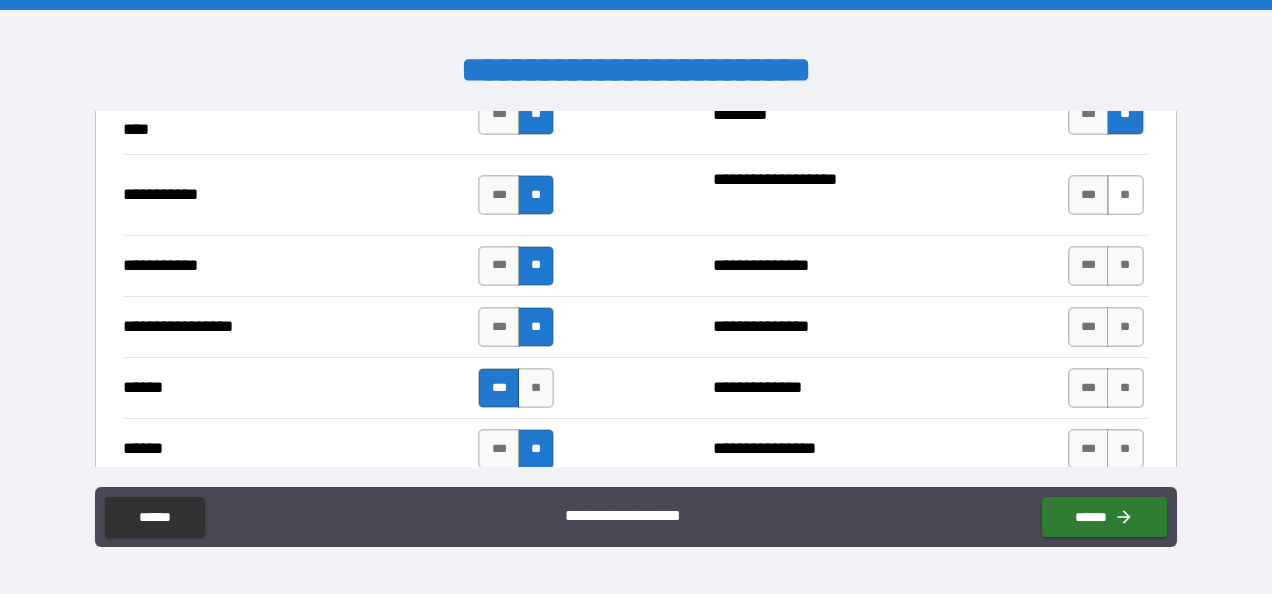 click on "**" at bounding box center (1125, 195) 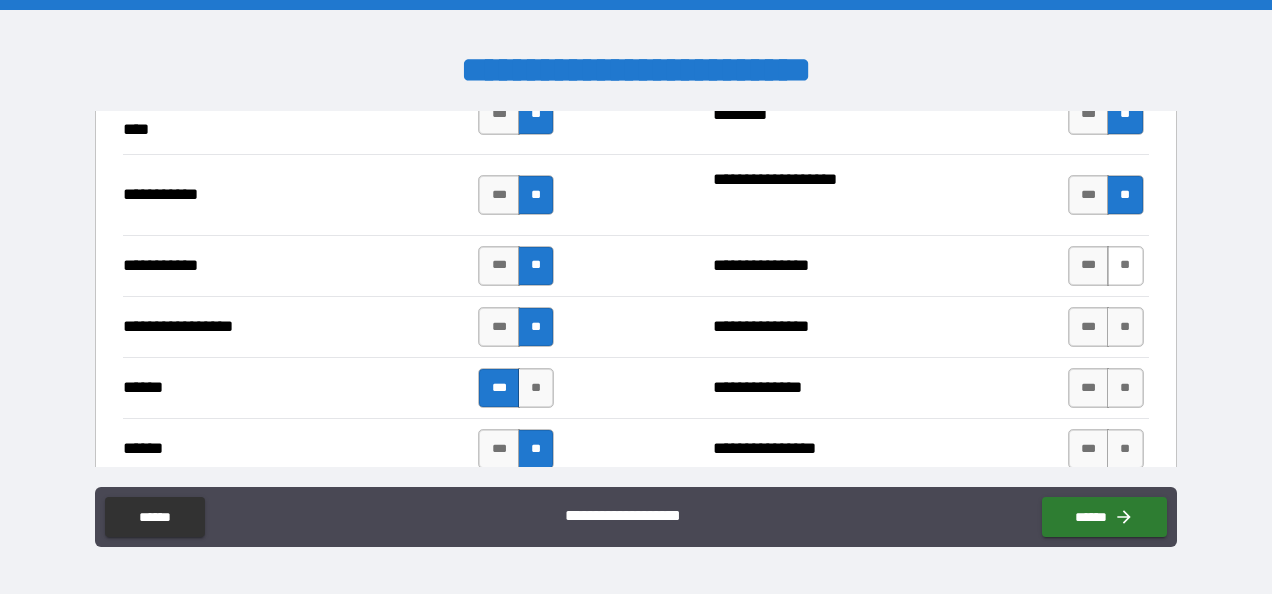 click on "**" at bounding box center [1125, 266] 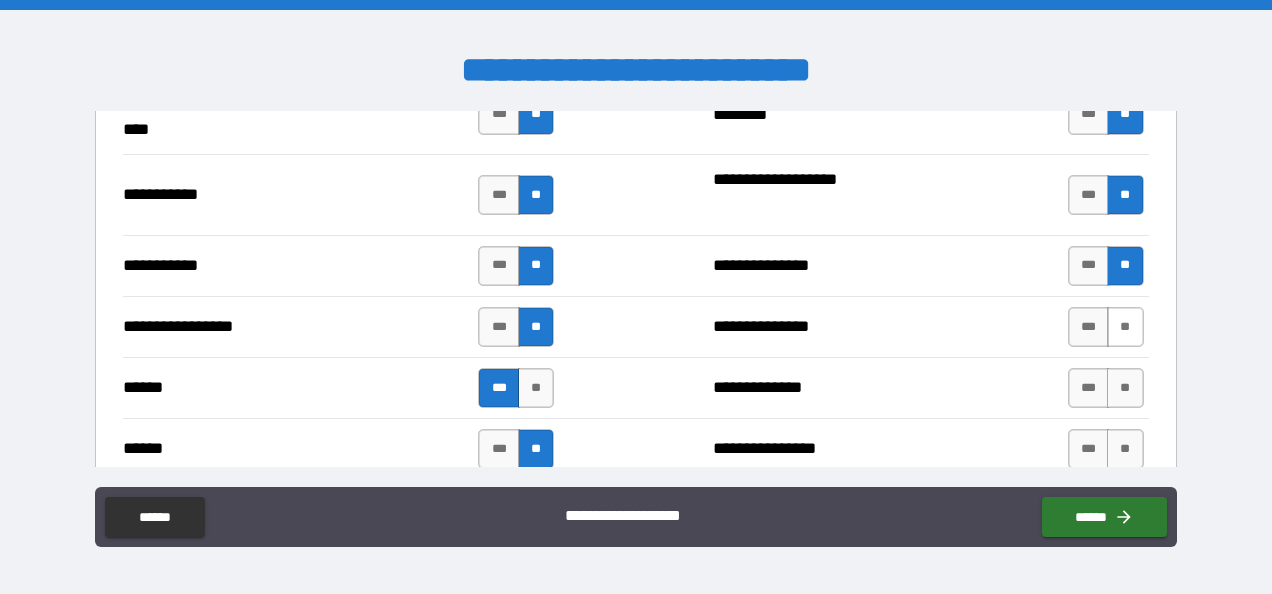 click on "**" at bounding box center [1125, 327] 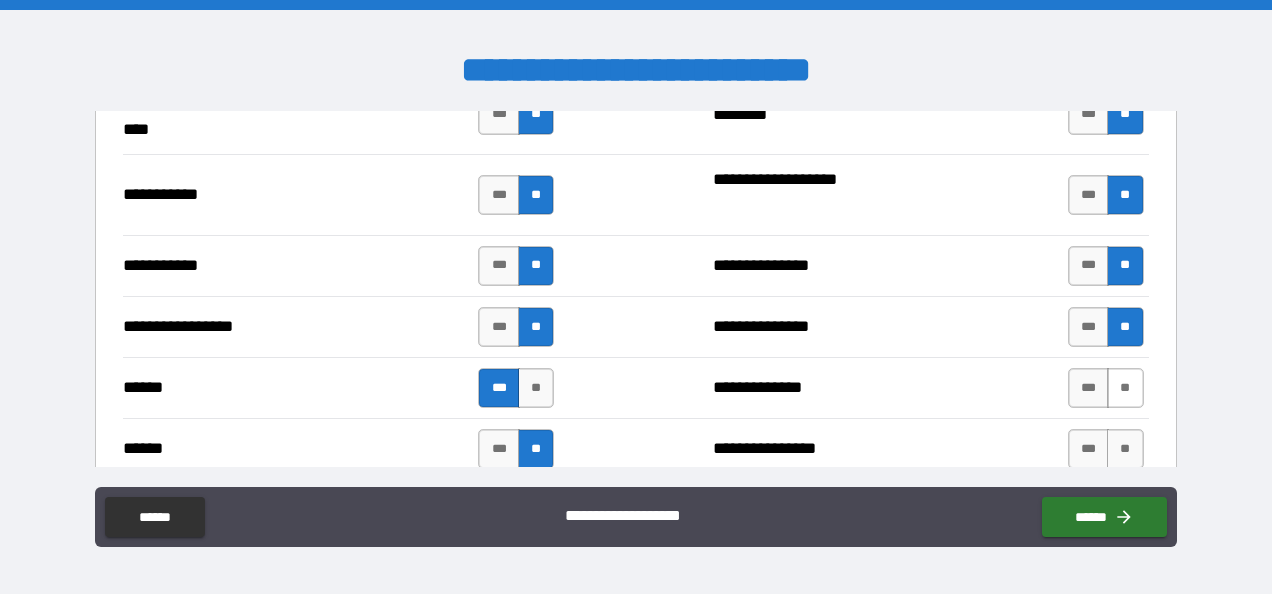 click on "**" at bounding box center [1125, 388] 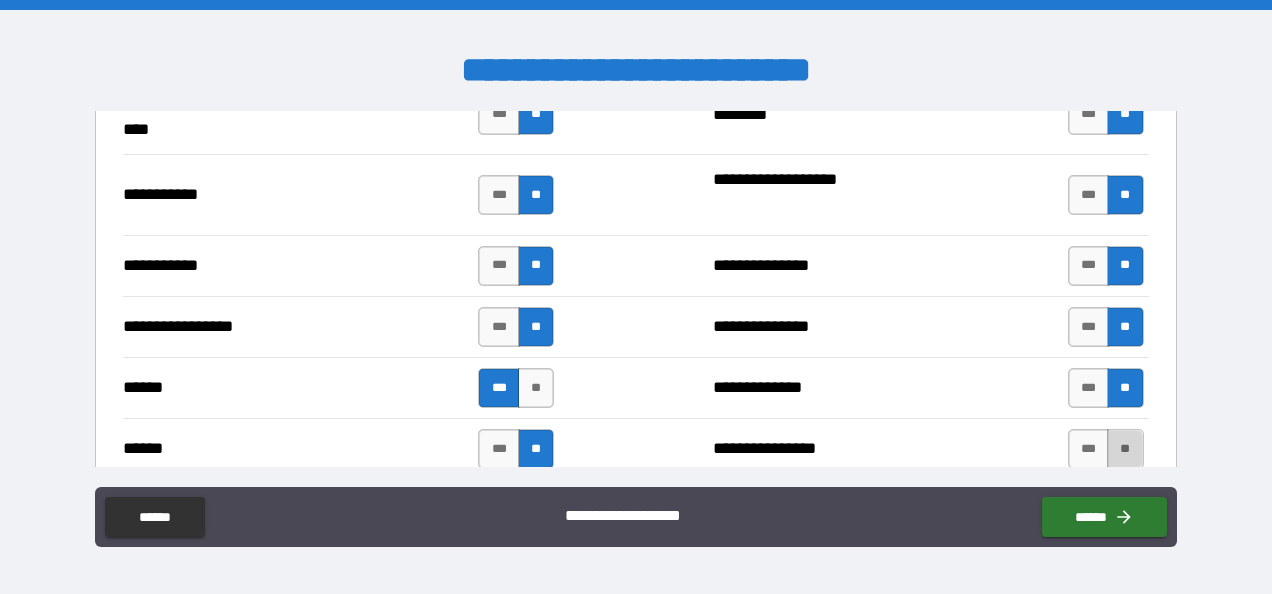click on "**" at bounding box center [1125, 449] 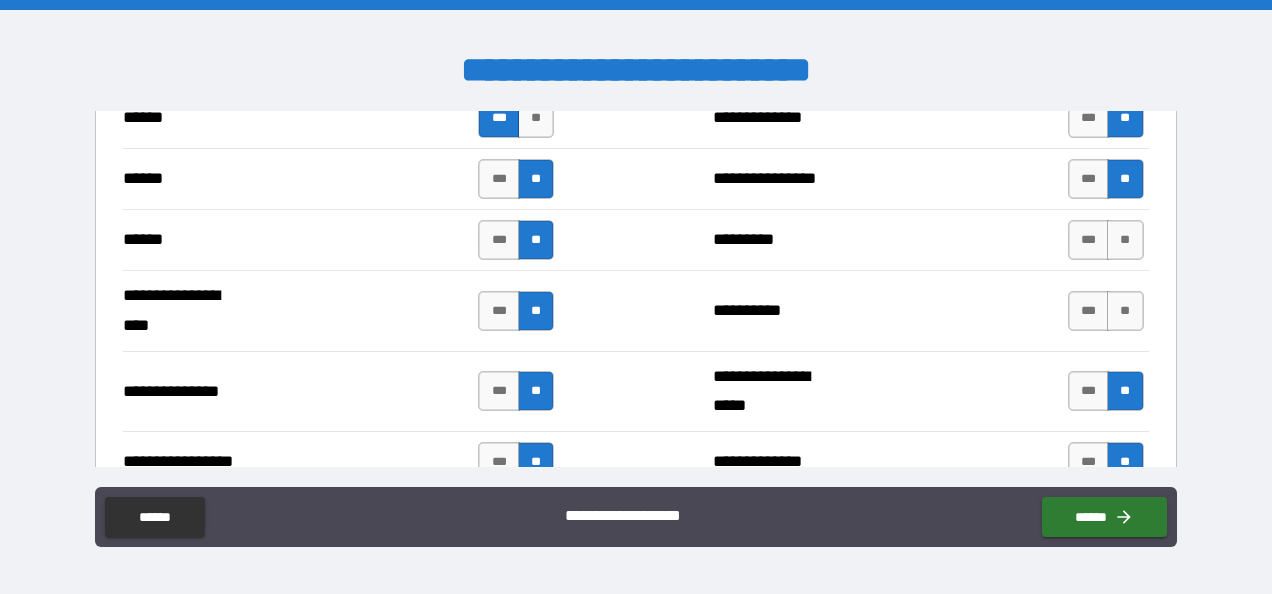 scroll, scrollTop: 2518, scrollLeft: 0, axis: vertical 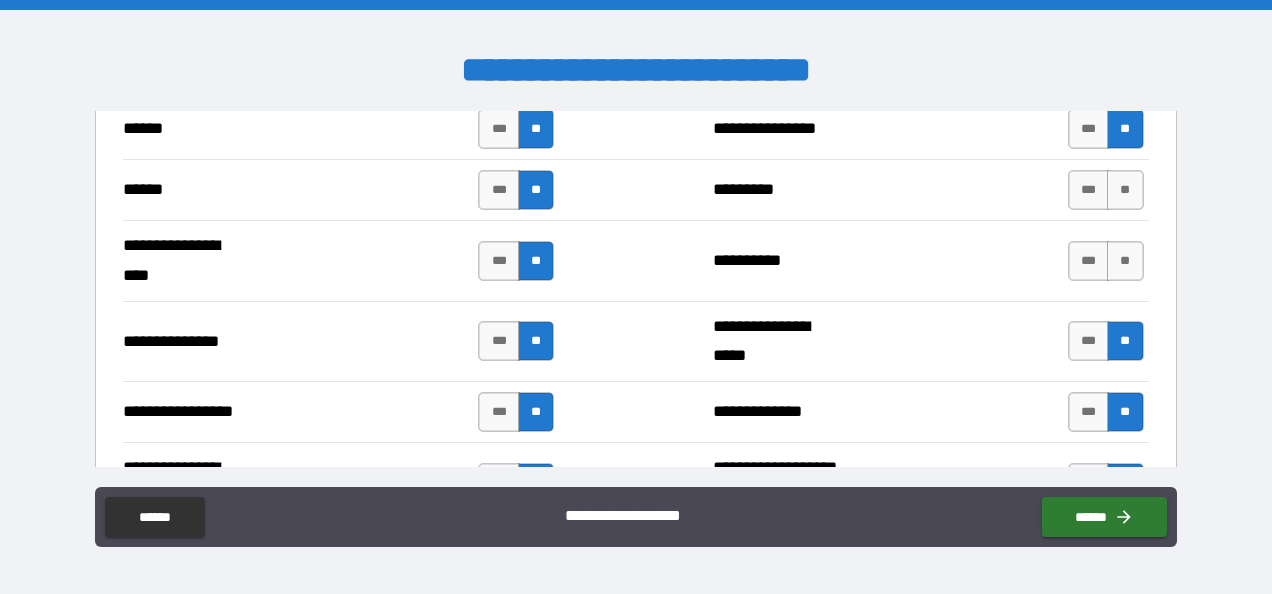 click on "**********" at bounding box center [635, 411] 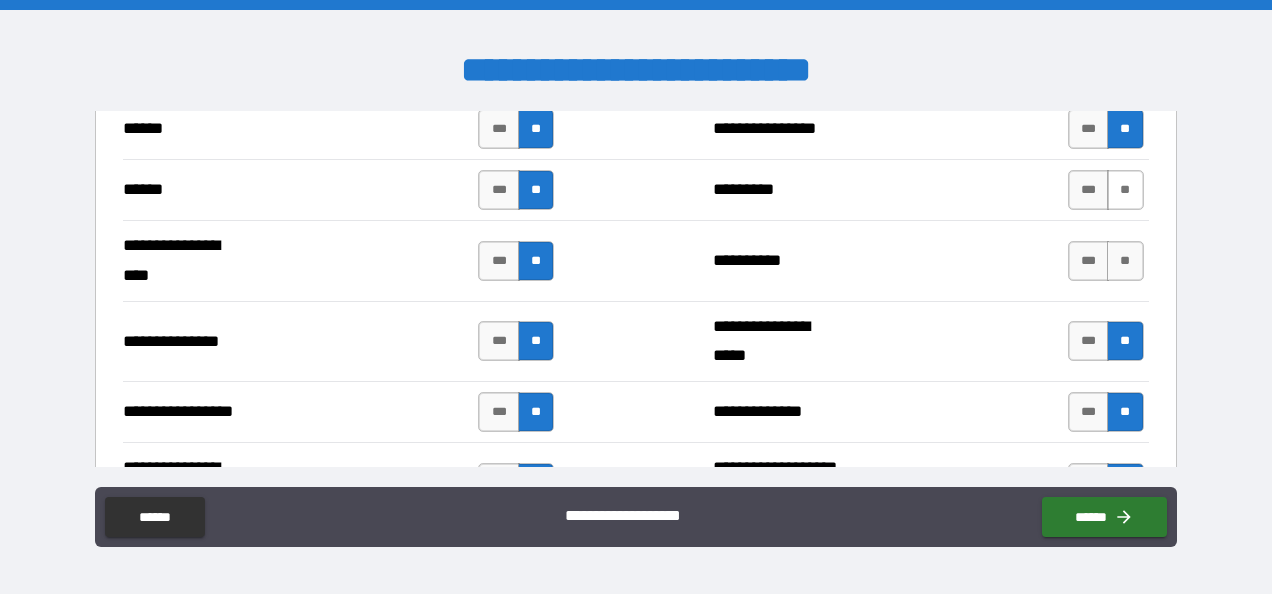 click on "**" at bounding box center [1125, 190] 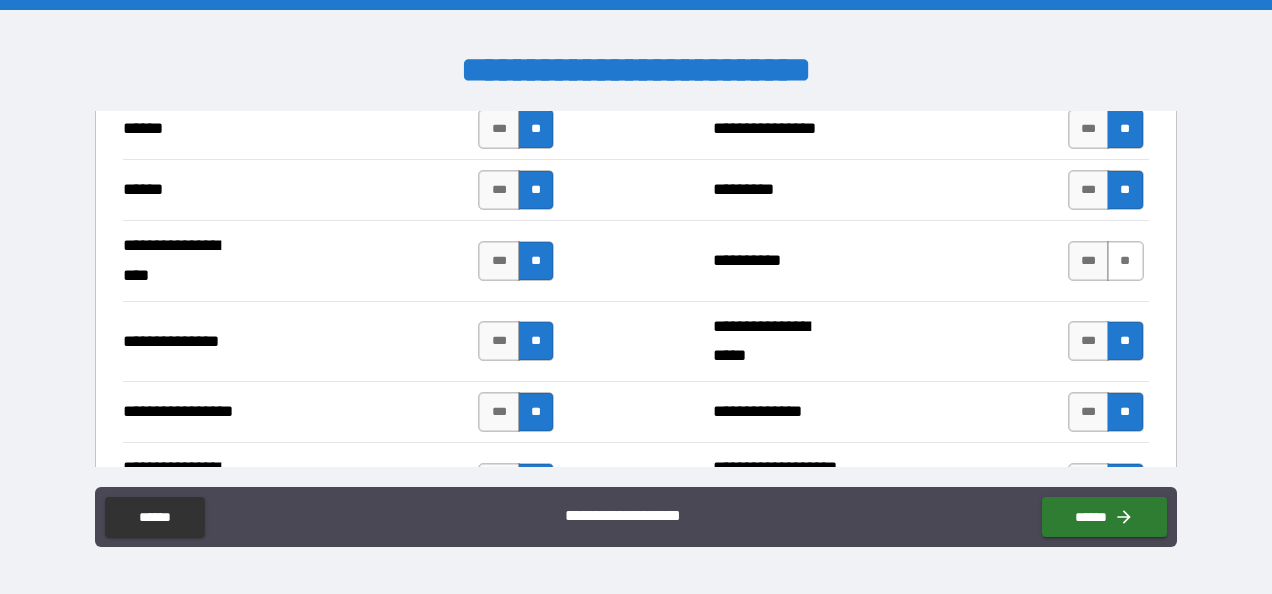 click on "**" at bounding box center (1125, 261) 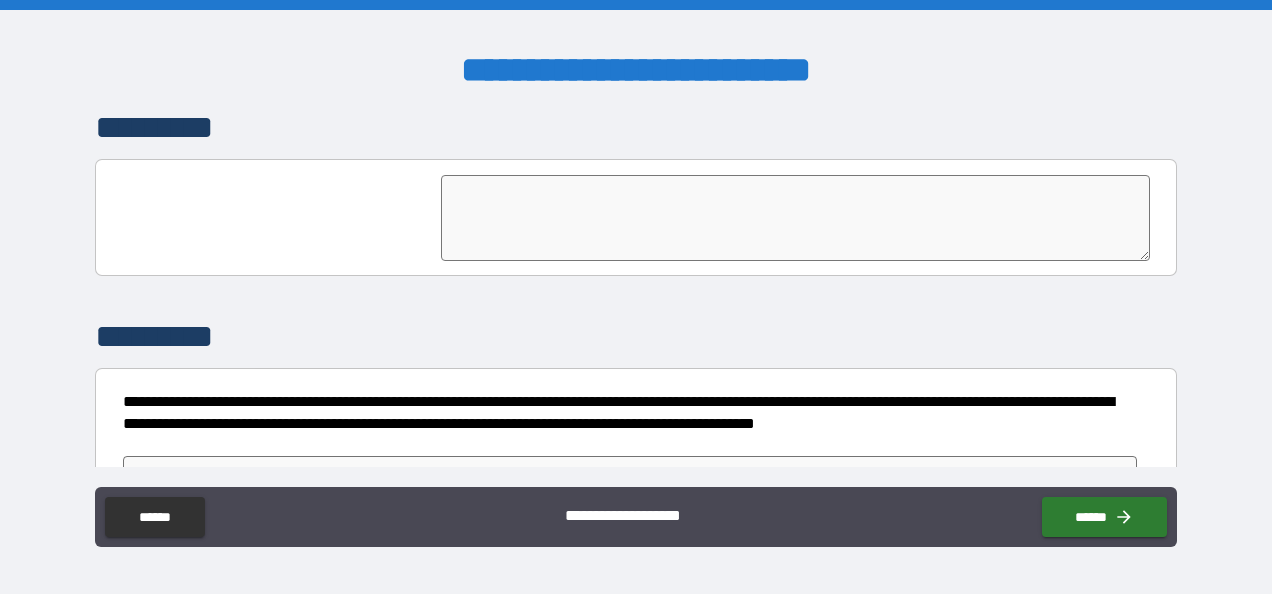 scroll, scrollTop: 5020, scrollLeft: 0, axis: vertical 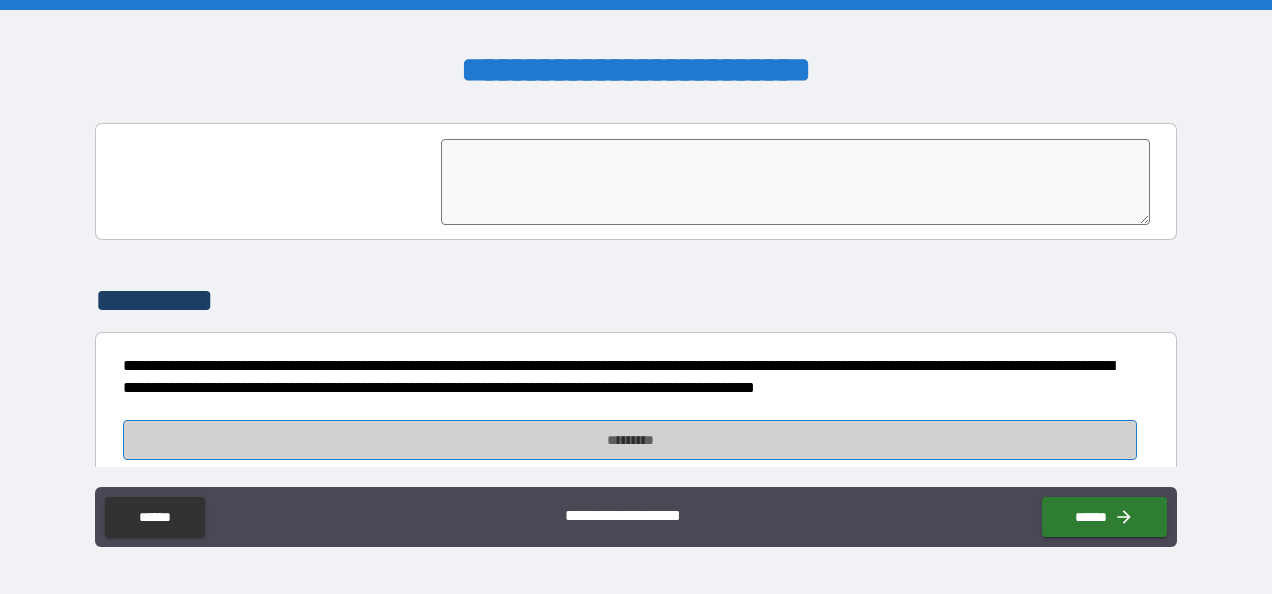 click on "*********" at bounding box center [630, 440] 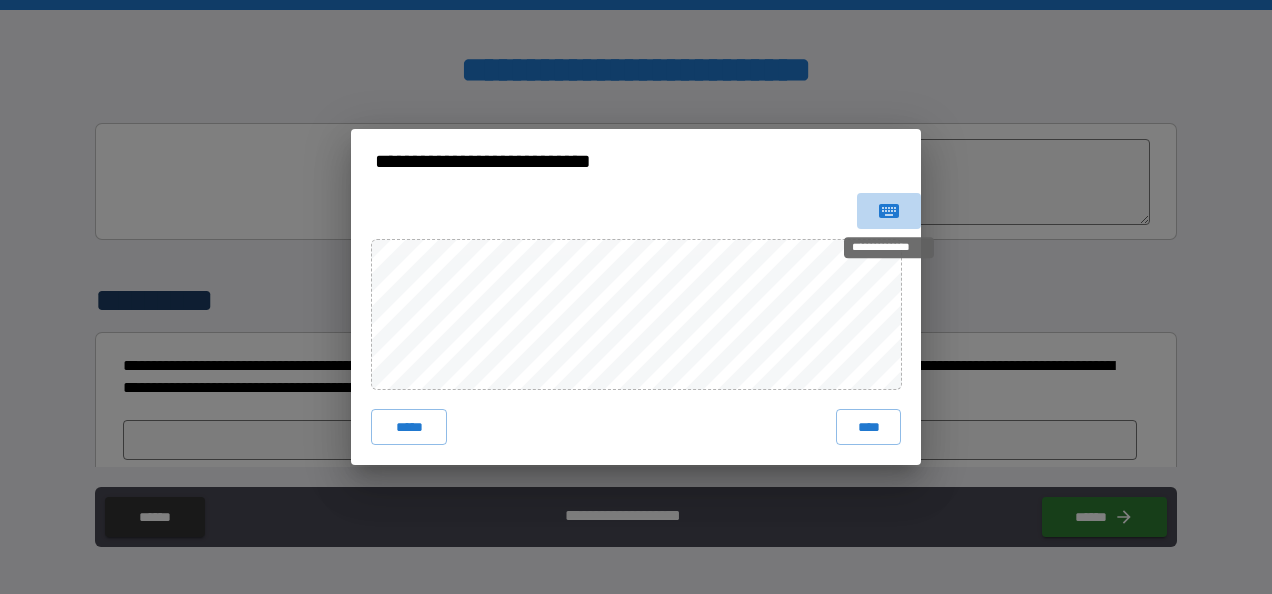 click 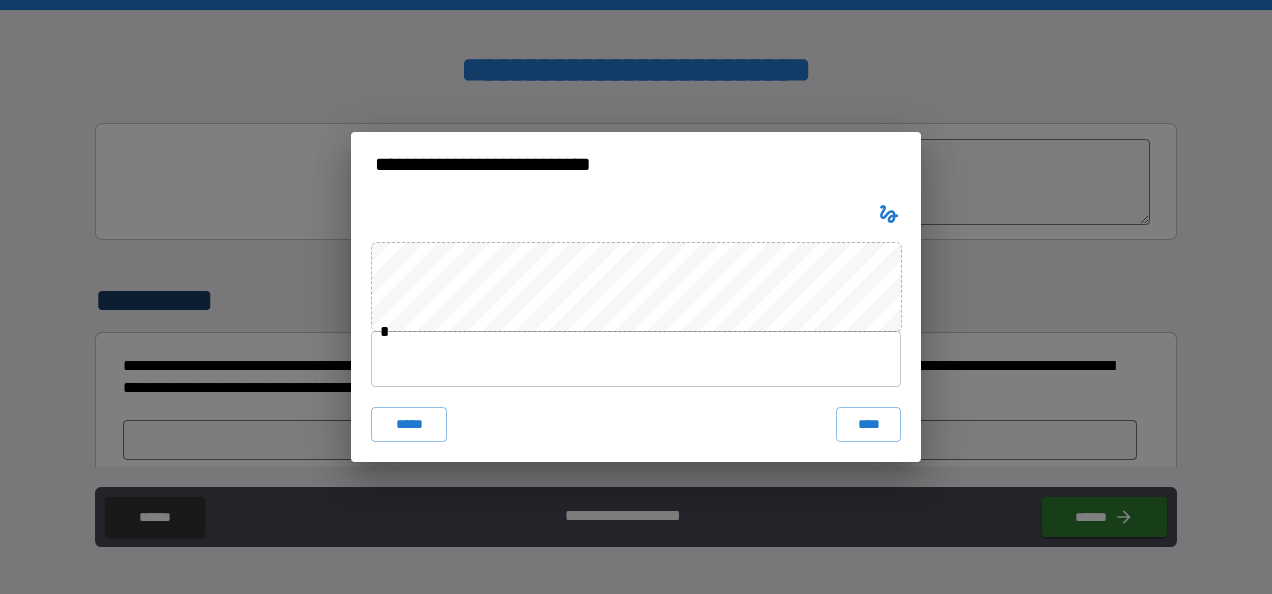 click at bounding box center [636, 359] 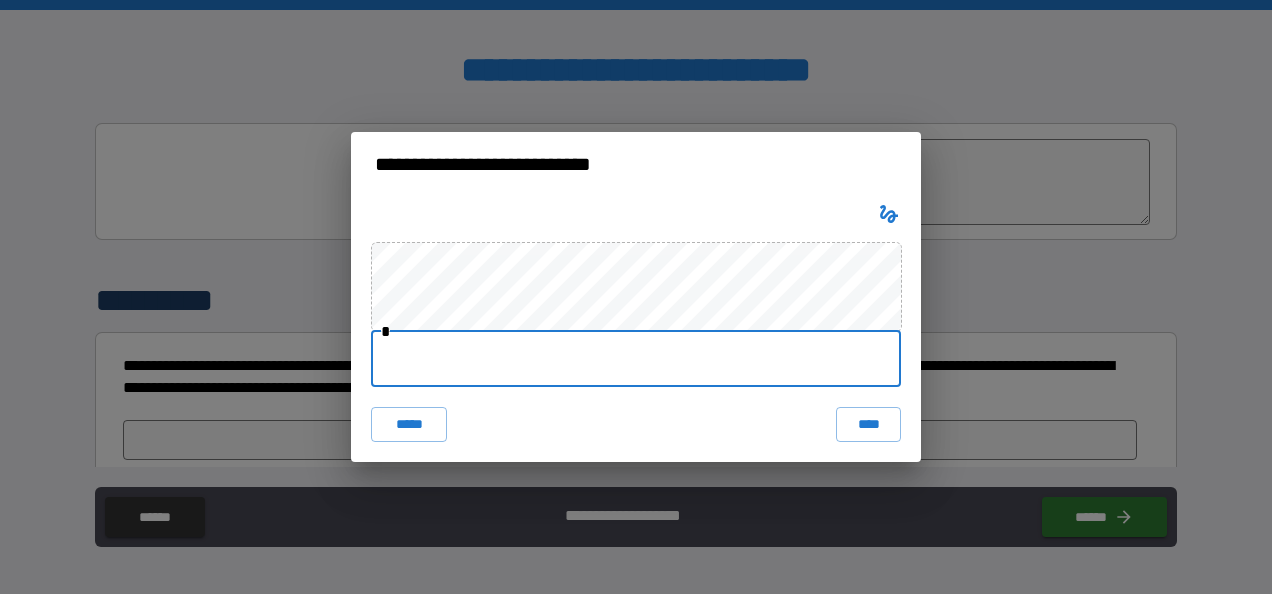 click at bounding box center [636, 359] 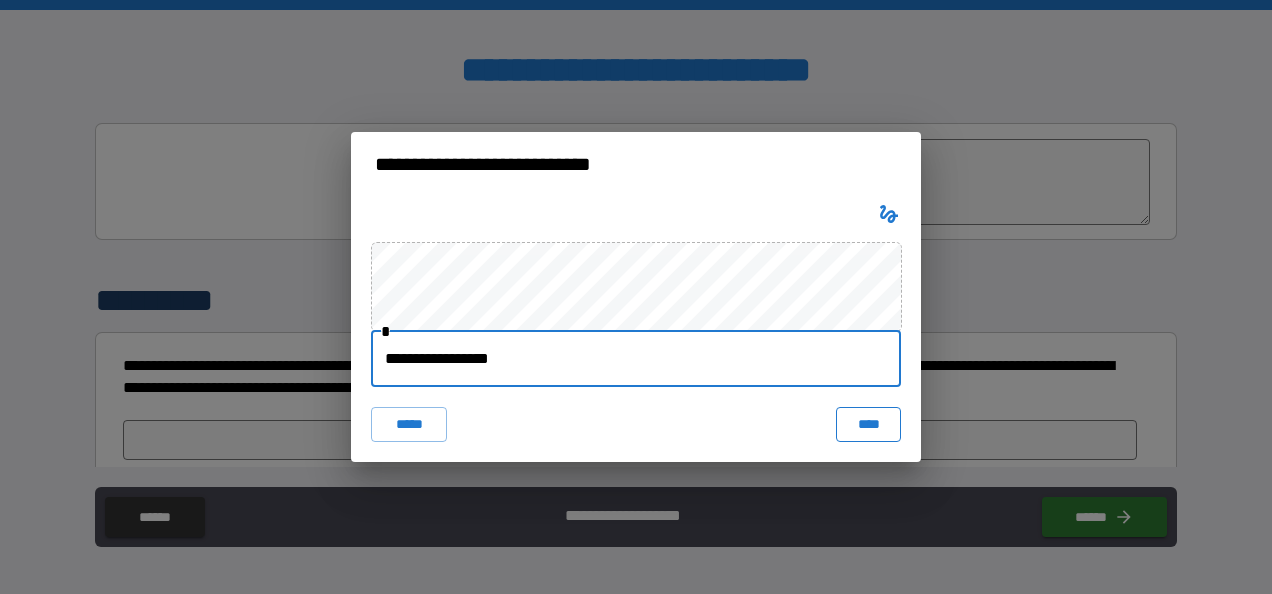 click on "****" at bounding box center [868, 425] 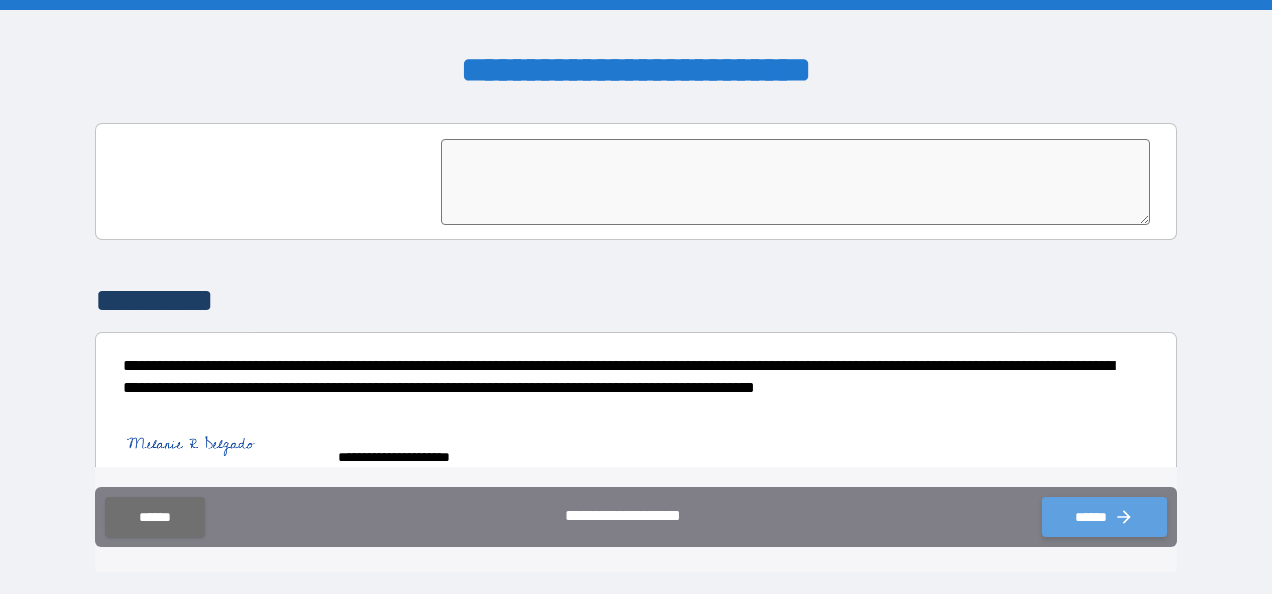 click on "******" at bounding box center [1104, 517] 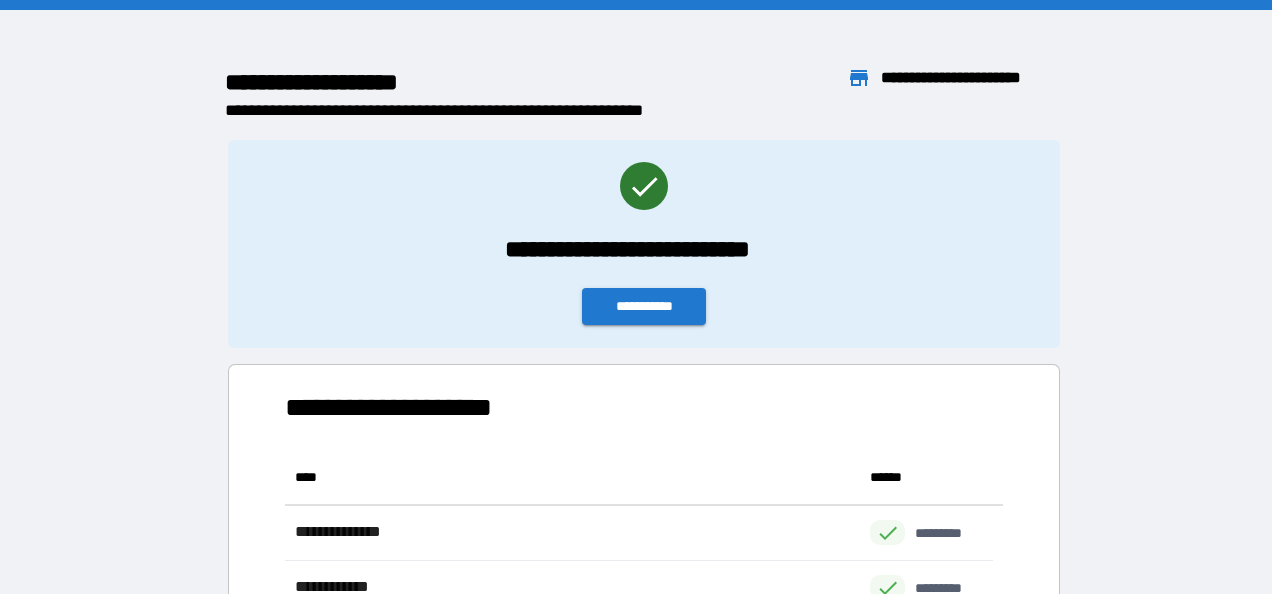 scroll, scrollTop: 16, scrollLeft: 16, axis: both 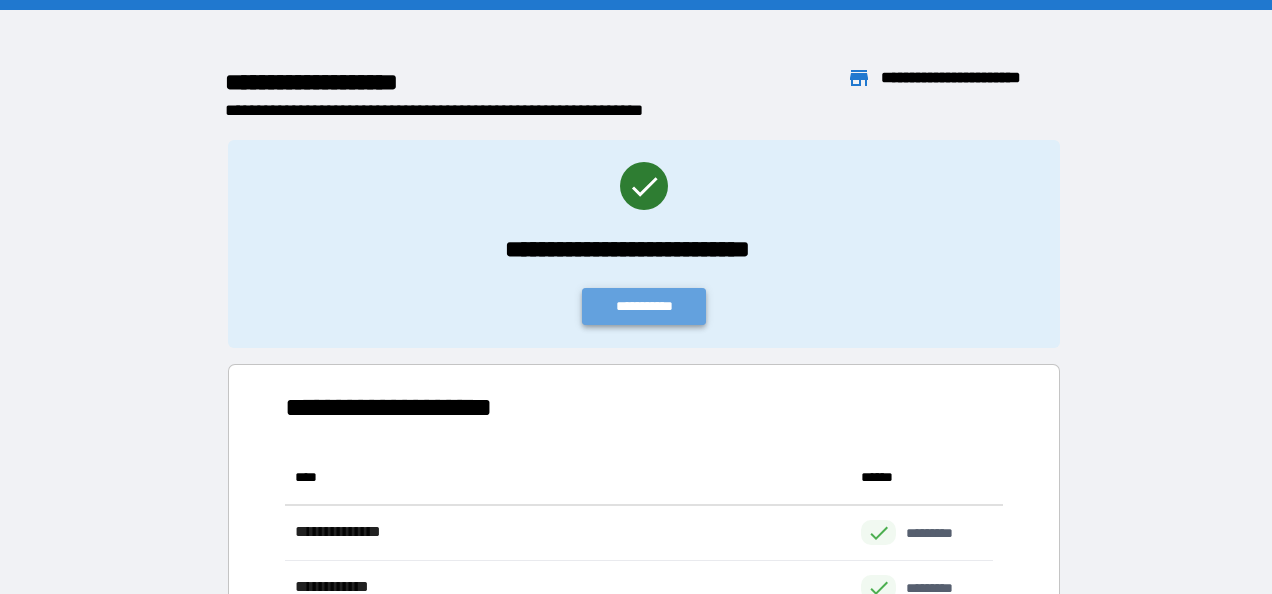 click on "**********" at bounding box center [644, 306] 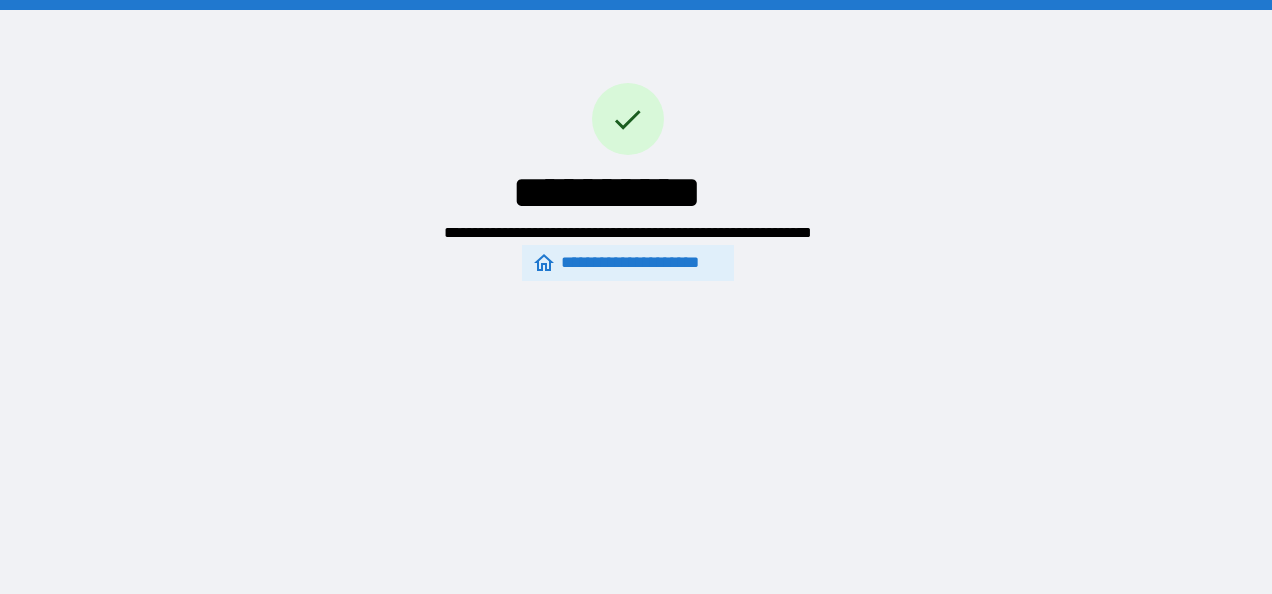 click on "**********" at bounding box center [627, 263] 